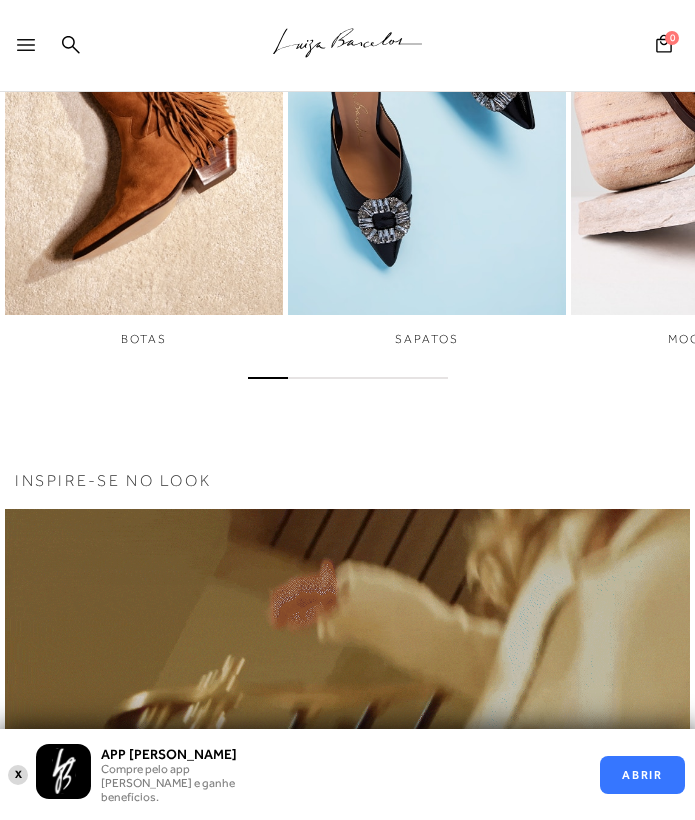 scroll, scrollTop: 0, scrollLeft: 0, axis: both 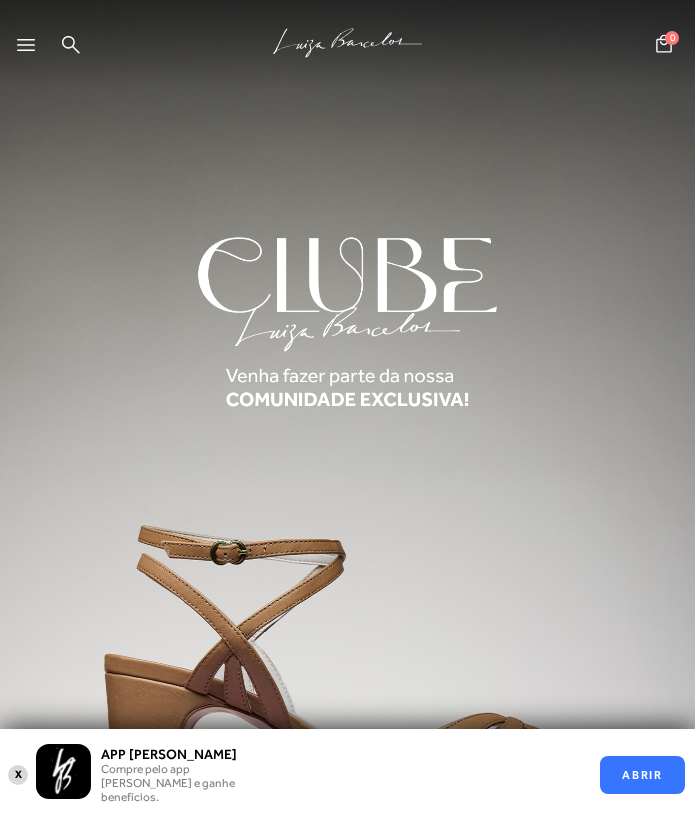 click at bounding box center [30, 51] 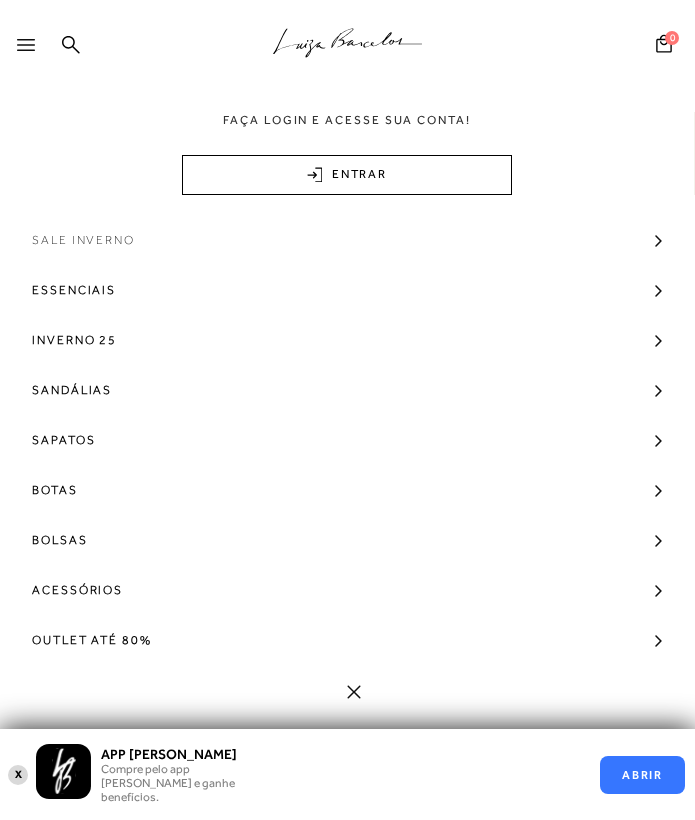 click on "Sale Inverno" at bounding box center [347, 240] 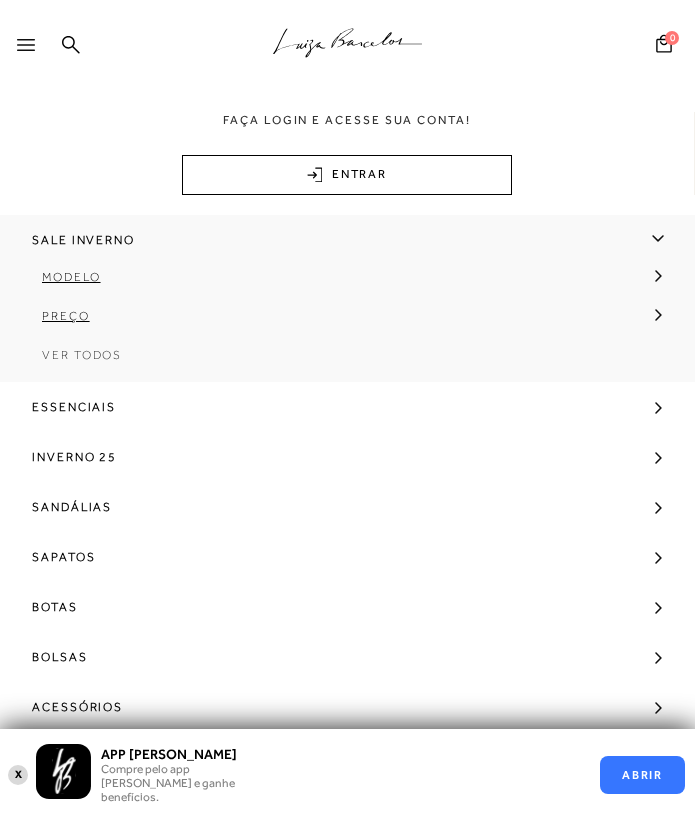 click on "Ver Todos" at bounding box center [82, 355] 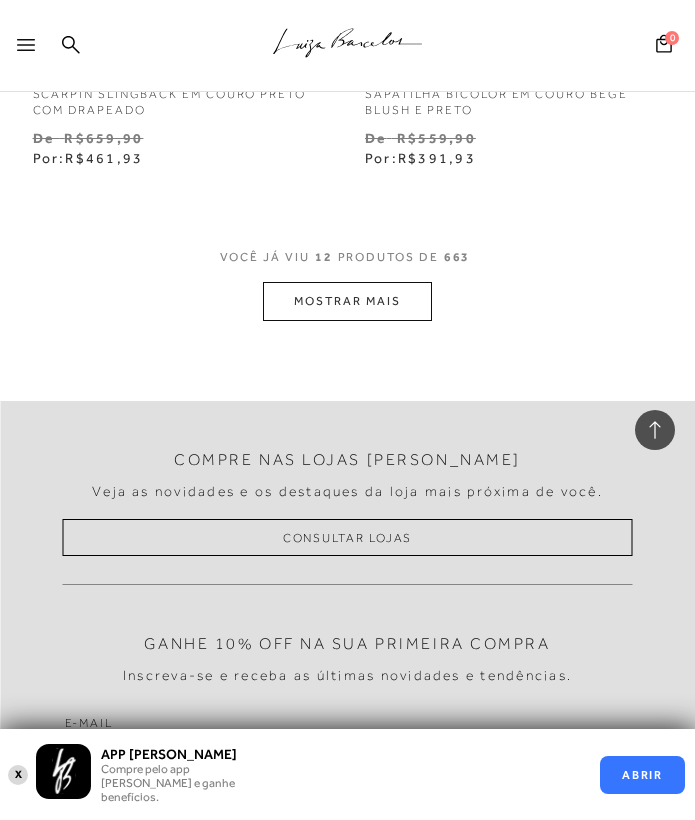 scroll, scrollTop: 2285, scrollLeft: 0, axis: vertical 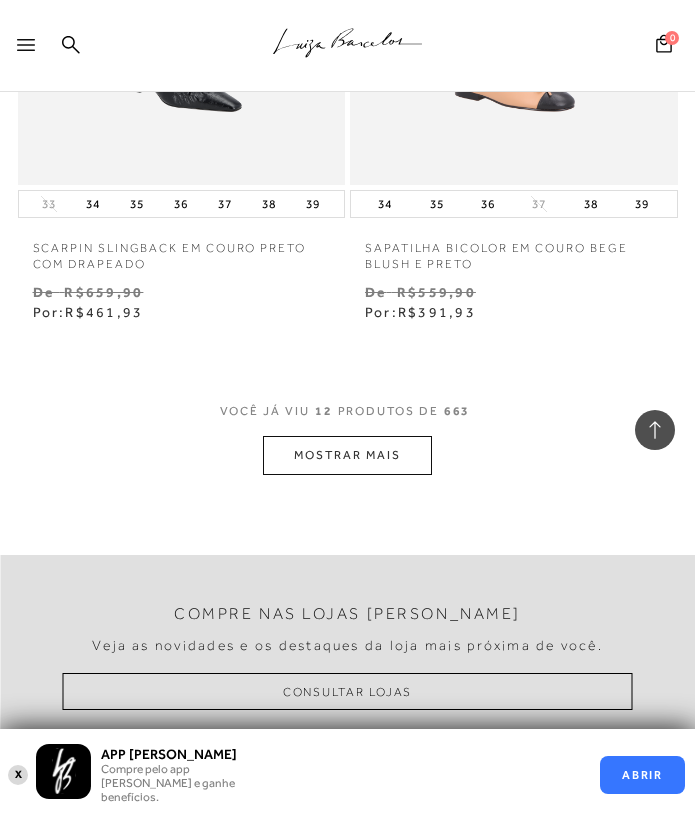 click on "MOSTRAR MAIS" at bounding box center [347, 455] 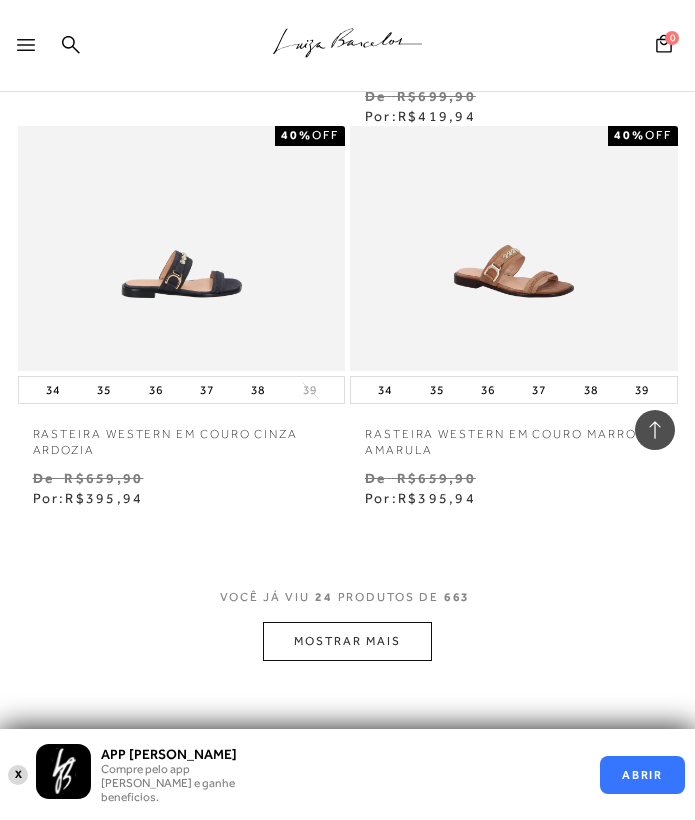 scroll, scrollTop: 4617, scrollLeft: 0, axis: vertical 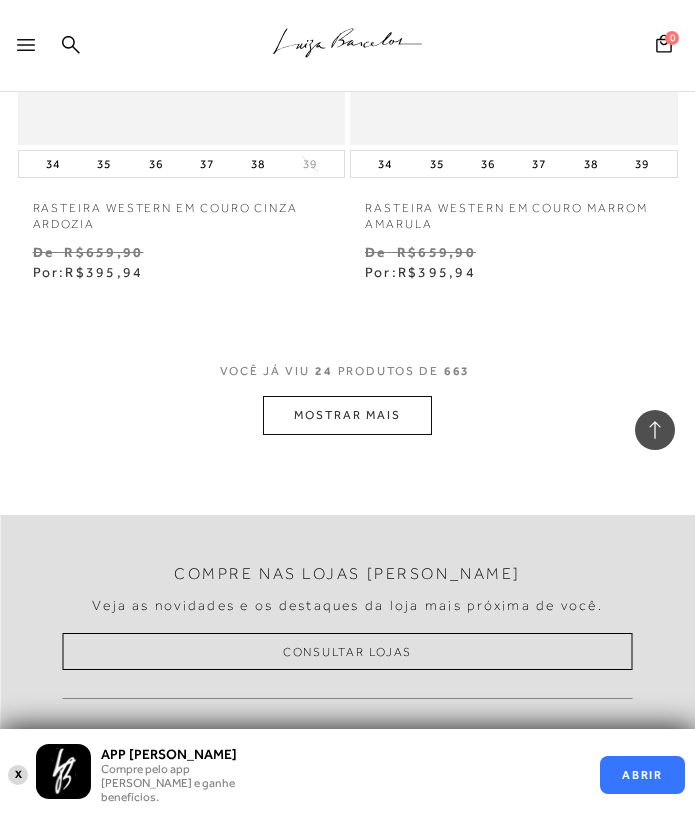 click on "MOSTRAR MAIS" at bounding box center [347, 415] 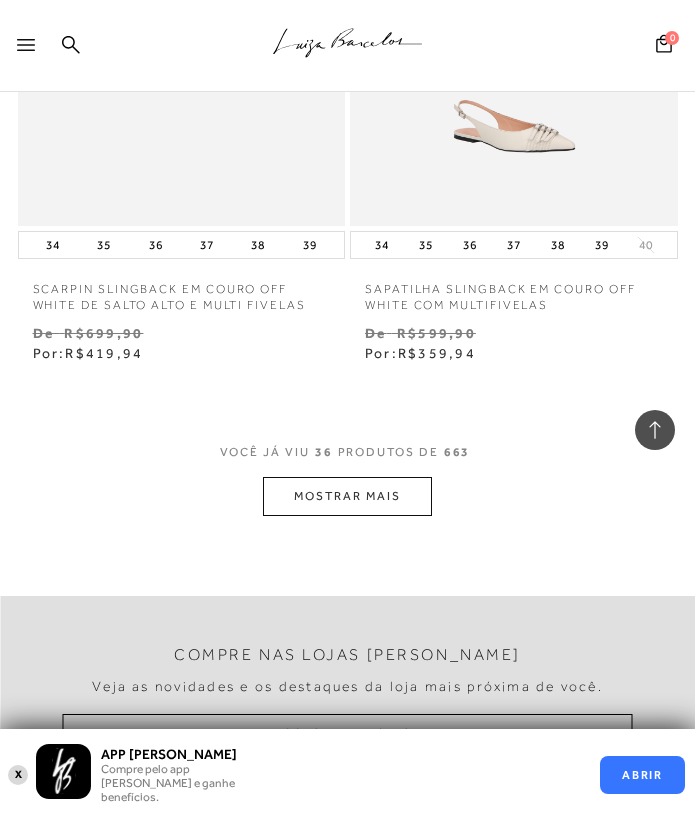 scroll, scrollTop: 6832, scrollLeft: 0, axis: vertical 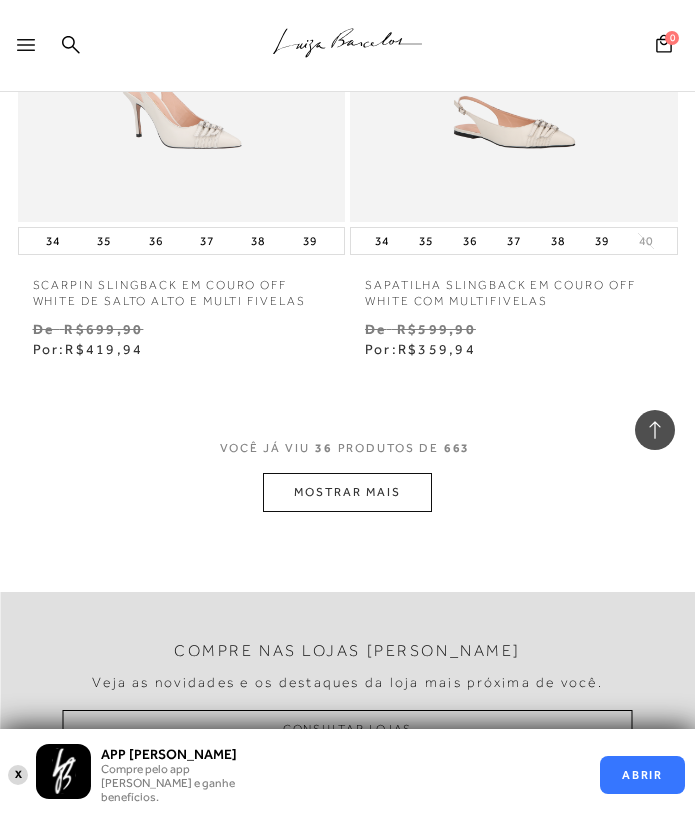 click on "MOSTRAR MAIS" at bounding box center [347, 492] 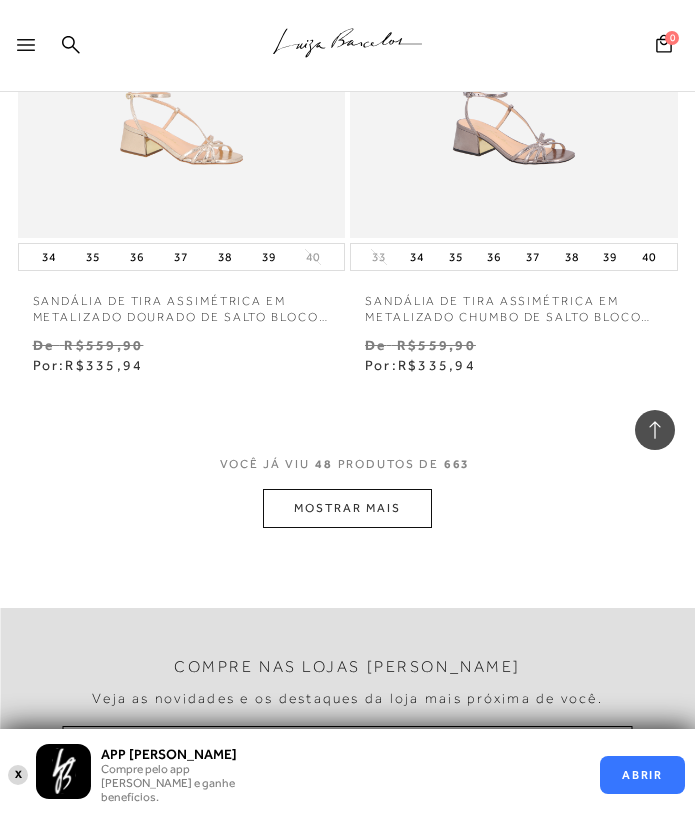 scroll, scrollTop: 9258, scrollLeft: 0, axis: vertical 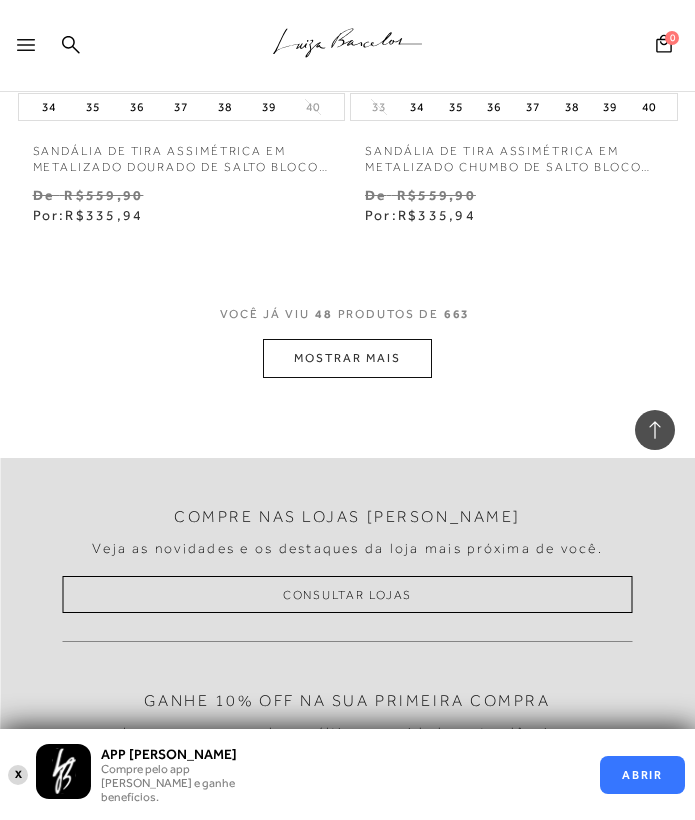 click on "MOSTRAR MAIS" at bounding box center [347, 358] 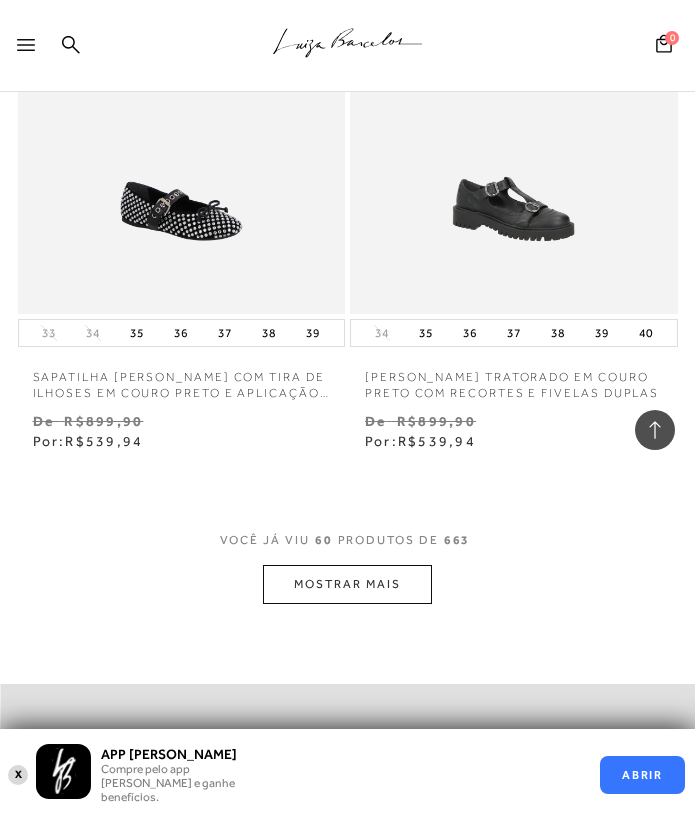 scroll, scrollTop: 11454, scrollLeft: 0, axis: vertical 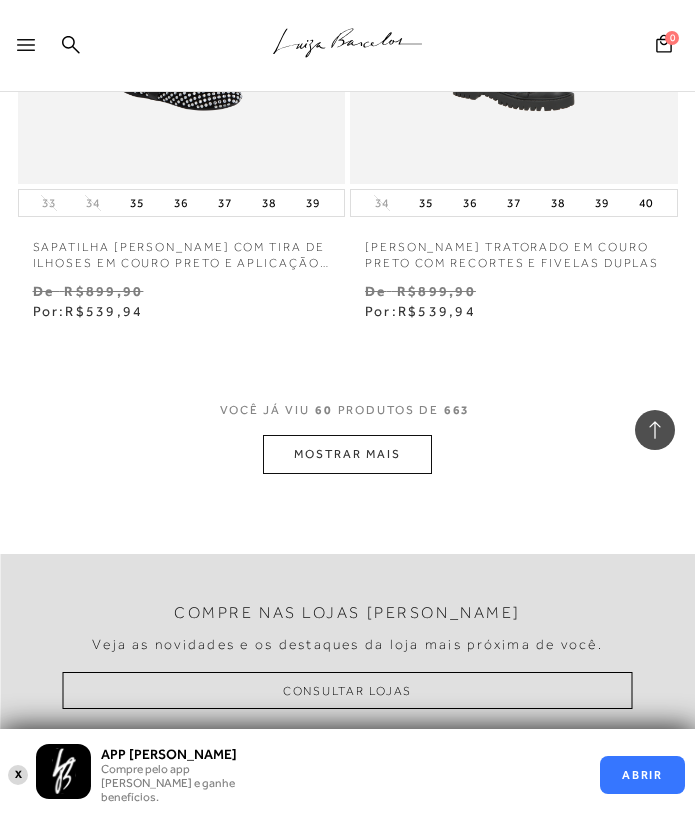 click on "MOSTRAR MAIS" at bounding box center [347, 454] 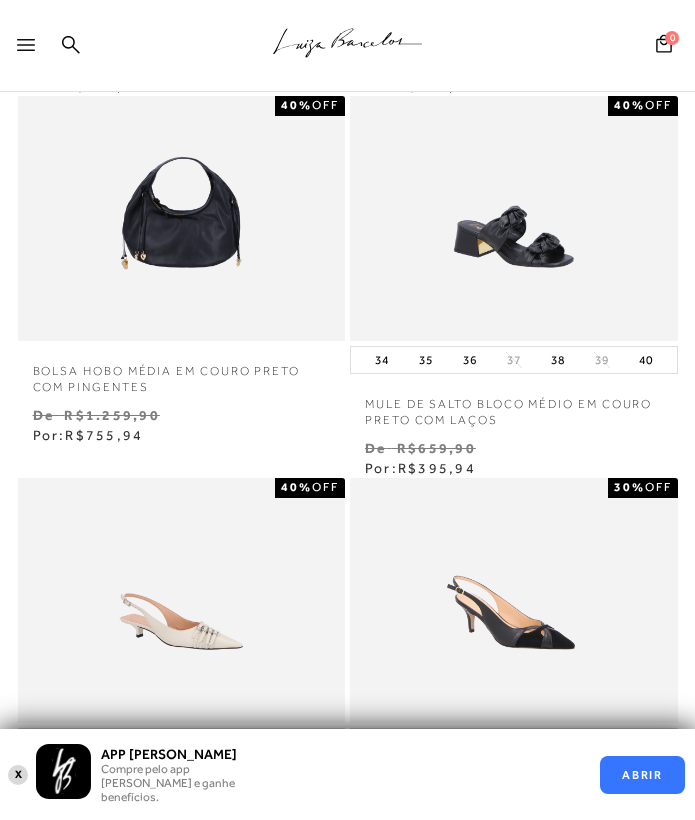 scroll, scrollTop: 0, scrollLeft: 0, axis: both 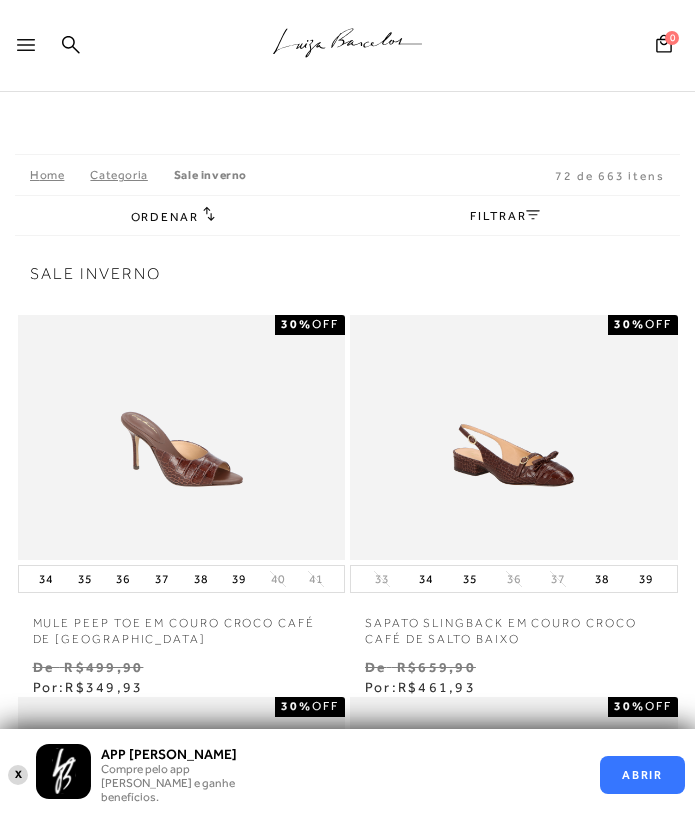 click 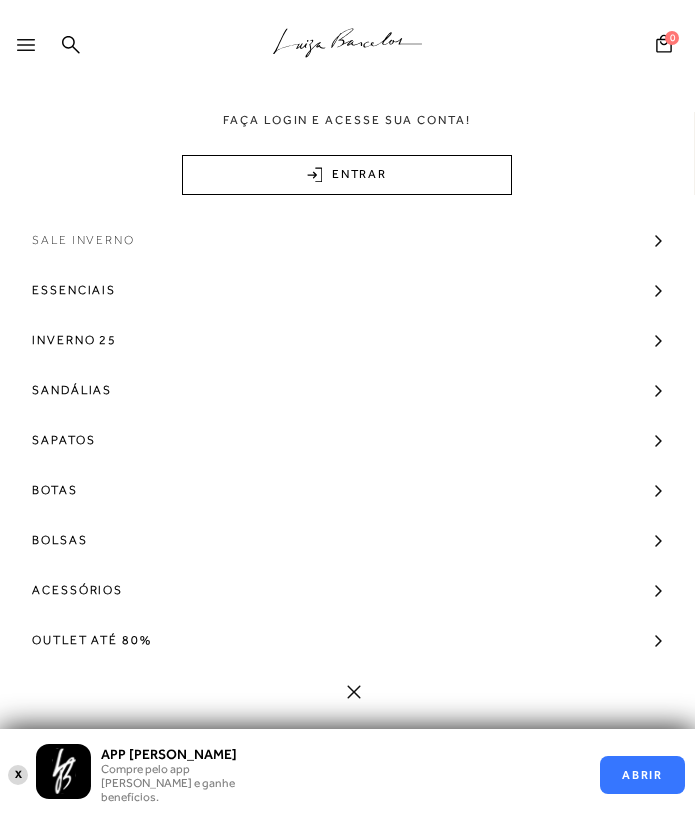 click on "Sale Inverno" at bounding box center (83, 240) 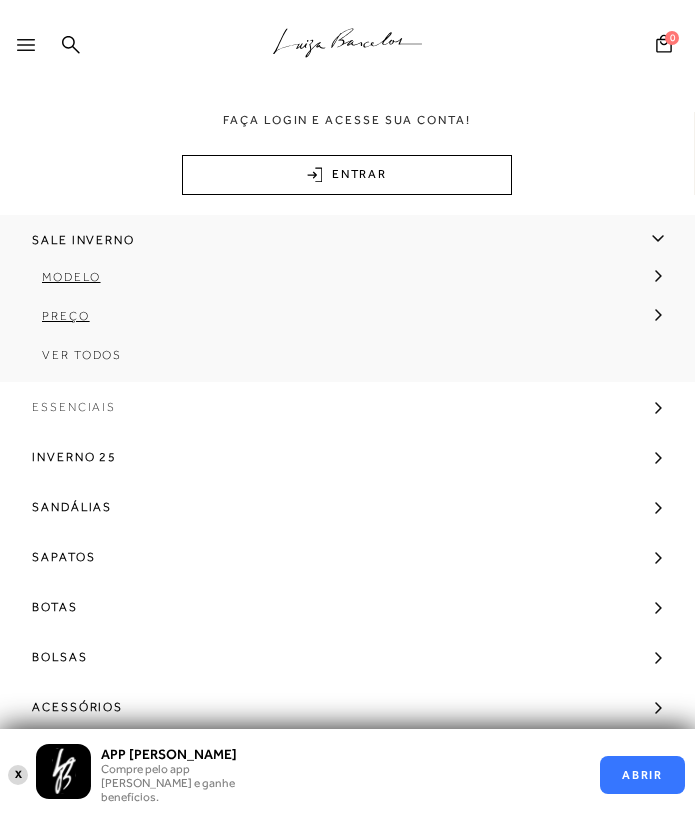 scroll, scrollTop: 17, scrollLeft: 0, axis: vertical 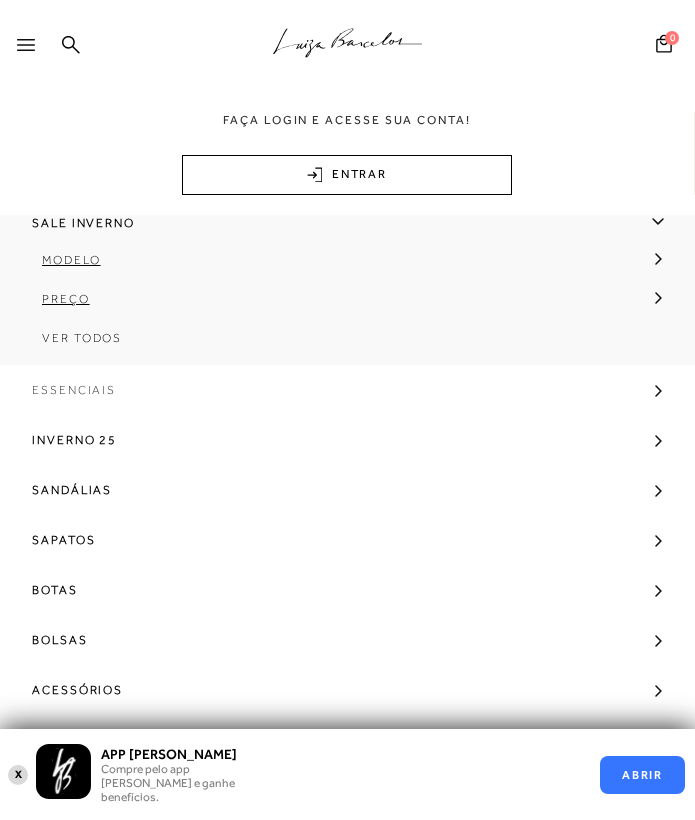 click on "Essenciais" at bounding box center [347, 390] 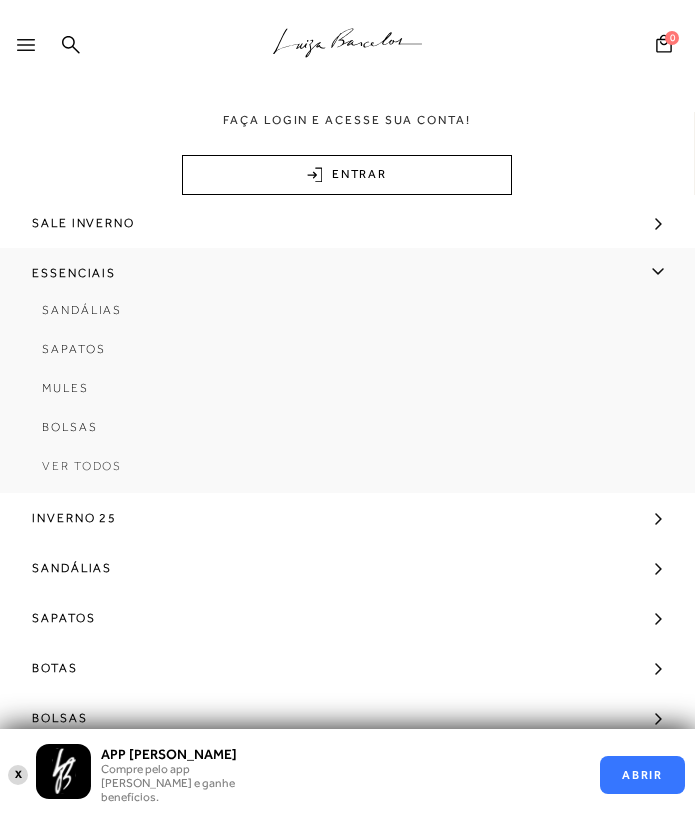 click on "Ver Todos" at bounding box center (82, 466) 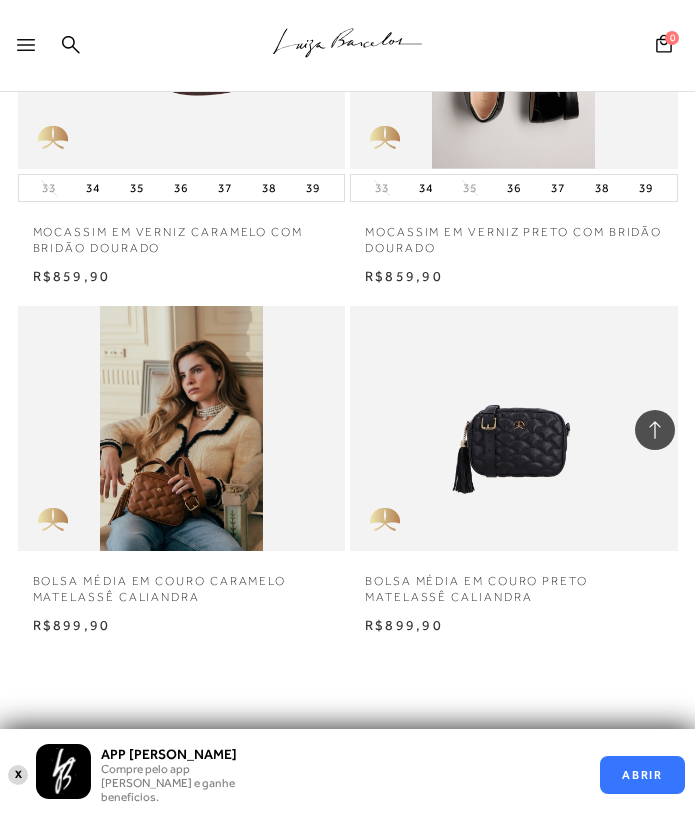 scroll, scrollTop: 2276, scrollLeft: 0, axis: vertical 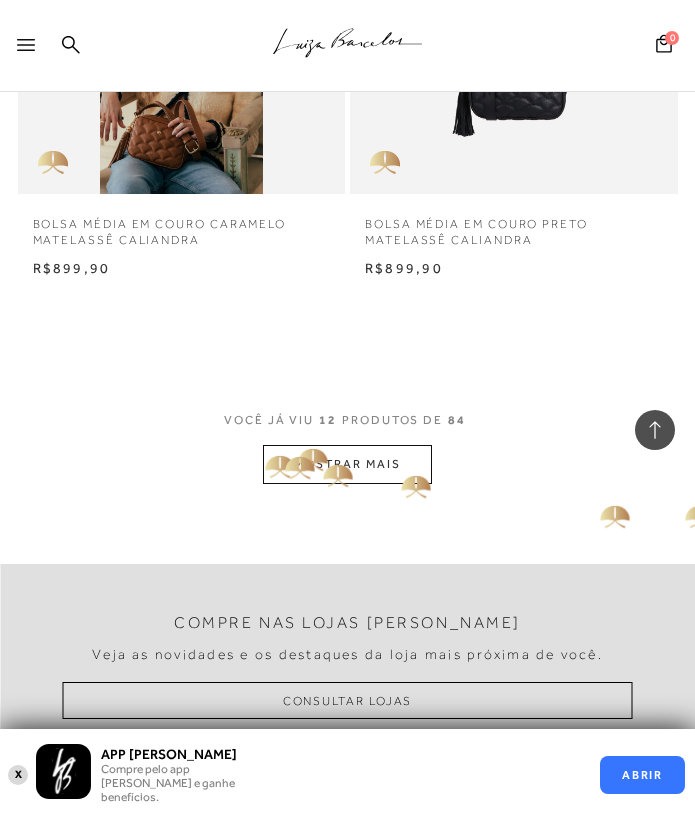 click on "MOSTRAR MAIS" at bounding box center [347, 464] 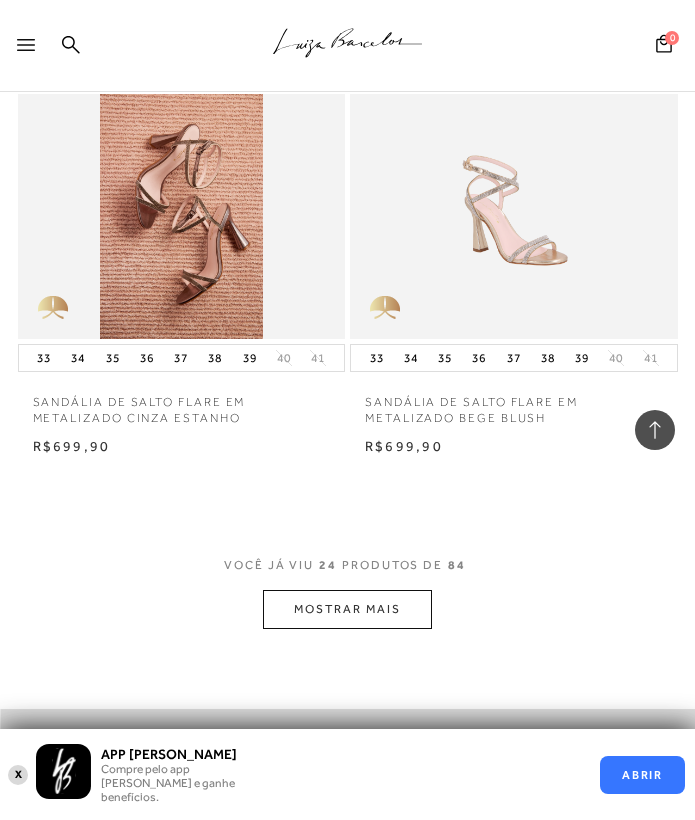 scroll, scrollTop: 4622, scrollLeft: 0, axis: vertical 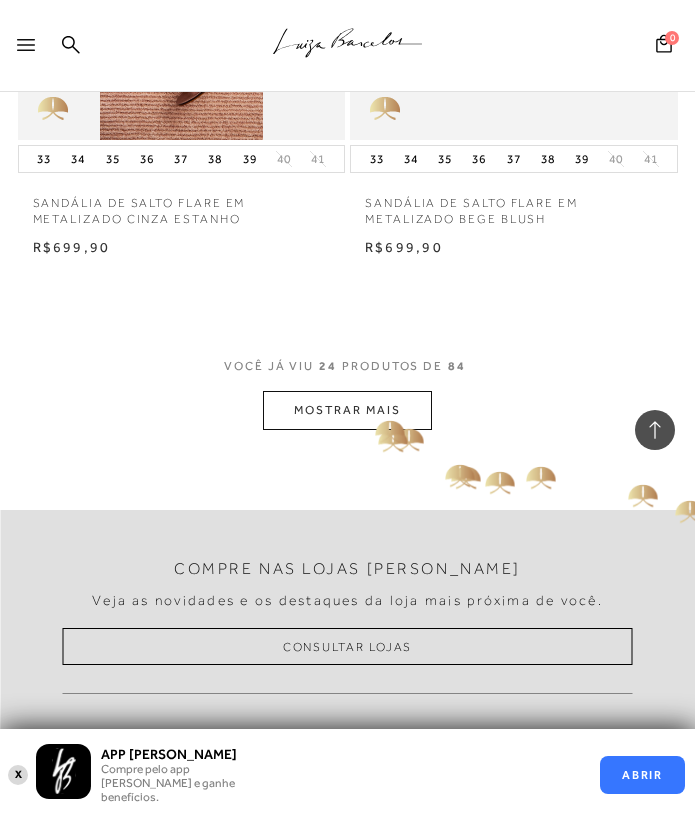 click on "MOSTRAR MAIS" at bounding box center (347, 410) 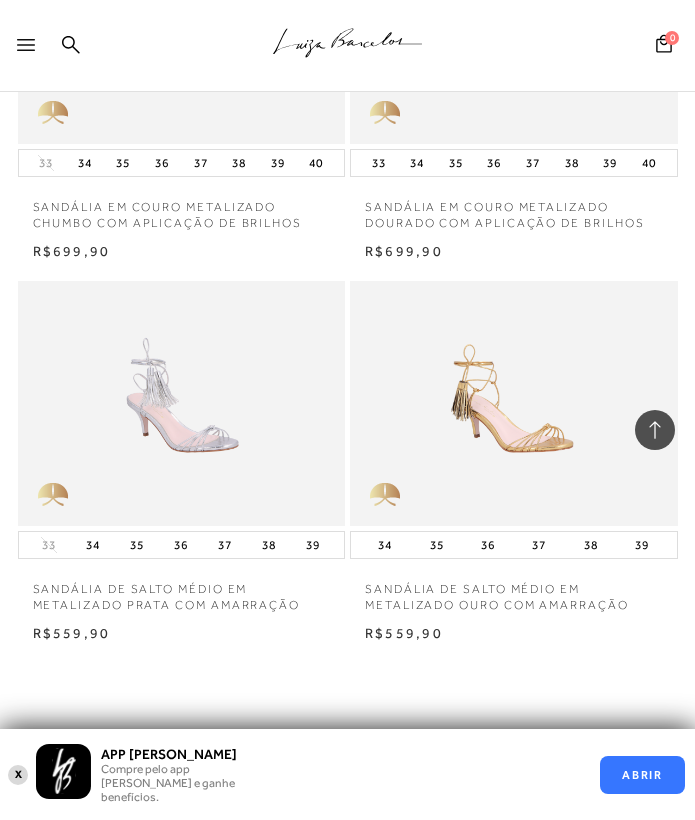 scroll, scrollTop: 6997, scrollLeft: 0, axis: vertical 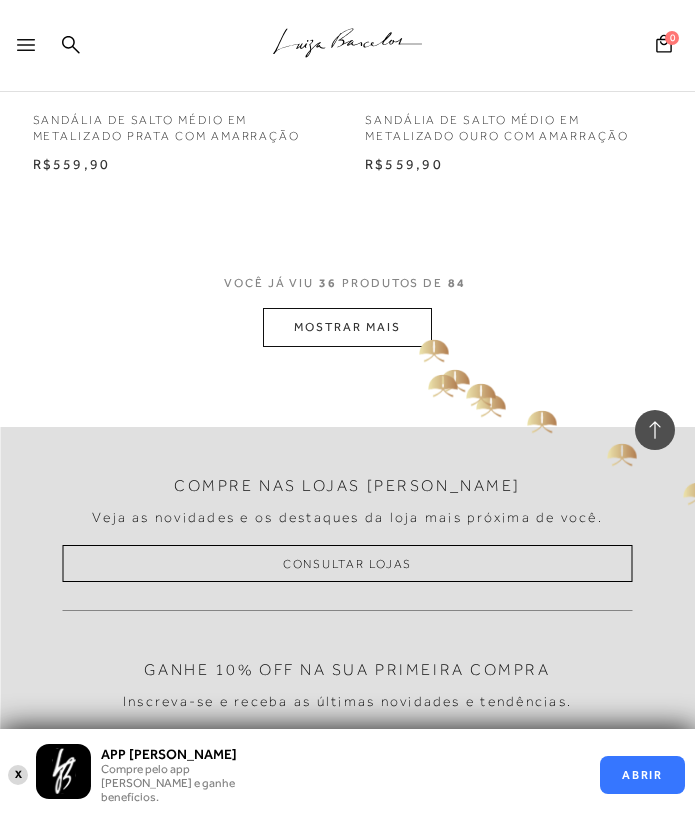 click on "MOSTRAR MAIS" at bounding box center (347, 327) 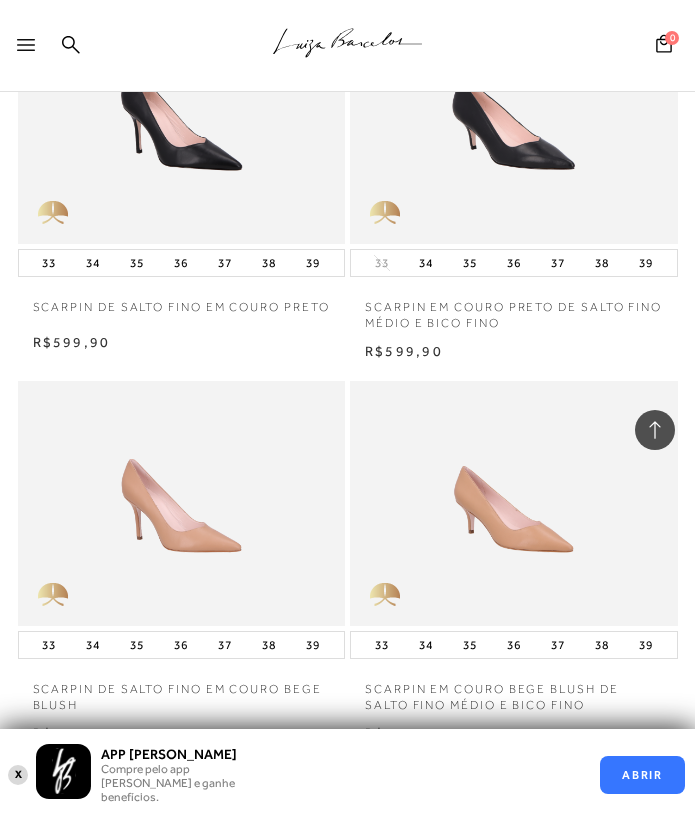 scroll, scrollTop: 9268, scrollLeft: 0, axis: vertical 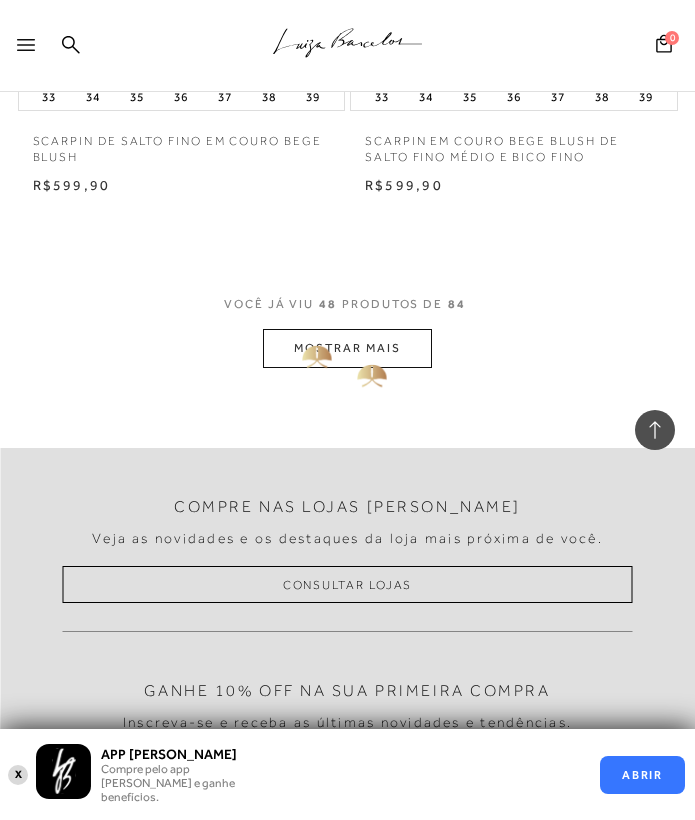 click on "MOSTRAR MAIS" at bounding box center [347, 348] 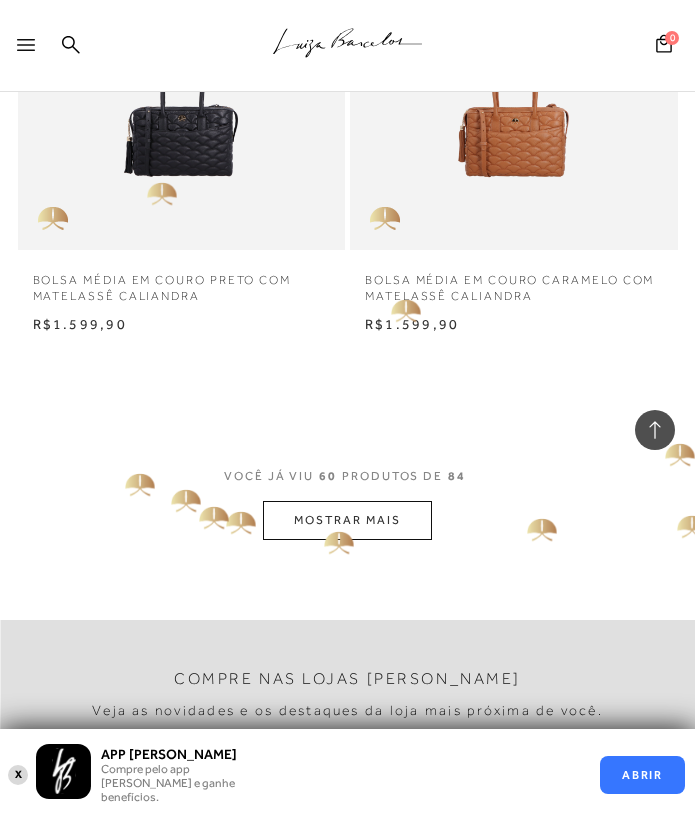 scroll, scrollTop: 11361, scrollLeft: 0, axis: vertical 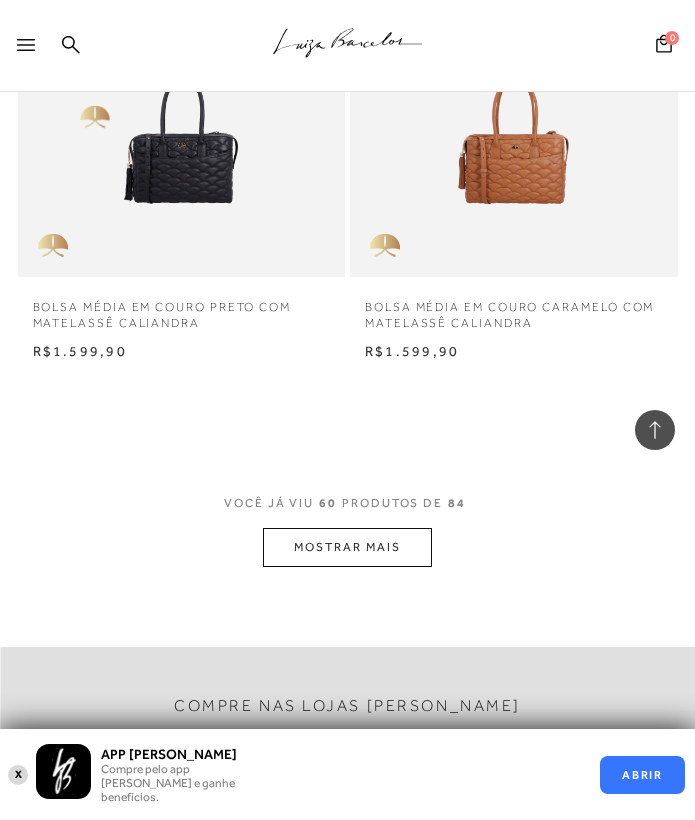 click 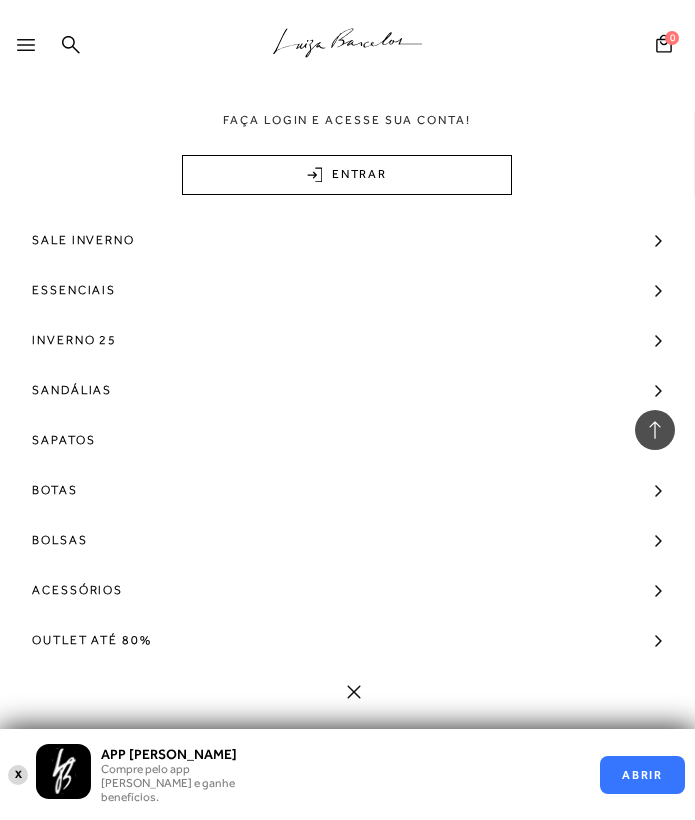 scroll, scrollTop: 0, scrollLeft: 0, axis: both 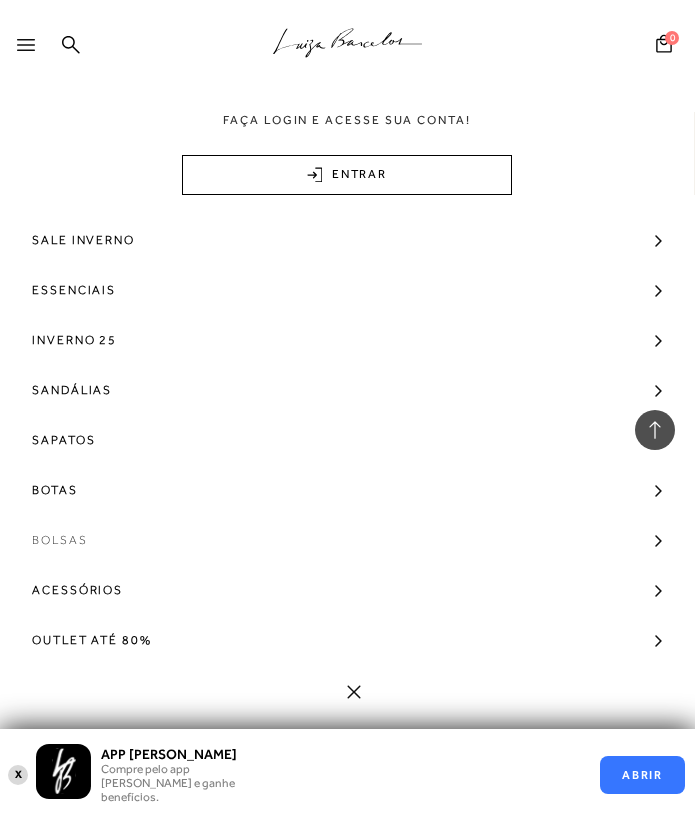 click on "Bolsas" at bounding box center [347, 540] 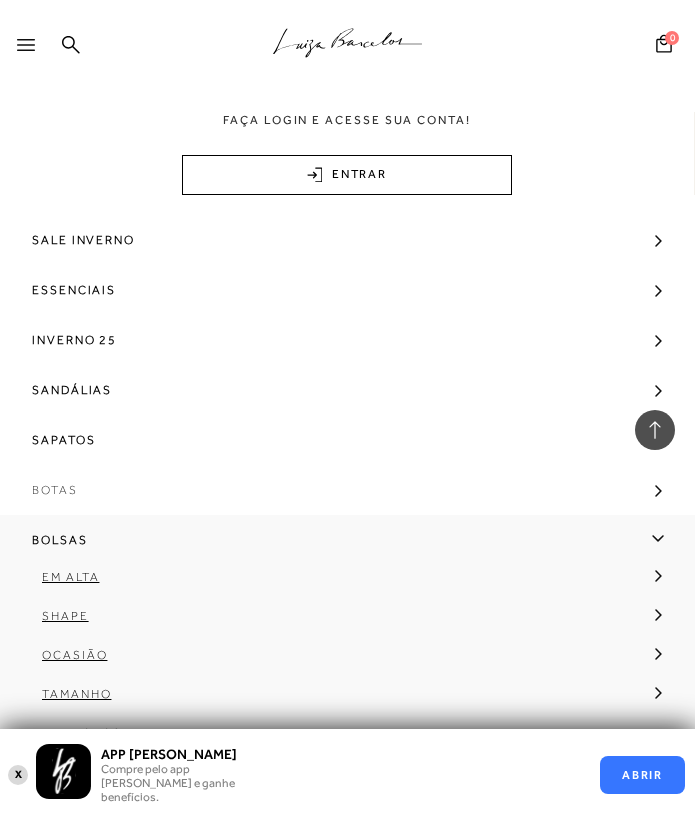 scroll, scrollTop: 95, scrollLeft: 0, axis: vertical 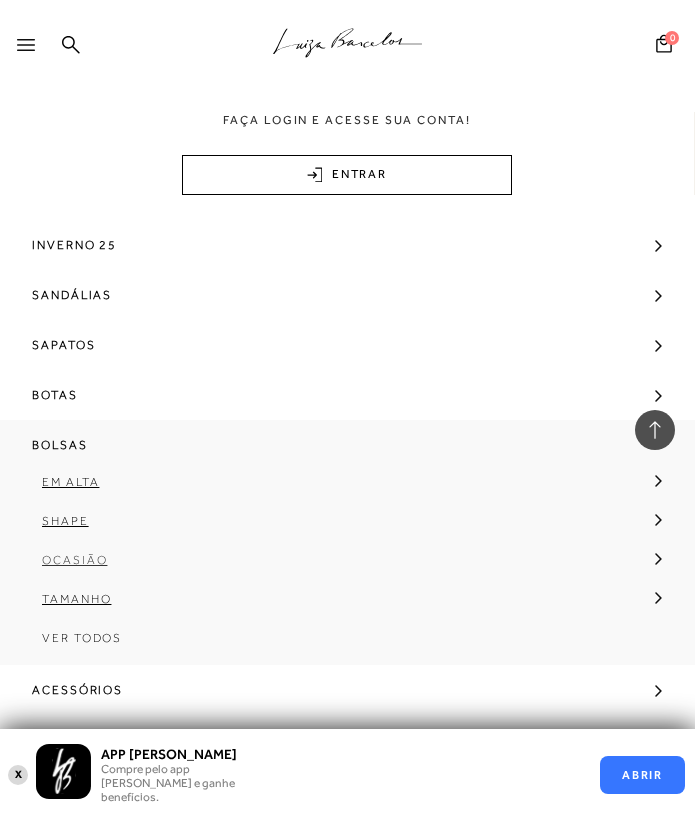 click 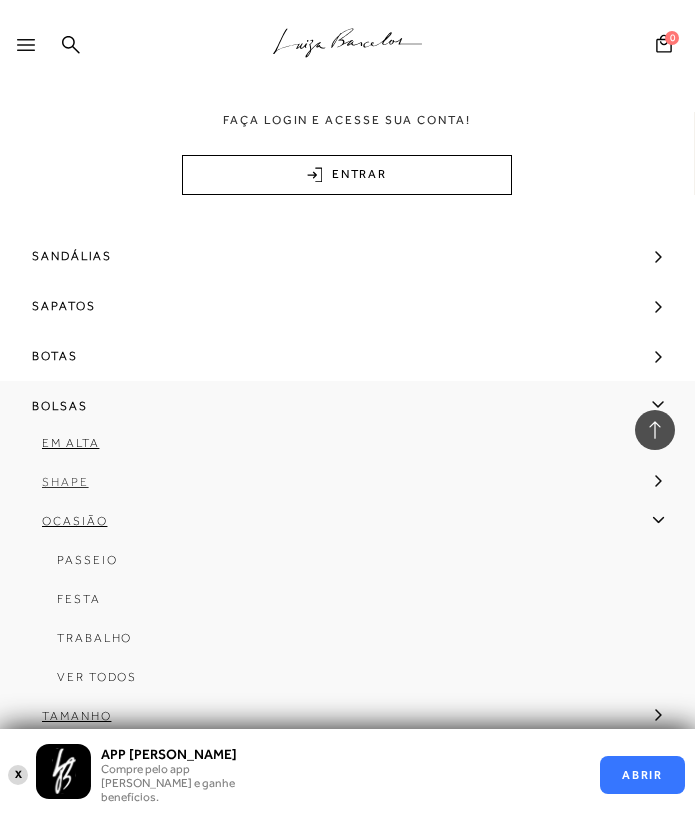scroll, scrollTop: 237, scrollLeft: 0, axis: vertical 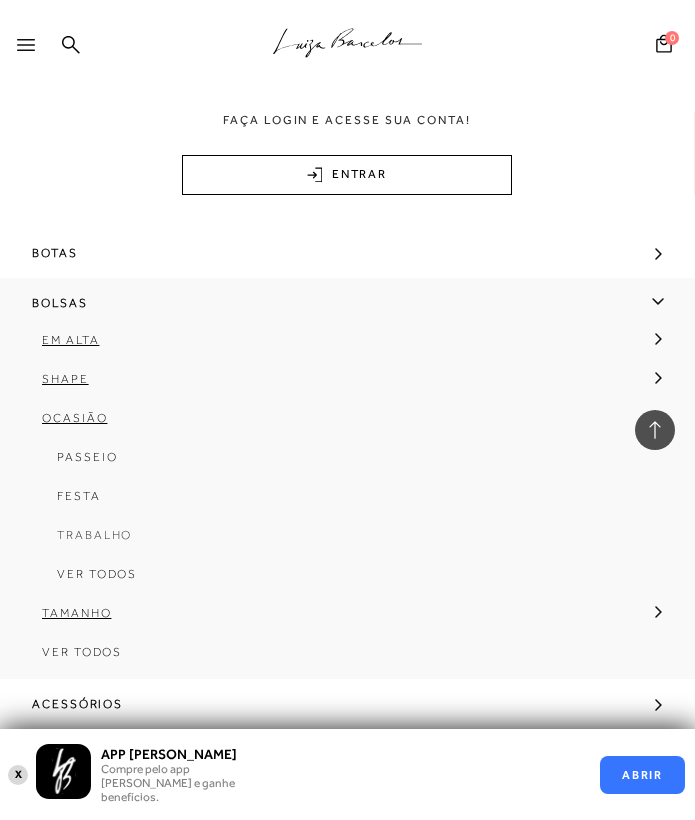 click on "Trabalho" at bounding box center (94, 535) 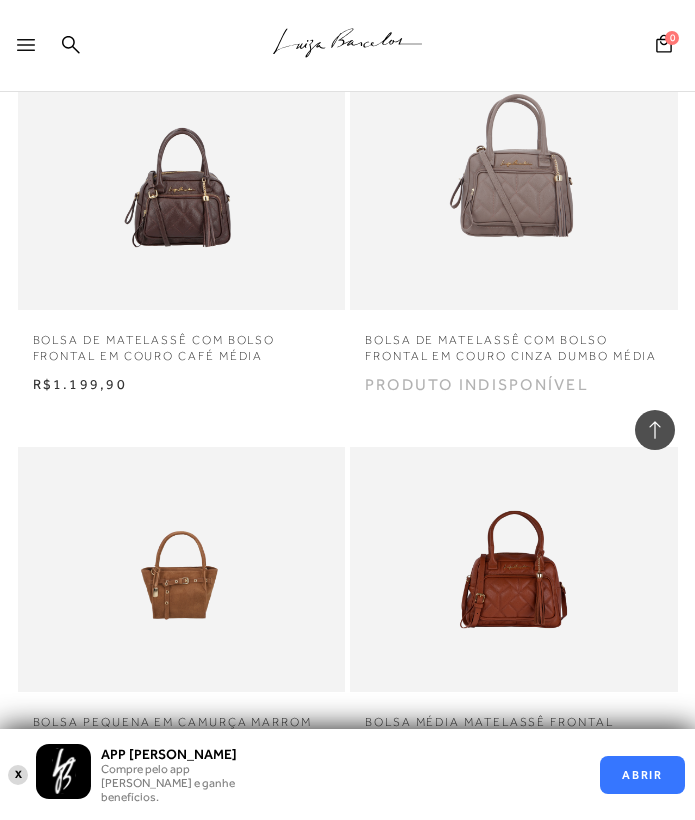 scroll, scrollTop: 2171, scrollLeft: 0, axis: vertical 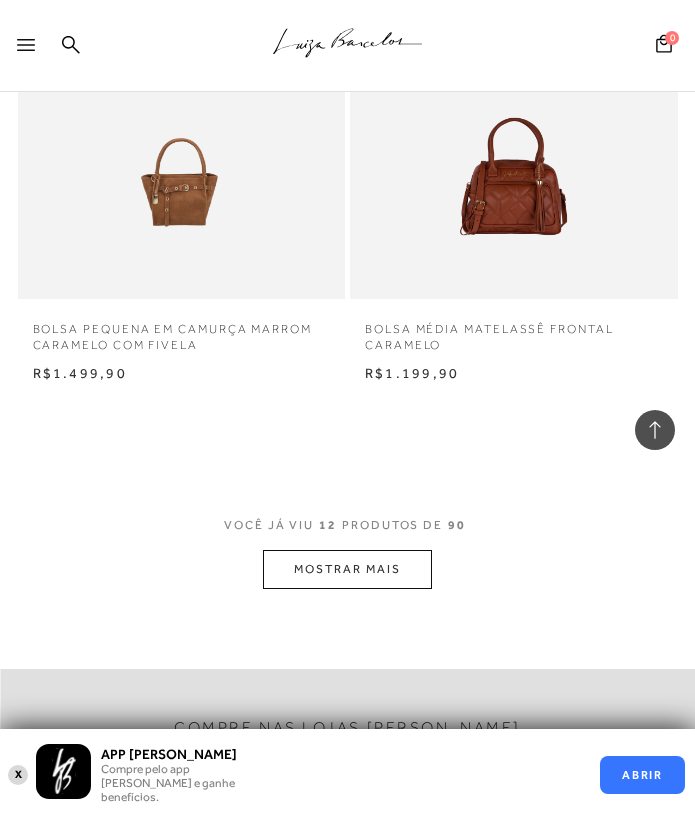 click on "MOSTRAR MAIS" at bounding box center [347, 569] 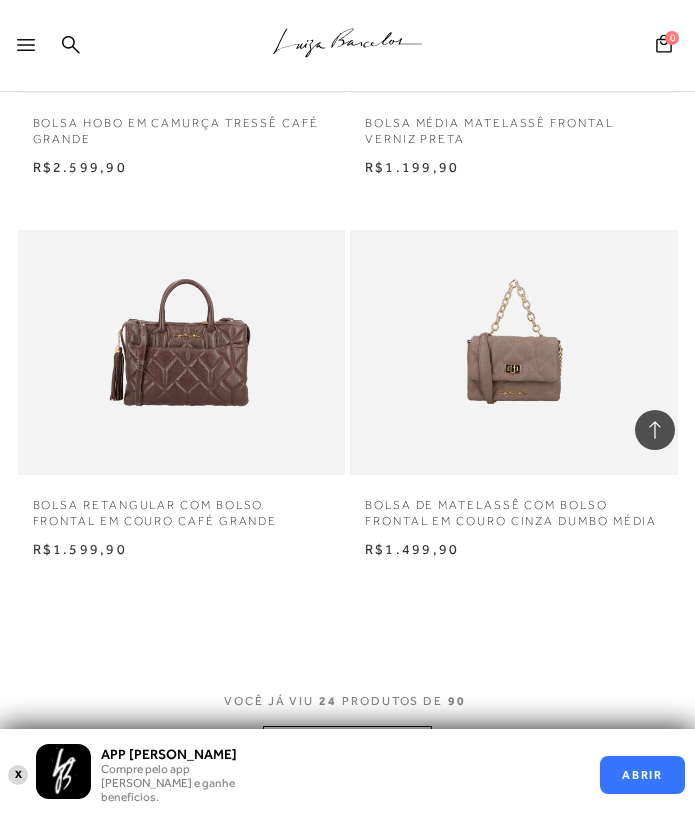 scroll, scrollTop: 4437, scrollLeft: 0, axis: vertical 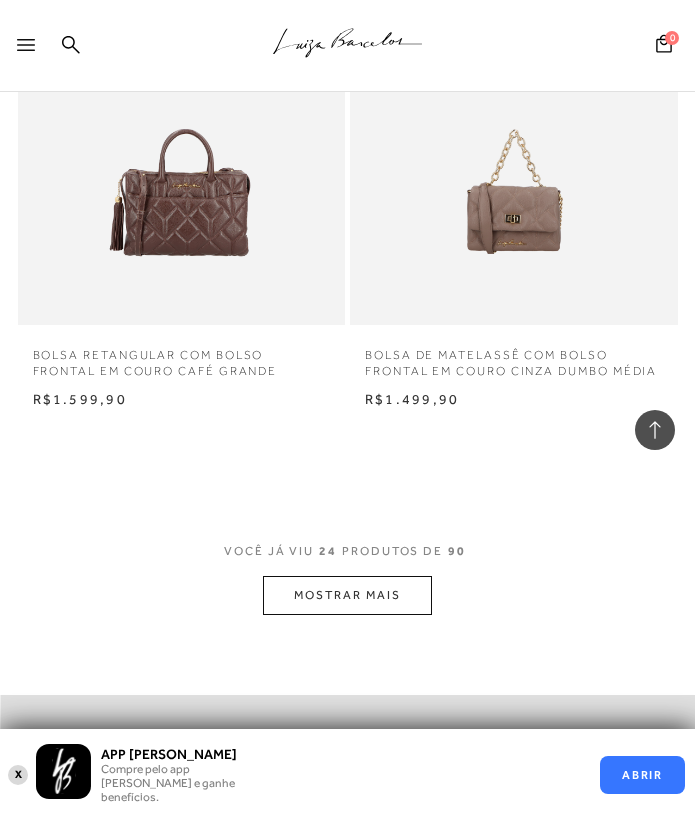 click on "MOSTRAR MAIS" at bounding box center [347, 595] 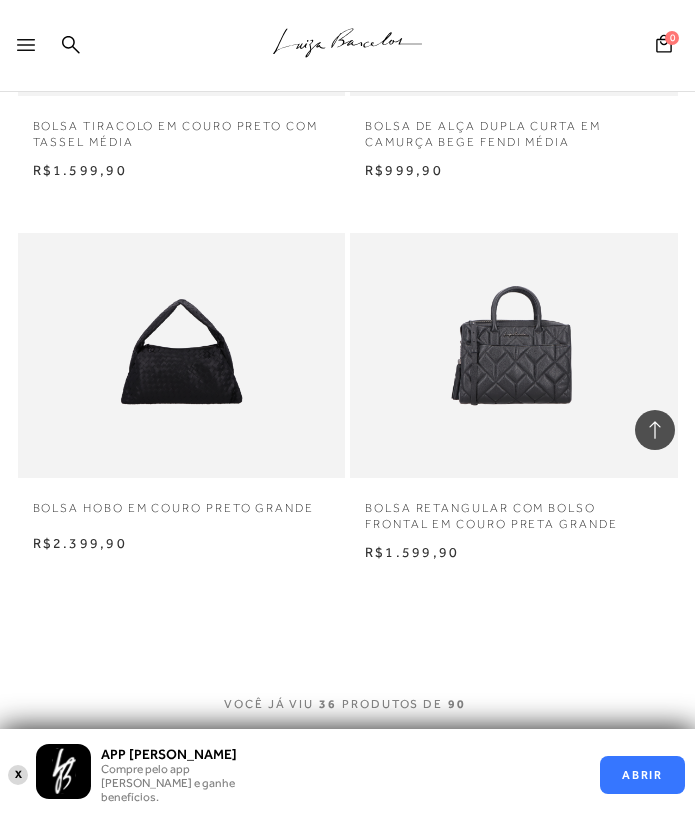 scroll, scrollTop: 6645, scrollLeft: 0, axis: vertical 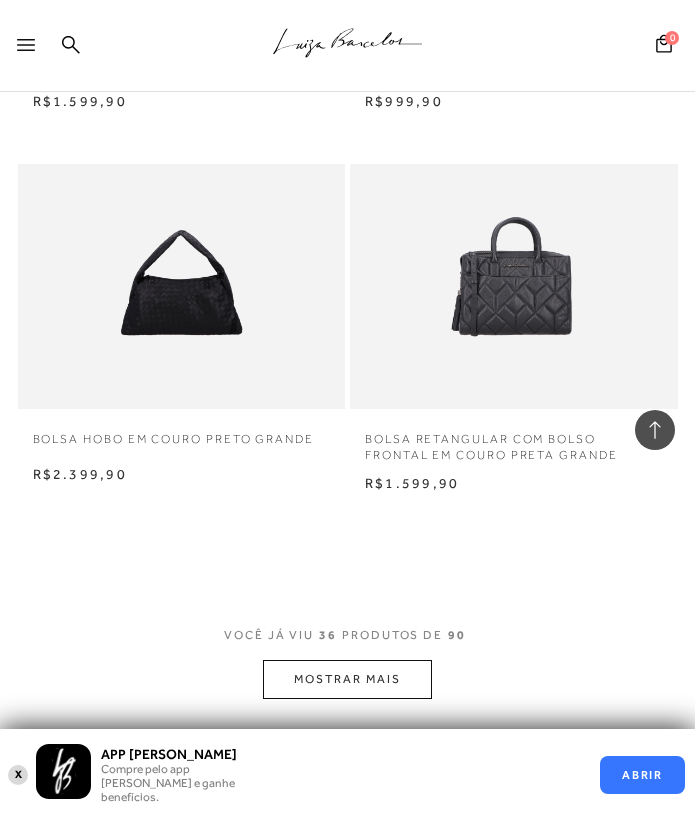 click on "MOSTRAR MAIS" at bounding box center [347, 679] 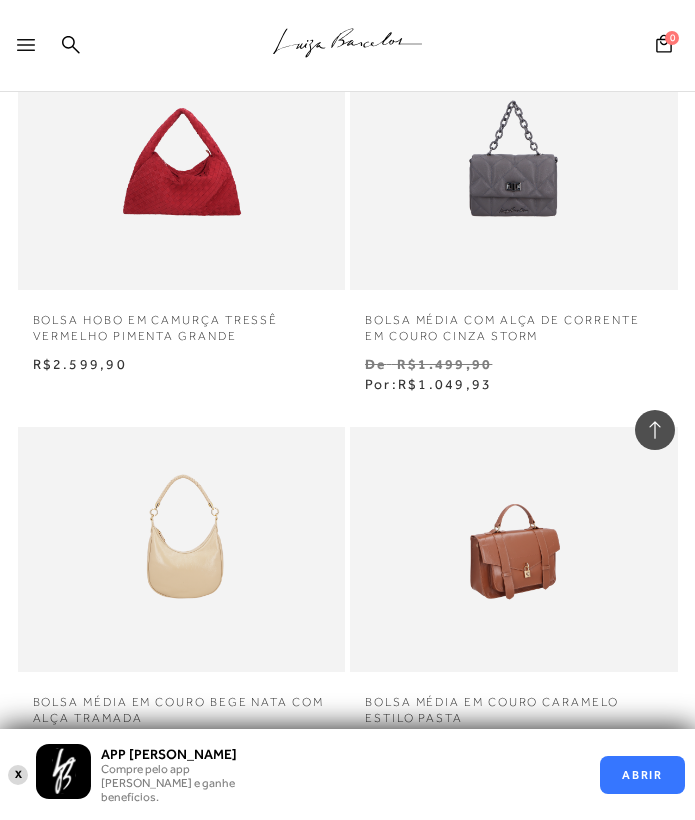 scroll, scrollTop: 8951, scrollLeft: 0, axis: vertical 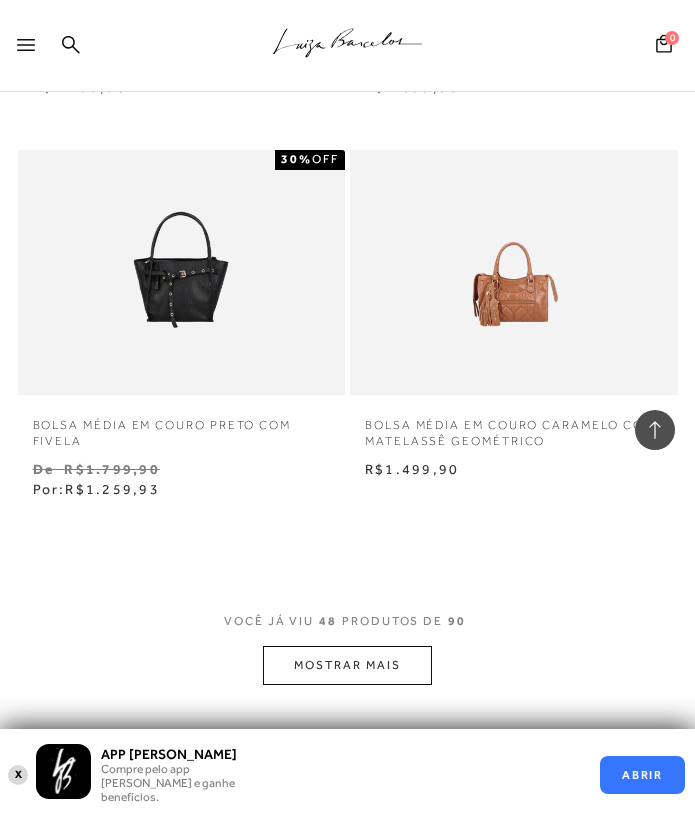 click on "MOSTRAR MAIS" at bounding box center (347, 665) 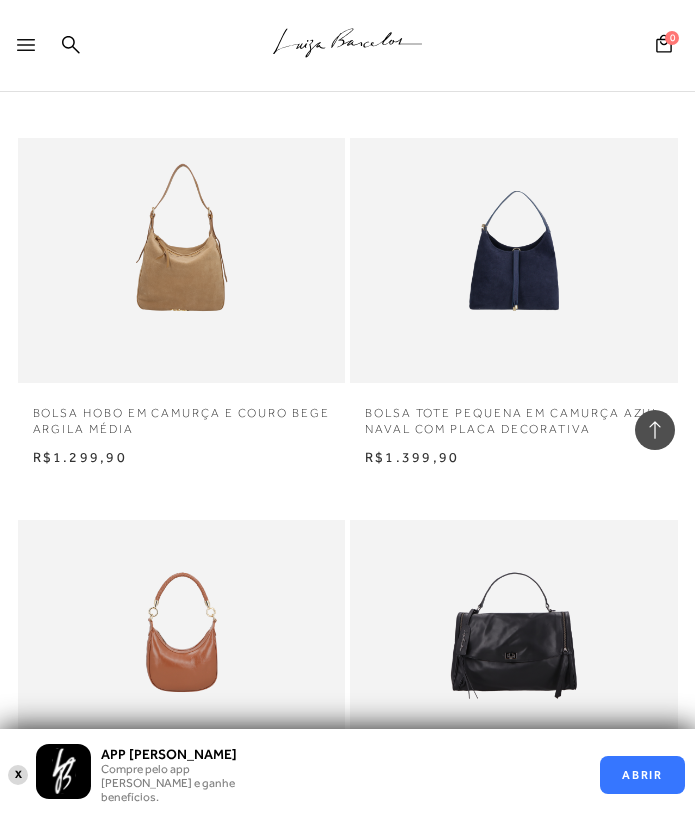 scroll, scrollTop: 11735, scrollLeft: 0, axis: vertical 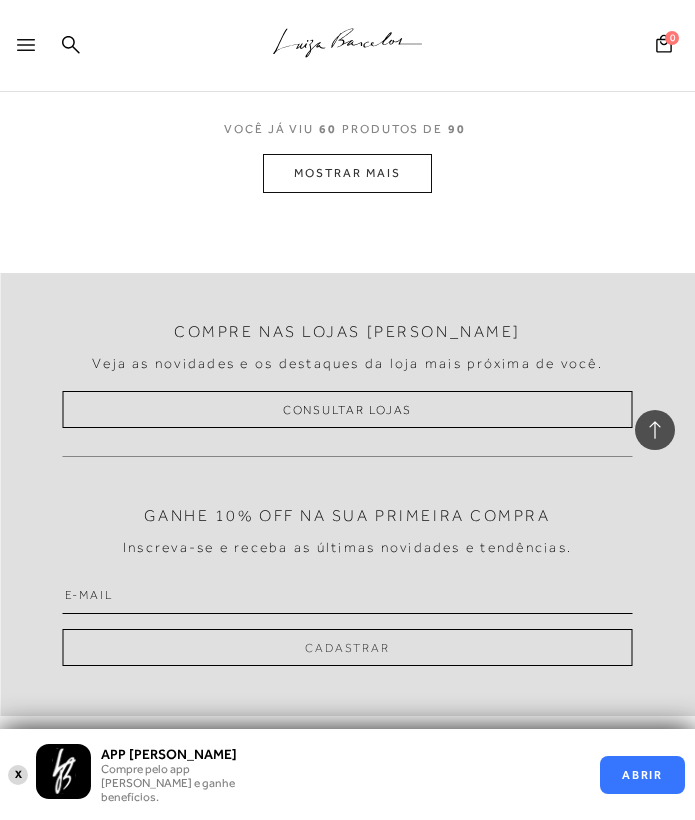 click on "MOSTRAR MAIS" at bounding box center (347, 173) 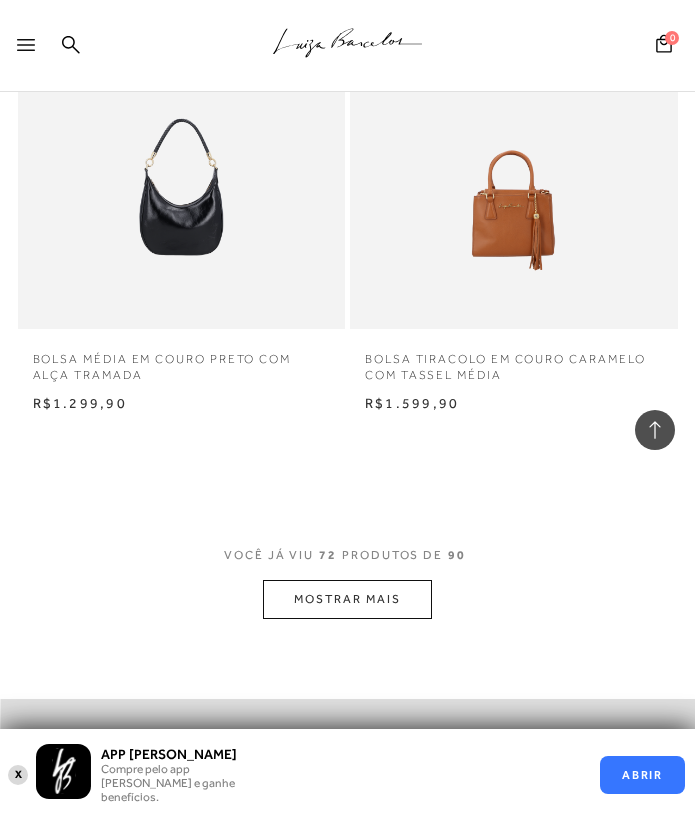 scroll, scrollTop: 13800, scrollLeft: 0, axis: vertical 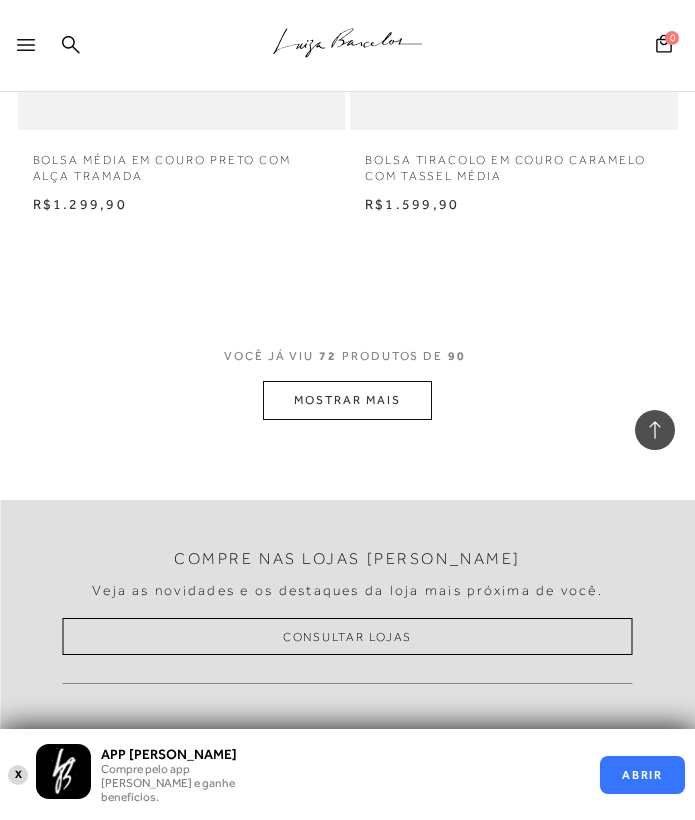 click on "MOSTRAR MAIS" at bounding box center (347, 400) 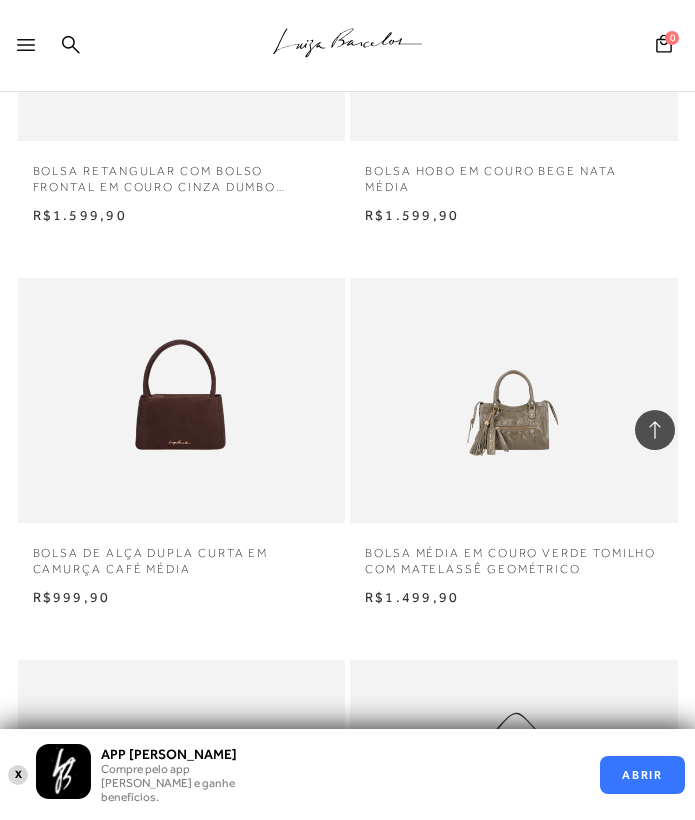 scroll, scrollTop: 14739, scrollLeft: 0, axis: vertical 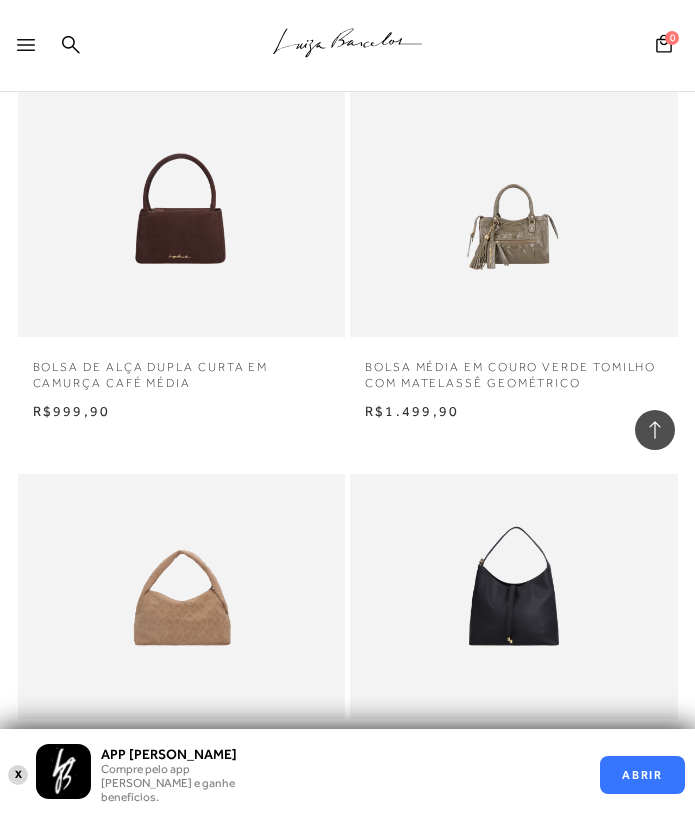 click on "R$999,90" at bounding box center [182, 412] 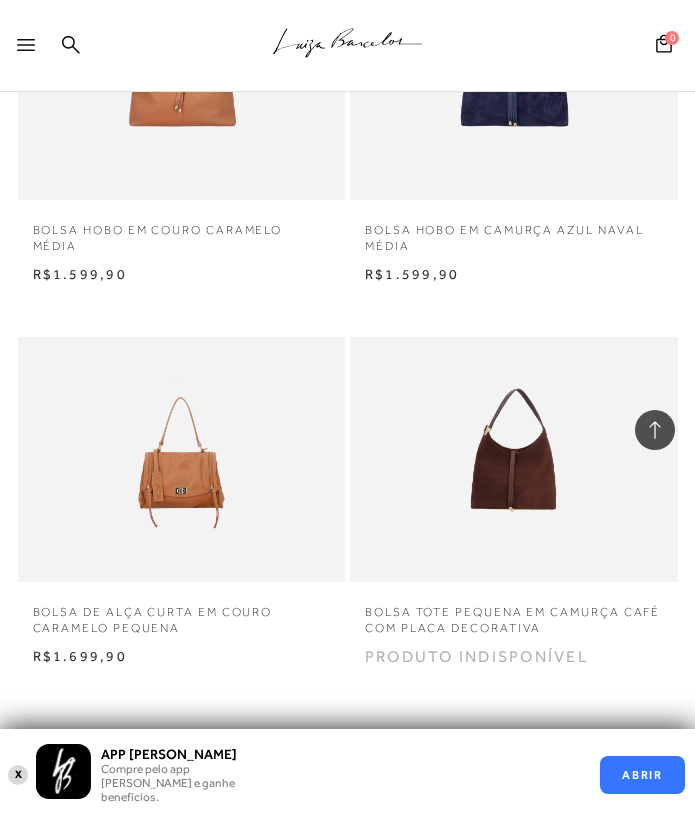 scroll, scrollTop: 16211, scrollLeft: 0, axis: vertical 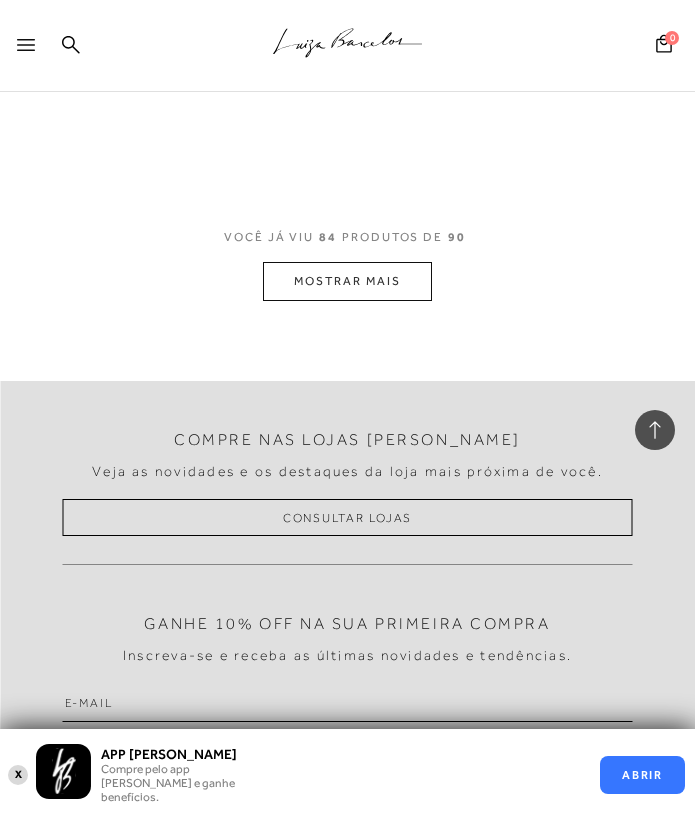 click on "MOSTRAR MAIS" at bounding box center [347, 281] 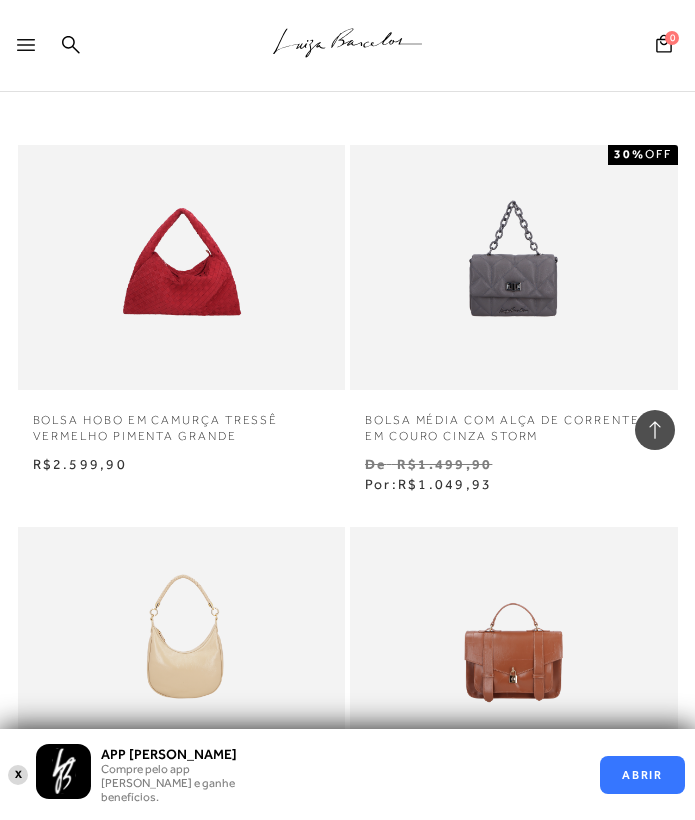 scroll, scrollTop: 7307, scrollLeft: 0, axis: vertical 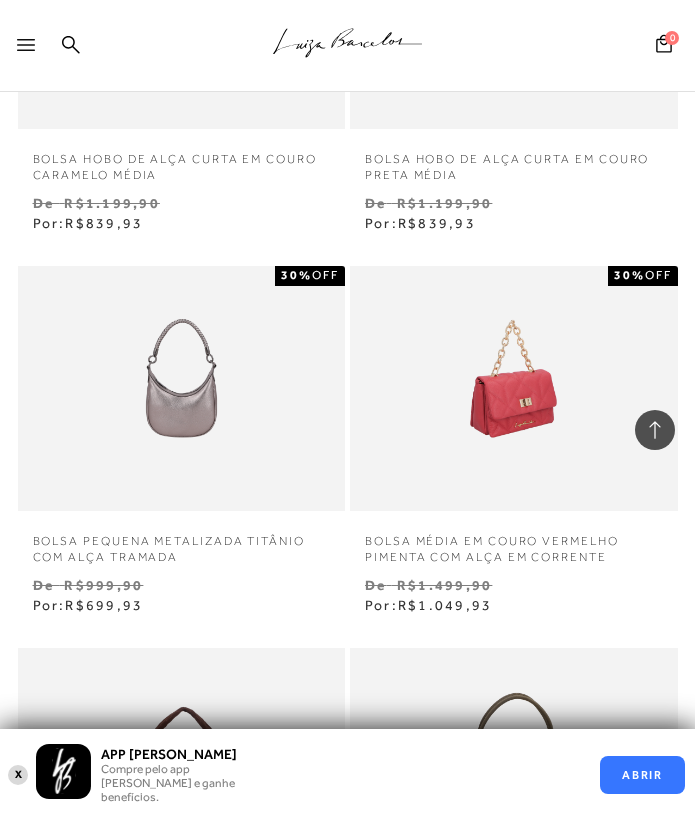 click at bounding box center [513, 388] 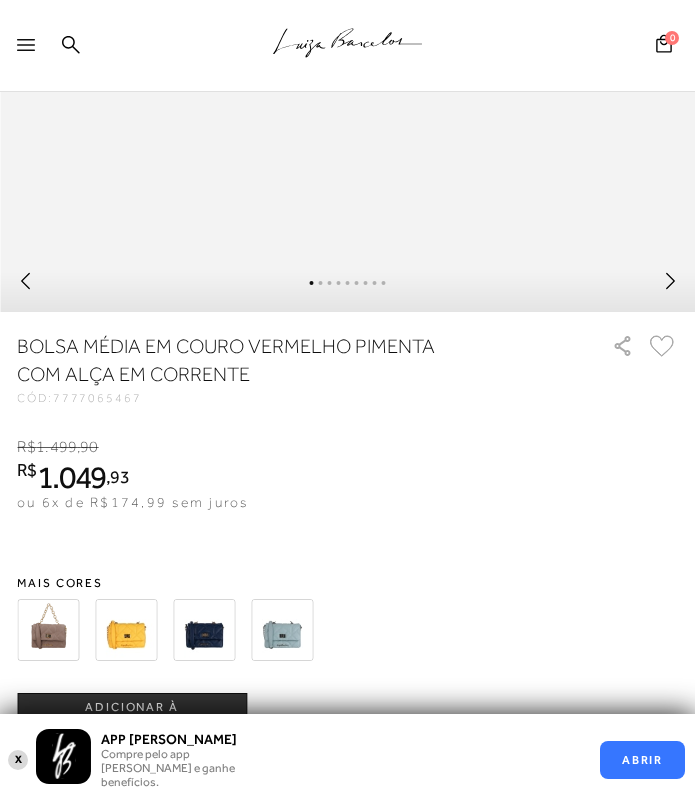scroll, scrollTop: 614, scrollLeft: 0, axis: vertical 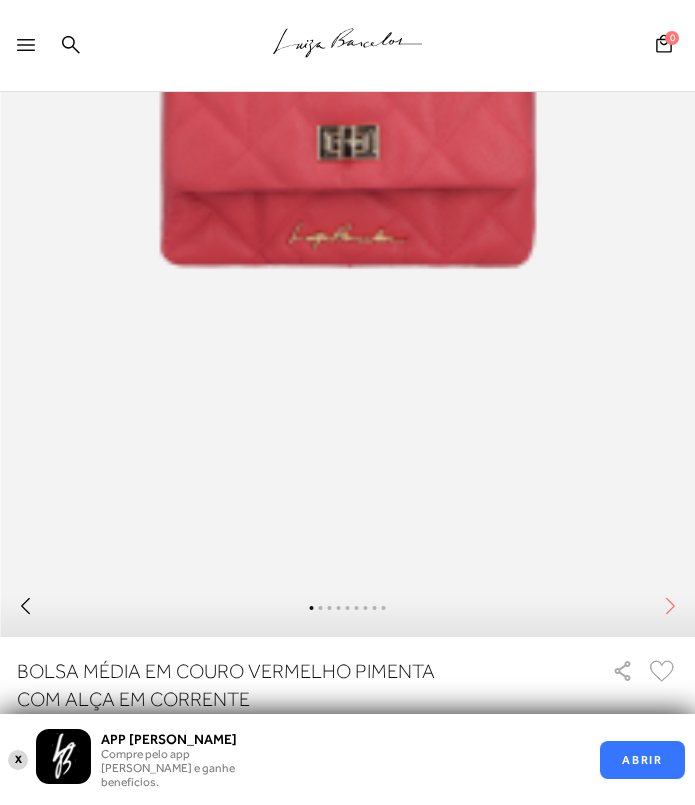 click 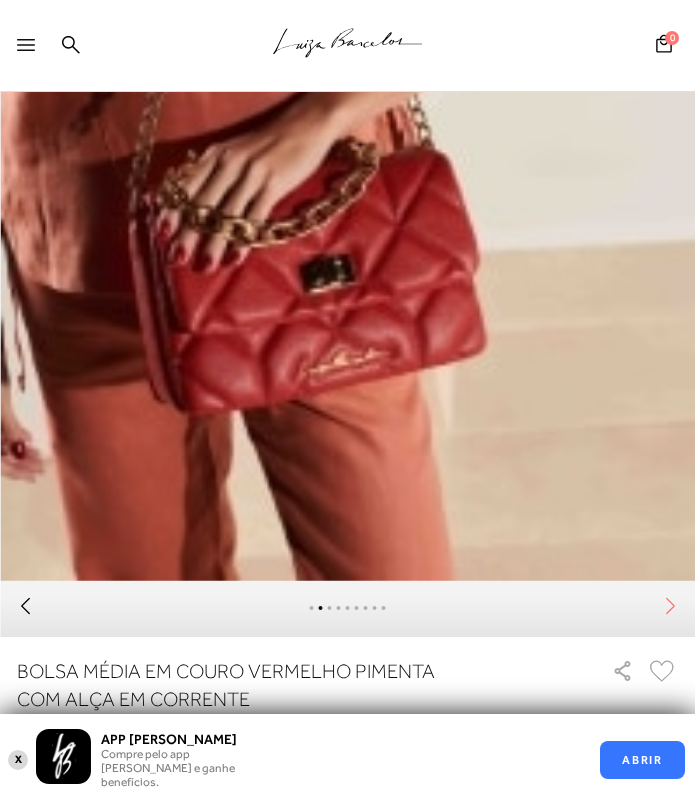click 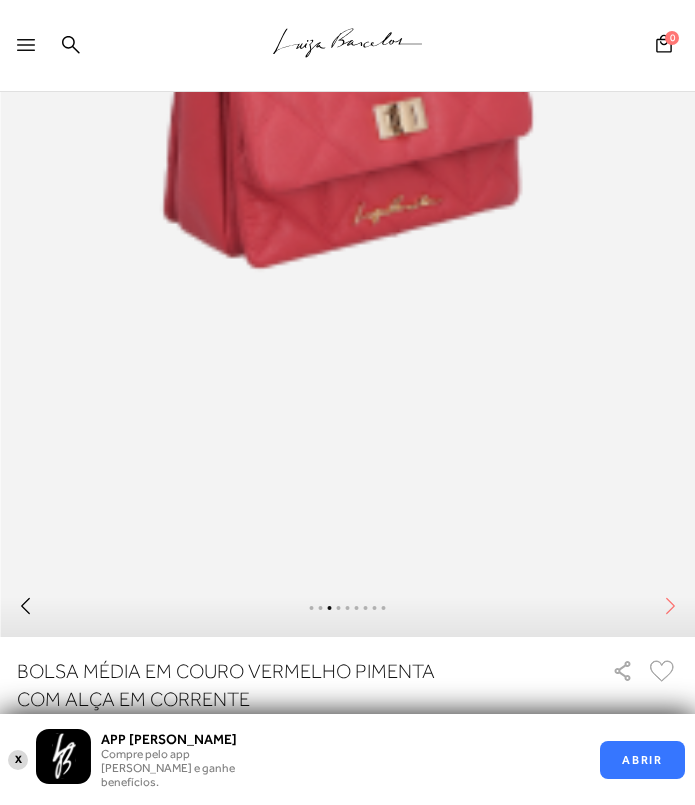 click 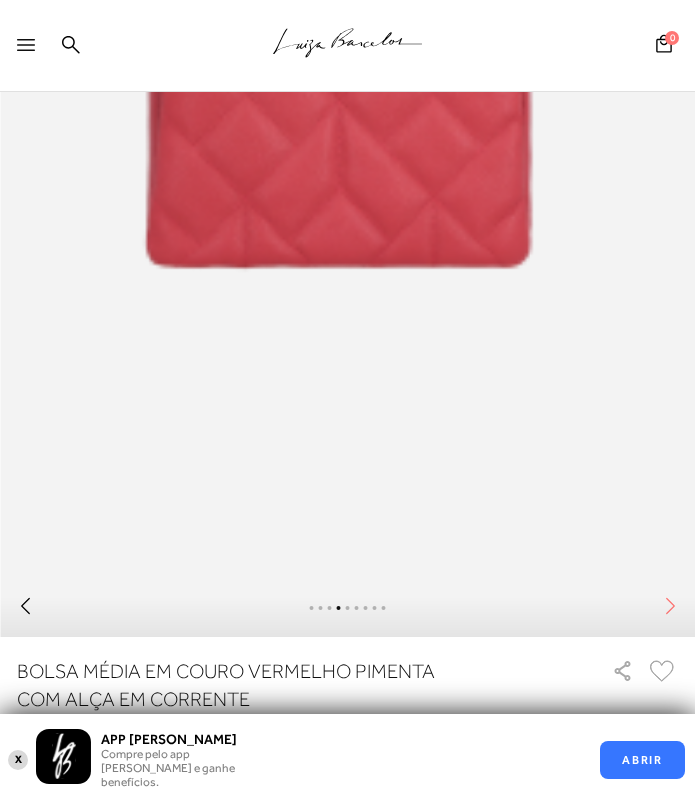 click 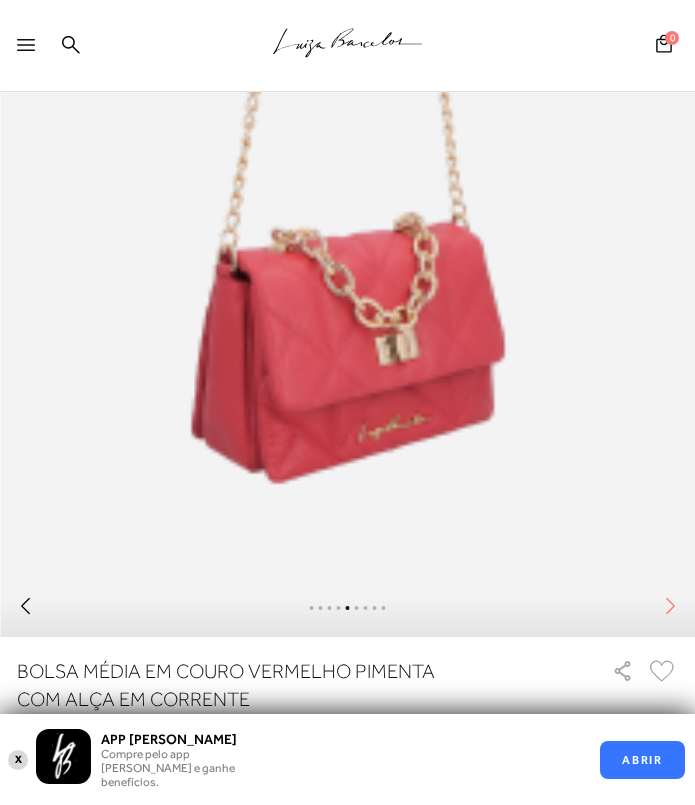 click 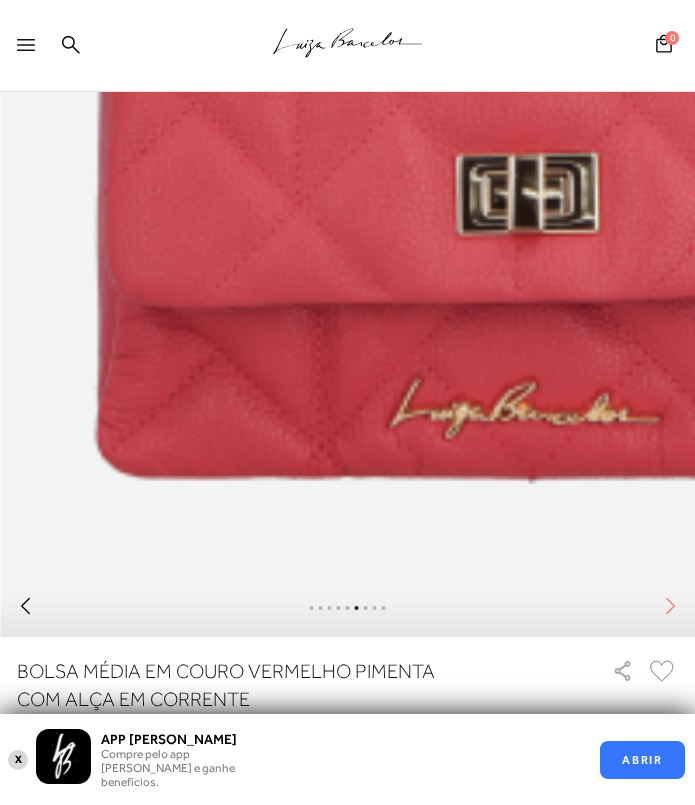click 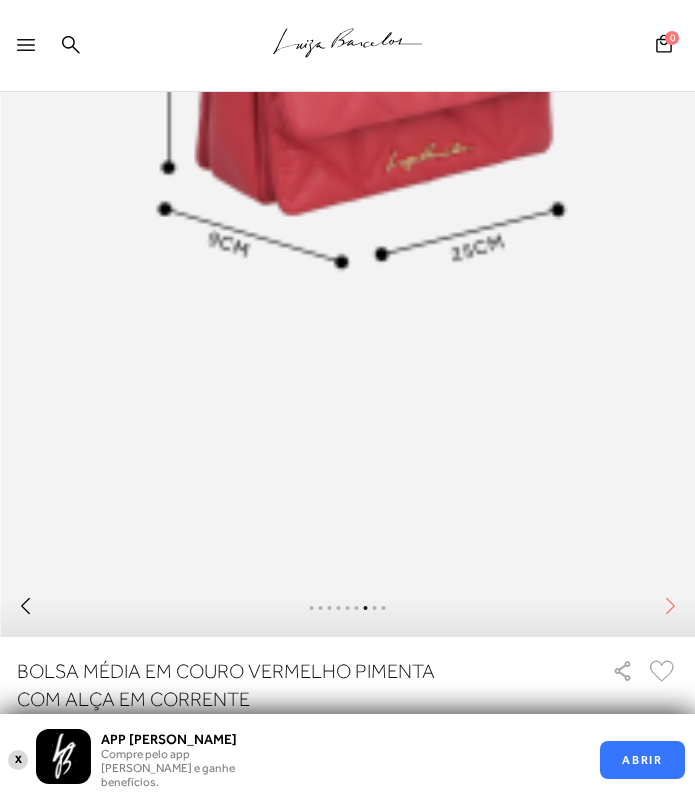 click 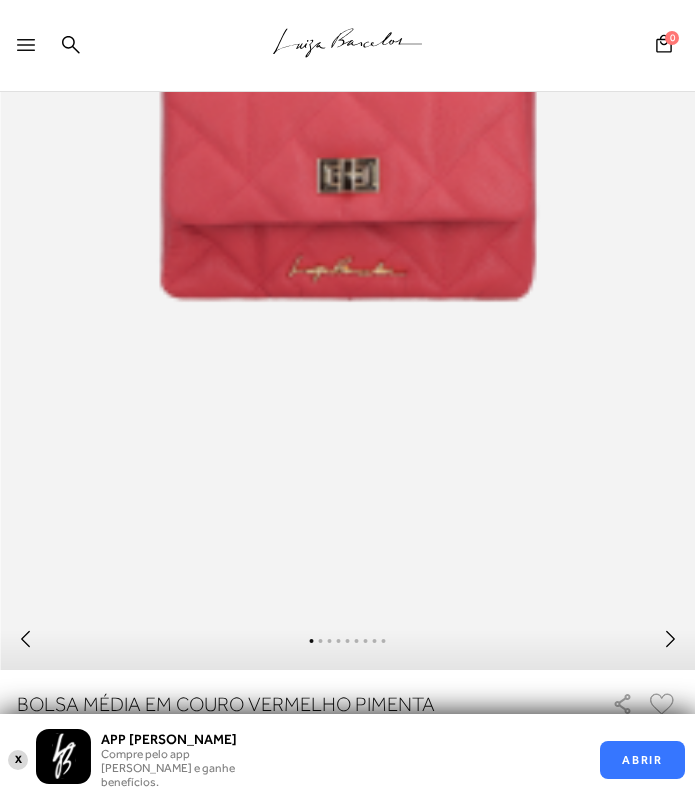 scroll, scrollTop: 361, scrollLeft: 0, axis: vertical 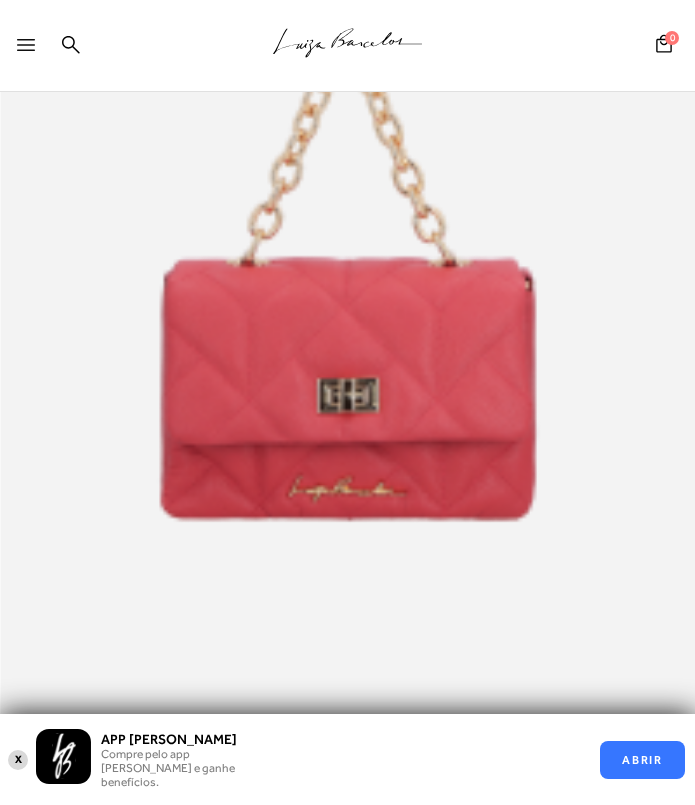 click at bounding box center (347, 312) 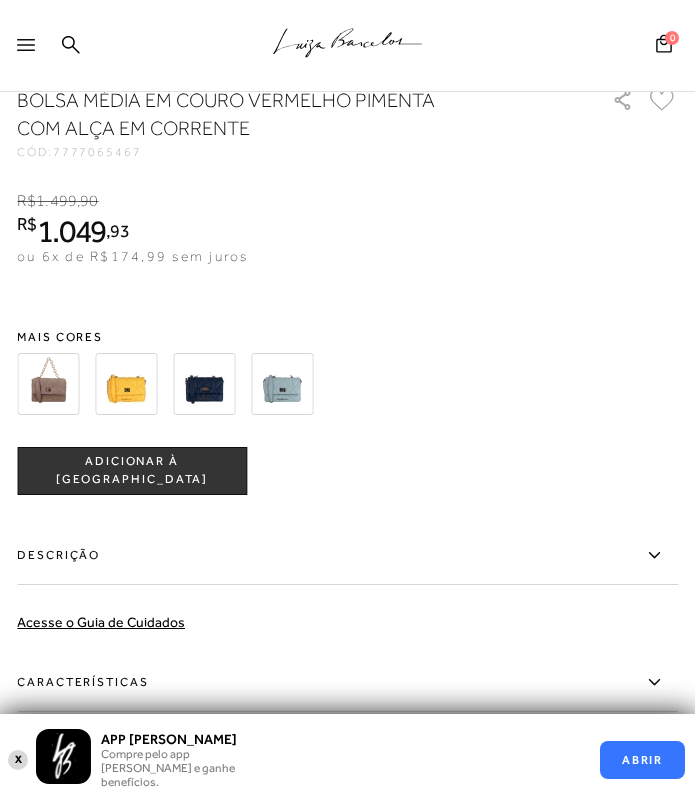 scroll, scrollTop: 1334, scrollLeft: 0, axis: vertical 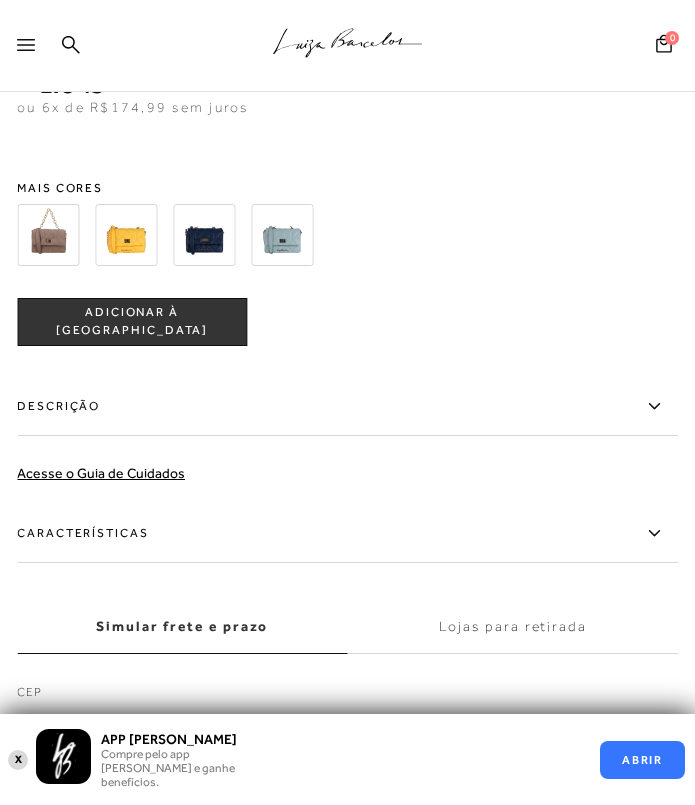 click at bounding box center [126, 235] 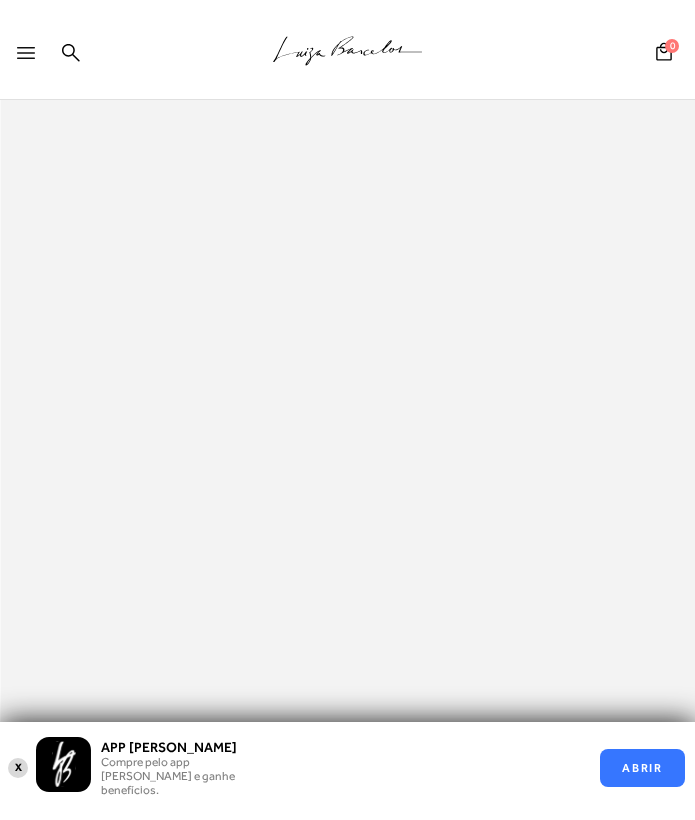 scroll, scrollTop: 0, scrollLeft: 0, axis: both 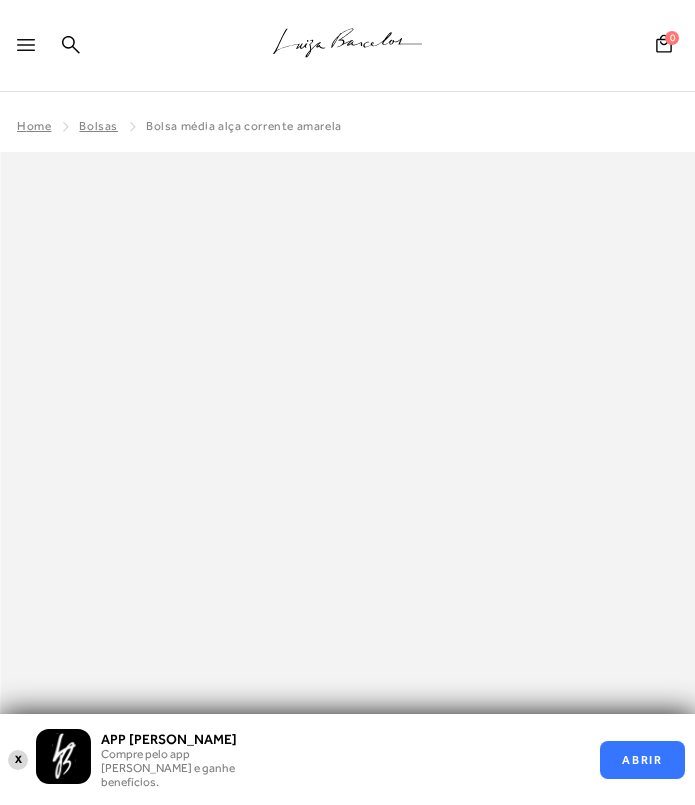 click 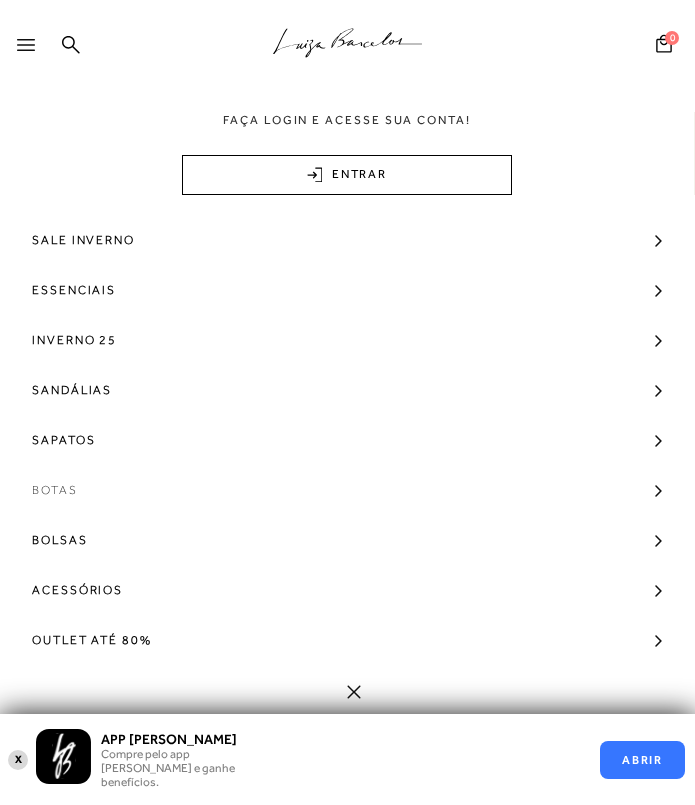 click on "Botas" at bounding box center (55, 490) 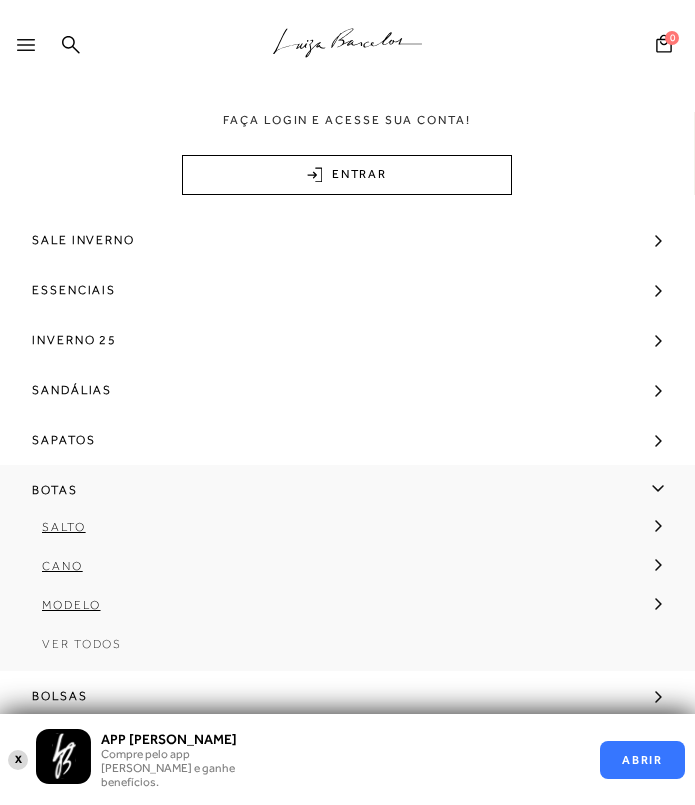 click on "Ver Todos" at bounding box center [347, 651] 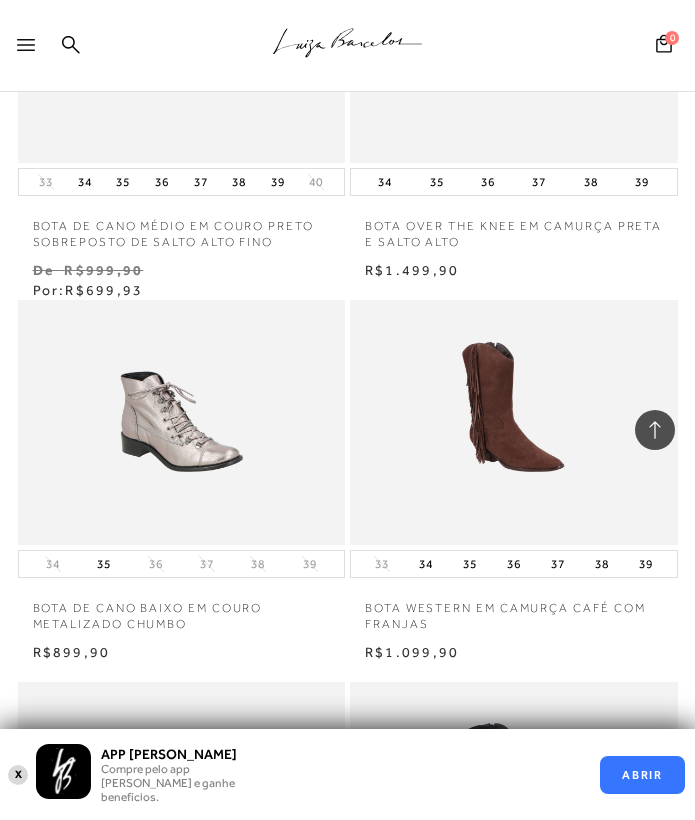 scroll, scrollTop: 2235, scrollLeft: 0, axis: vertical 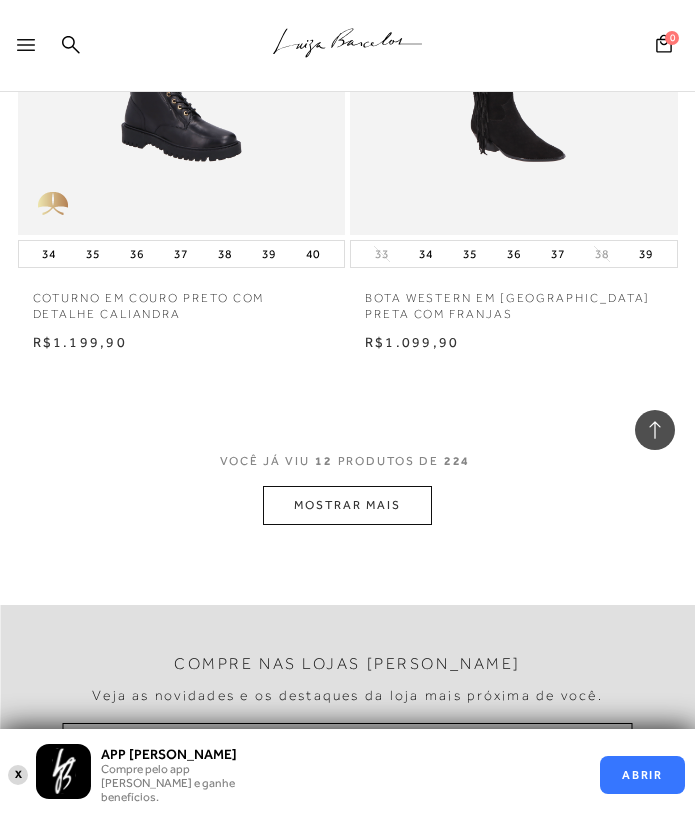 click on "MOSTRAR MAIS" at bounding box center (347, 505) 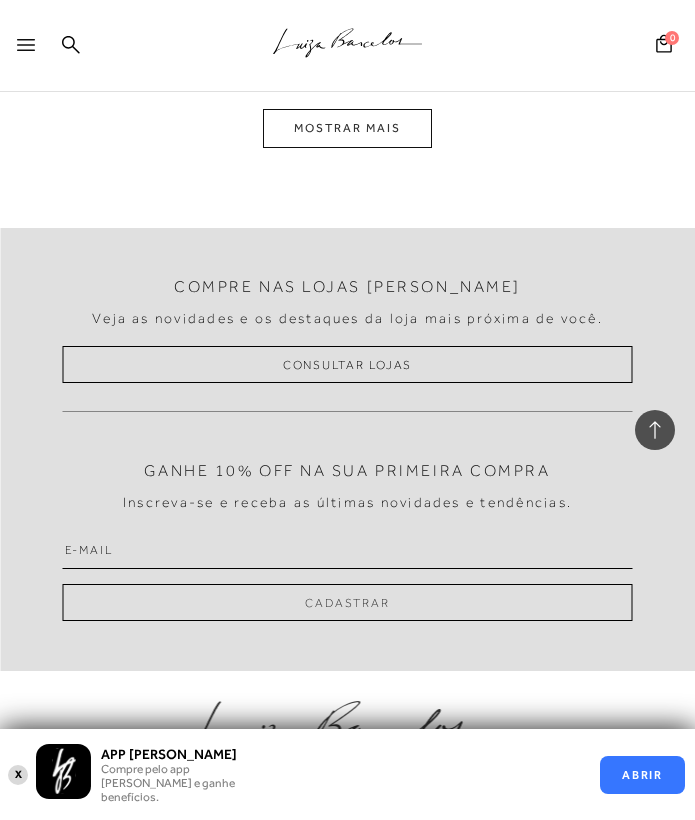 scroll, scrollTop: 4180, scrollLeft: 0, axis: vertical 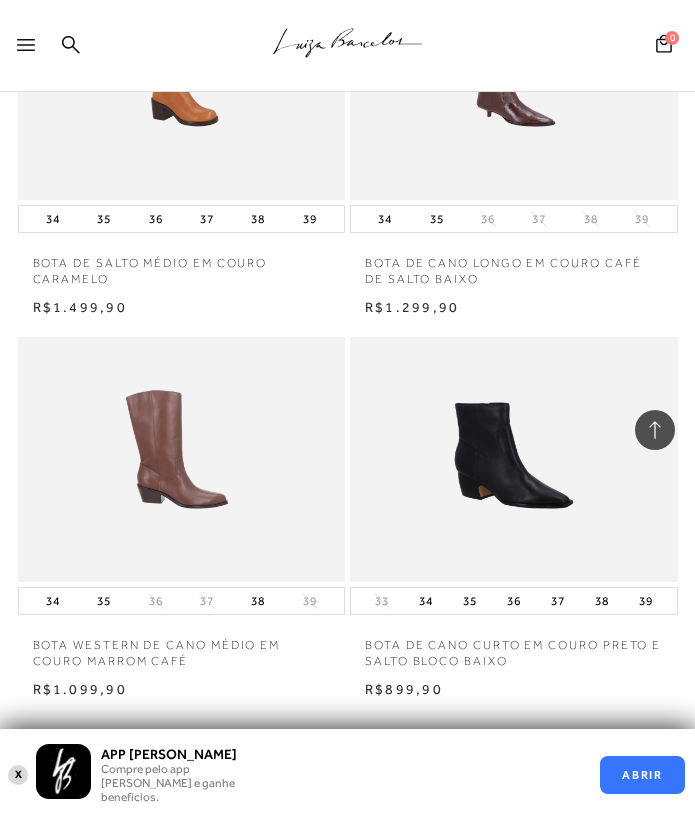 click at bounding box center (181, 459) 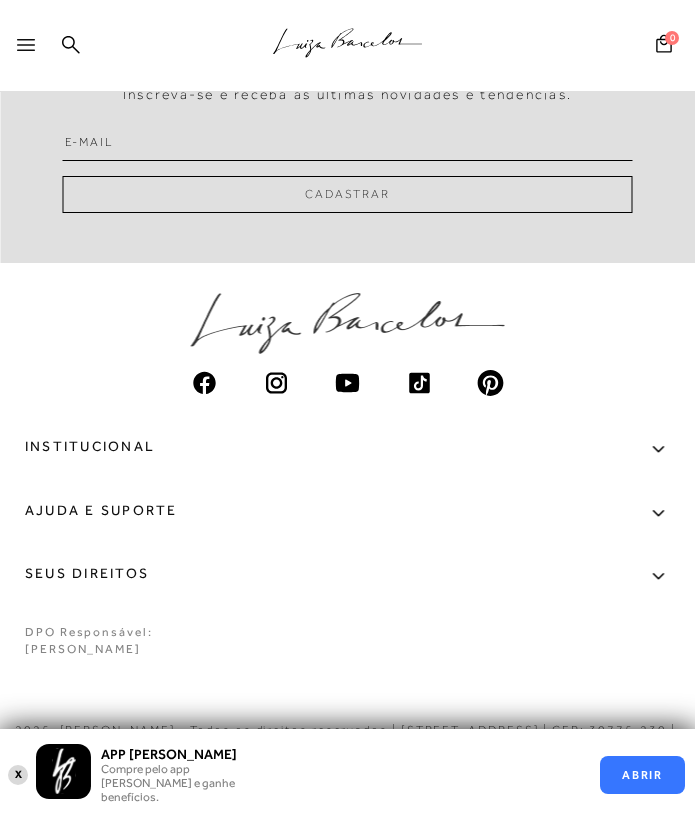 scroll, scrollTop: 0, scrollLeft: 0, axis: both 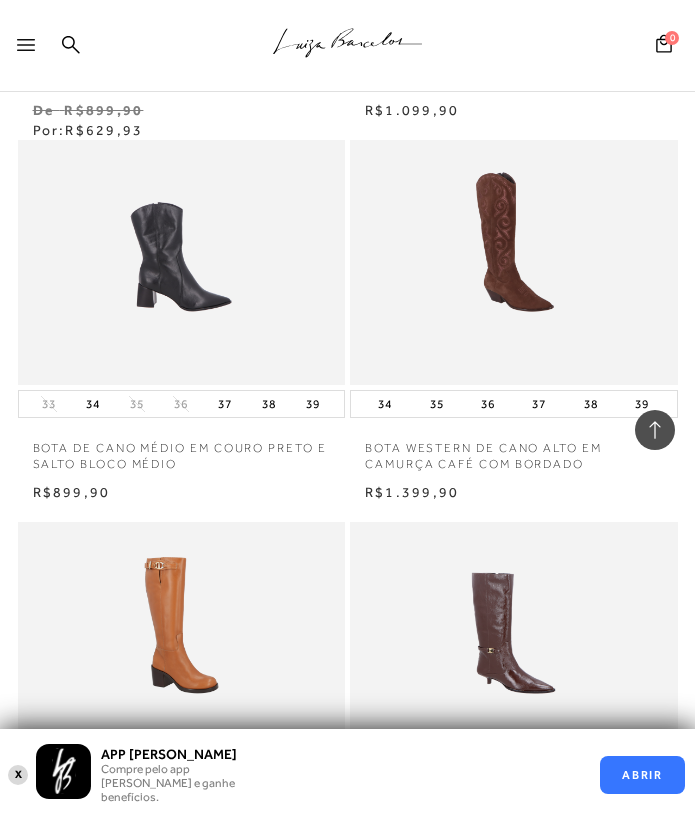 click at bounding box center (181, 262) 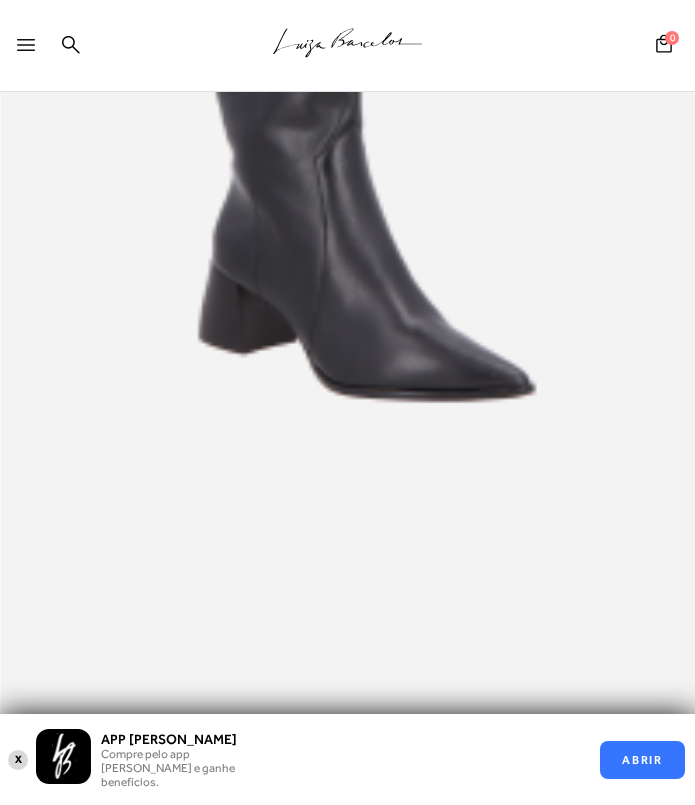 scroll, scrollTop: 576, scrollLeft: 0, axis: vertical 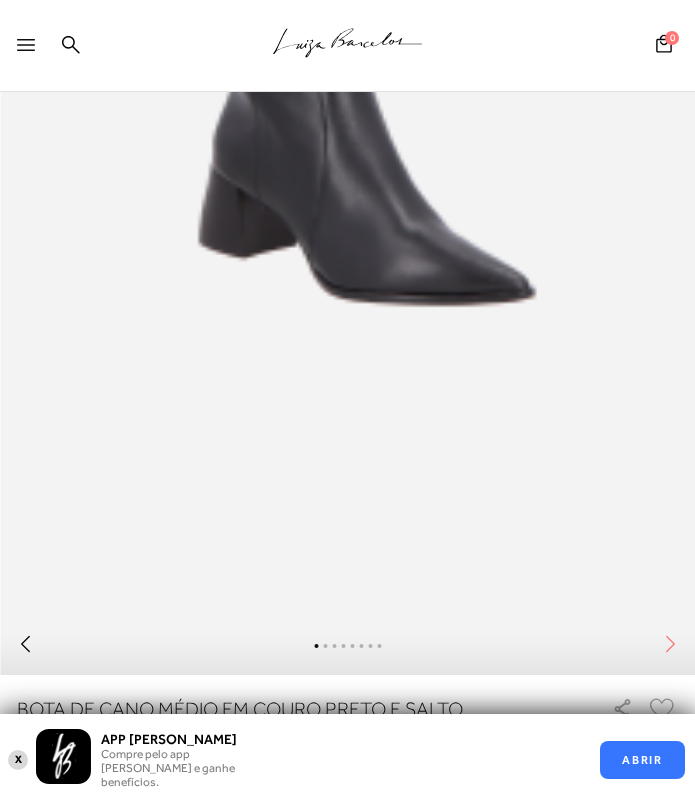 click 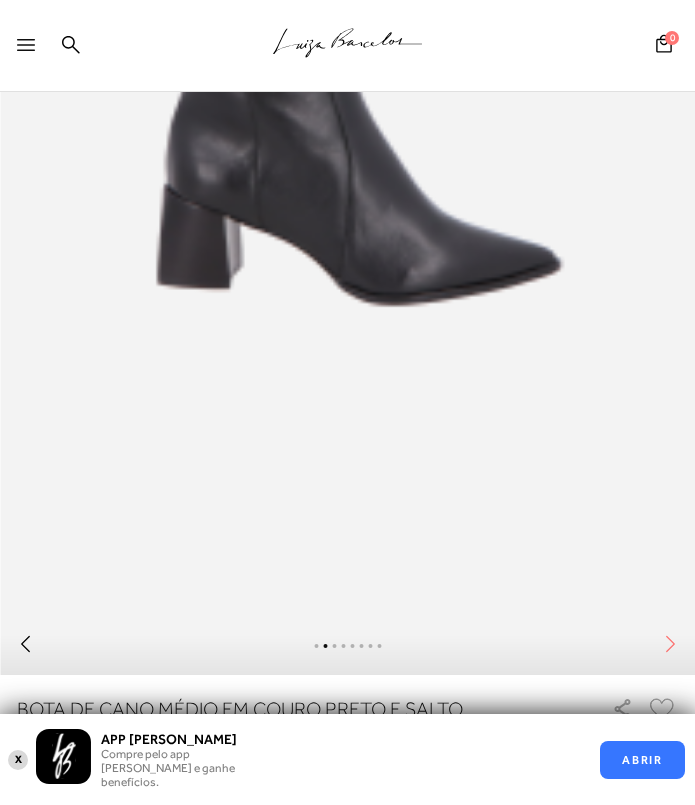 click 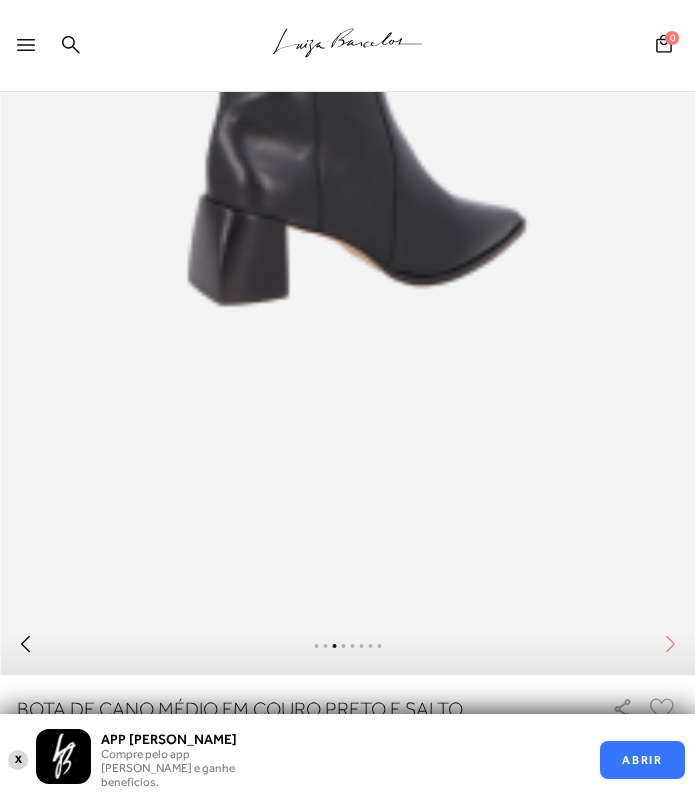click 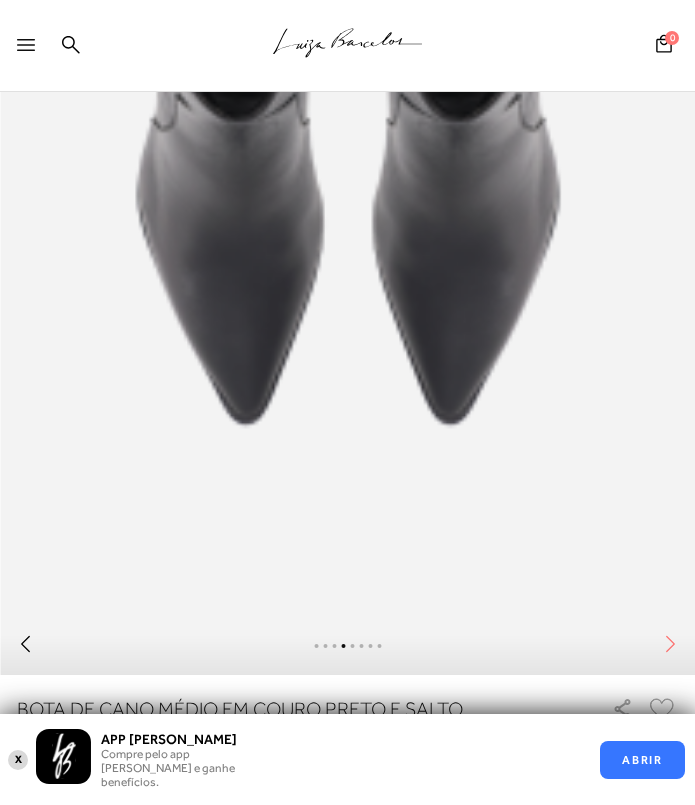 click 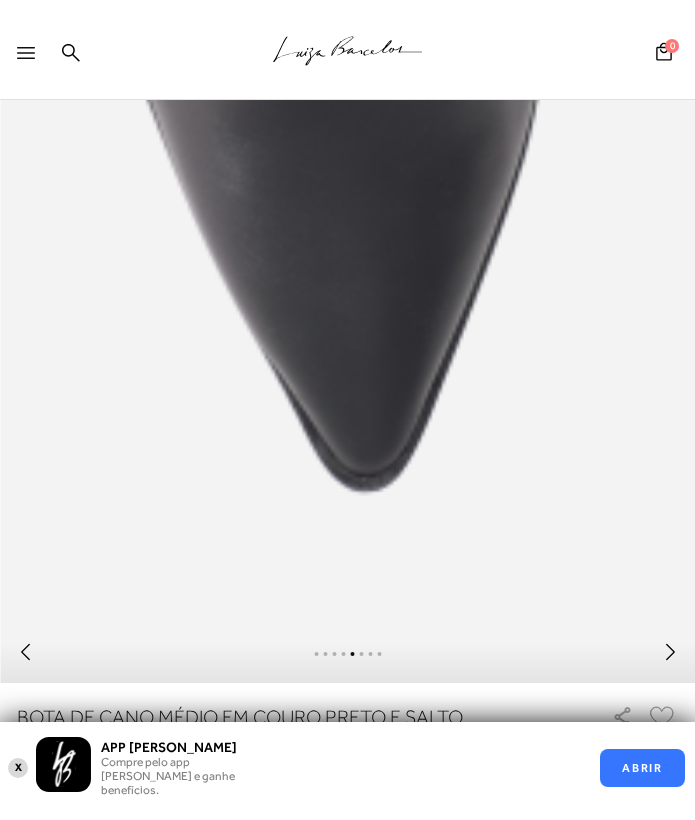 scroll, scrollTop: 0, scrollLeft: 0, axis: both 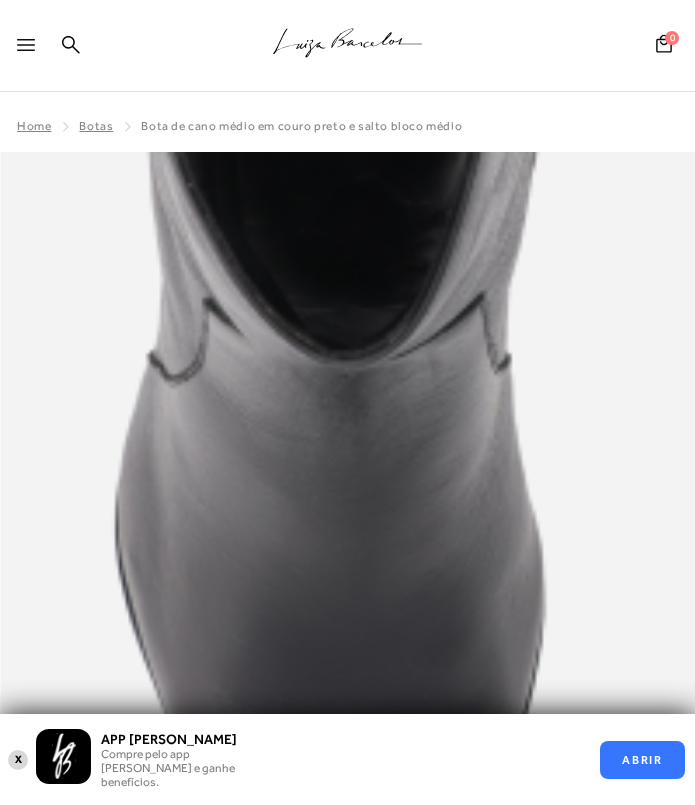 click 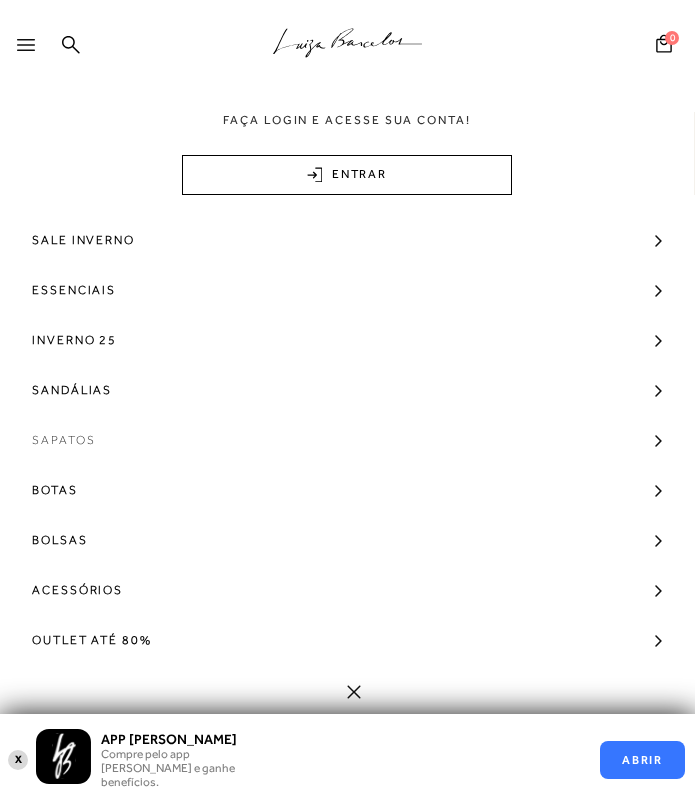click on "Sapatos" at bounding box center [347, 440] 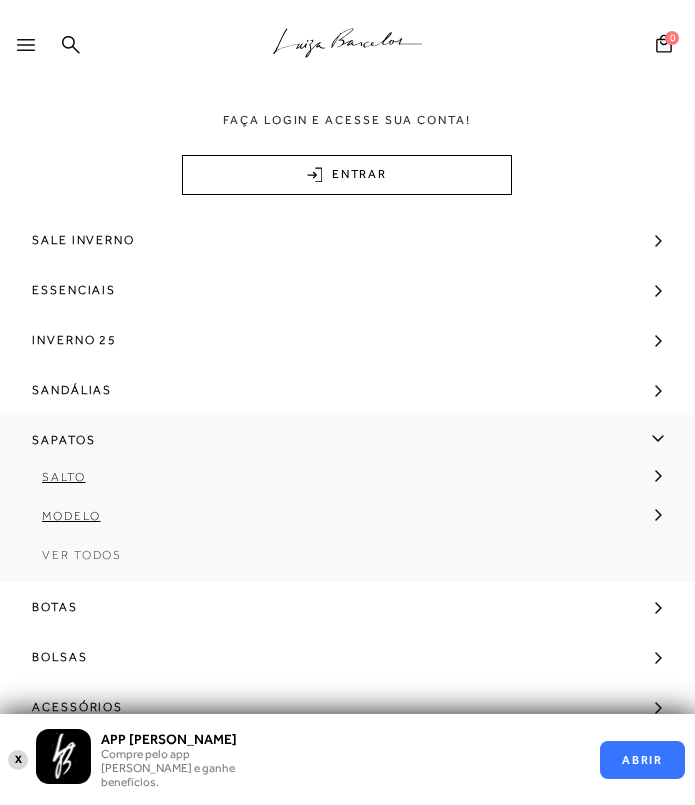 click on "Ver Todos" at bounding box center [347, 562] 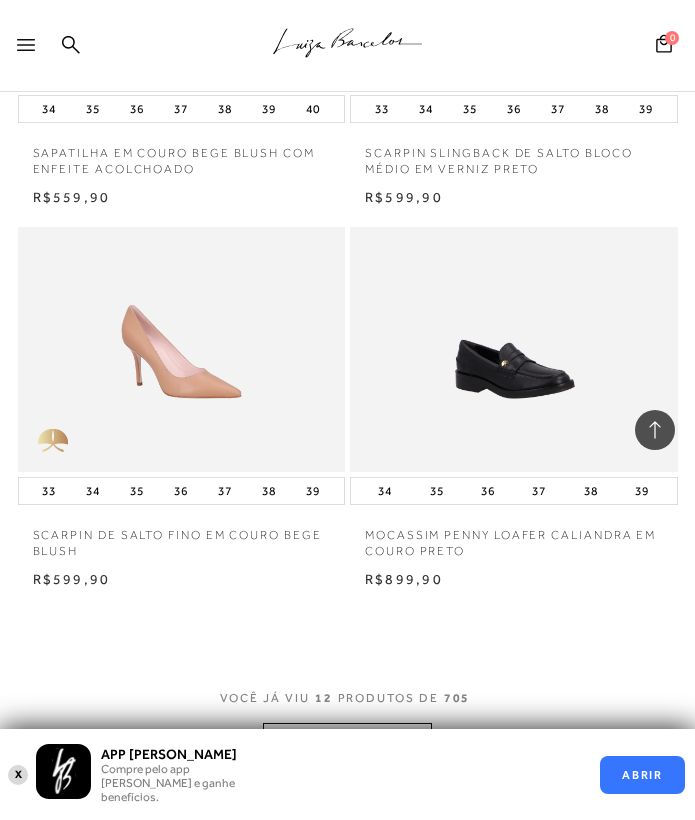 scroll, scrollTop: 2123, scrollLeft: 0, axis: vertical 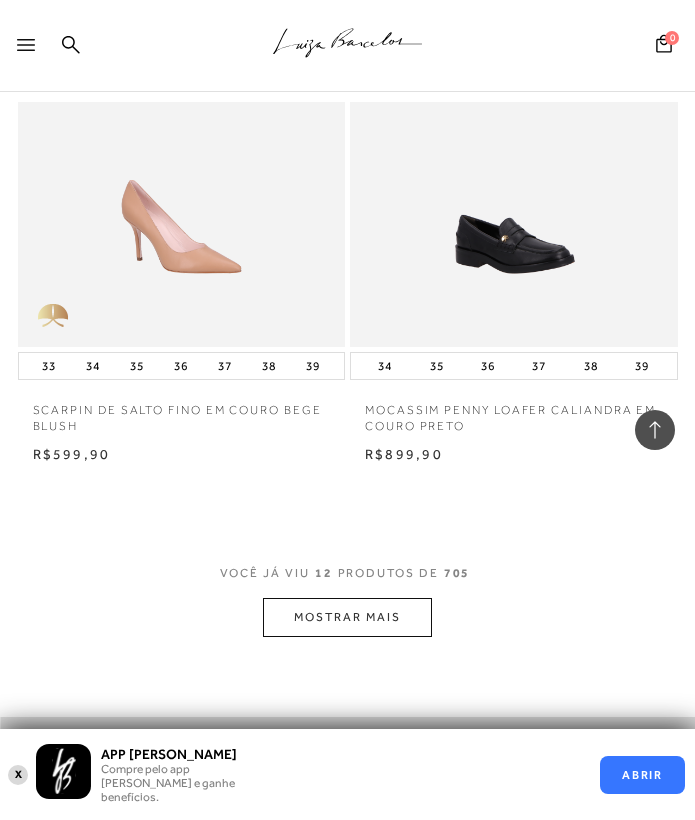 click on "MOSTRAR MAIS" at bounding box center [347, 617] 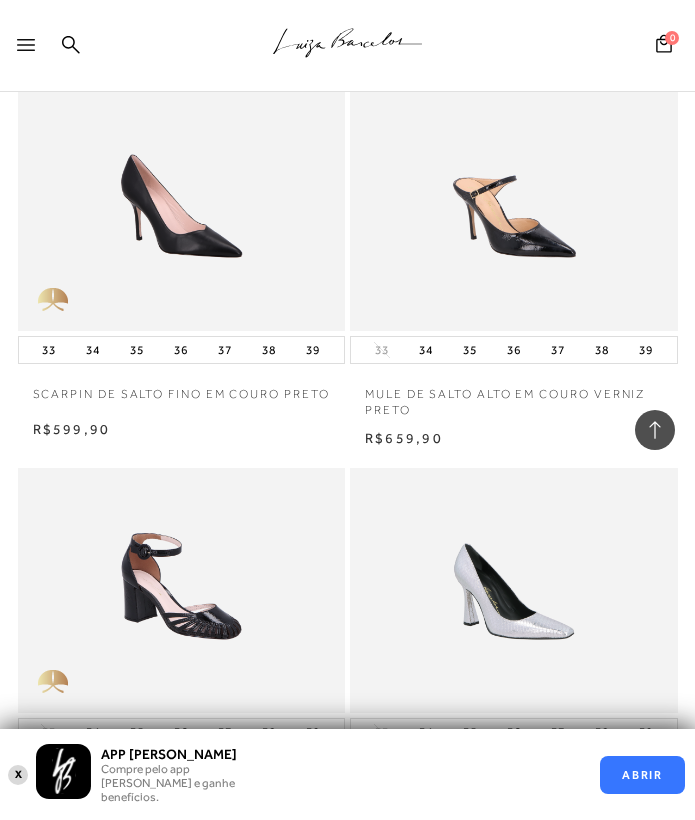 scroll, scrollTop: 4518, scrollLeft: 0, axis: vertical 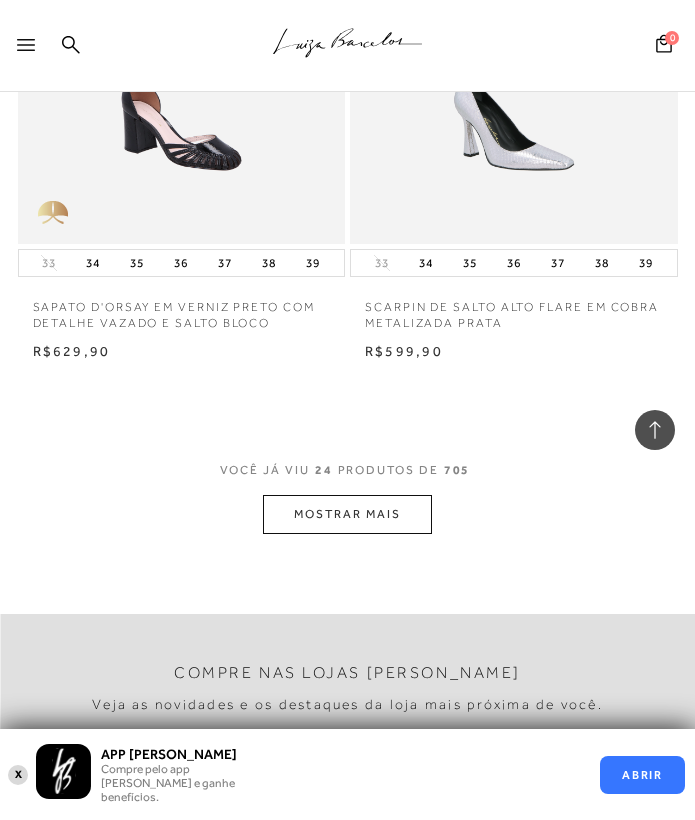 click on "MOSTRAR MAIS" at bounding box center [347, 514] 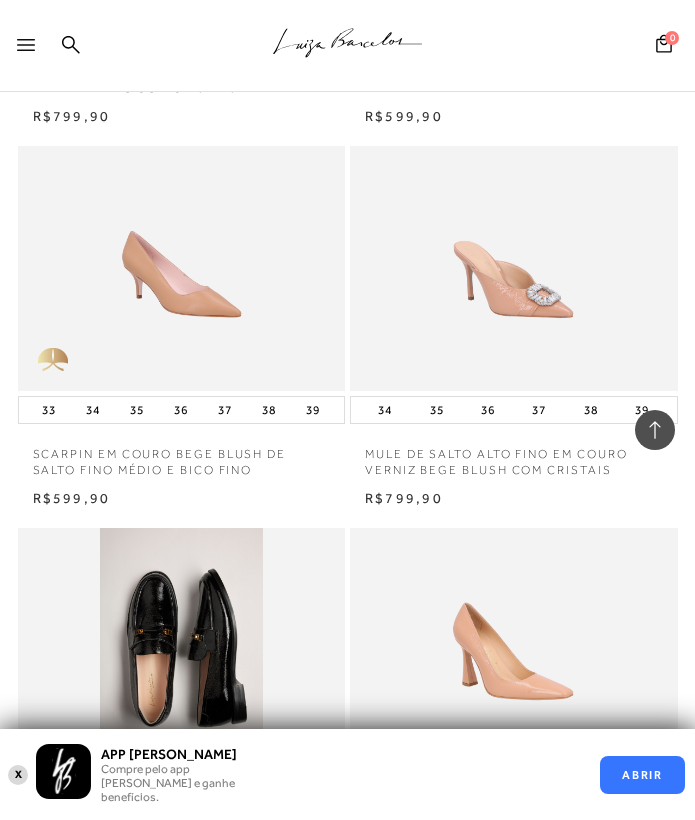 scroll, scrollTop: 6644, scrollLeft: 0, axis: vertical 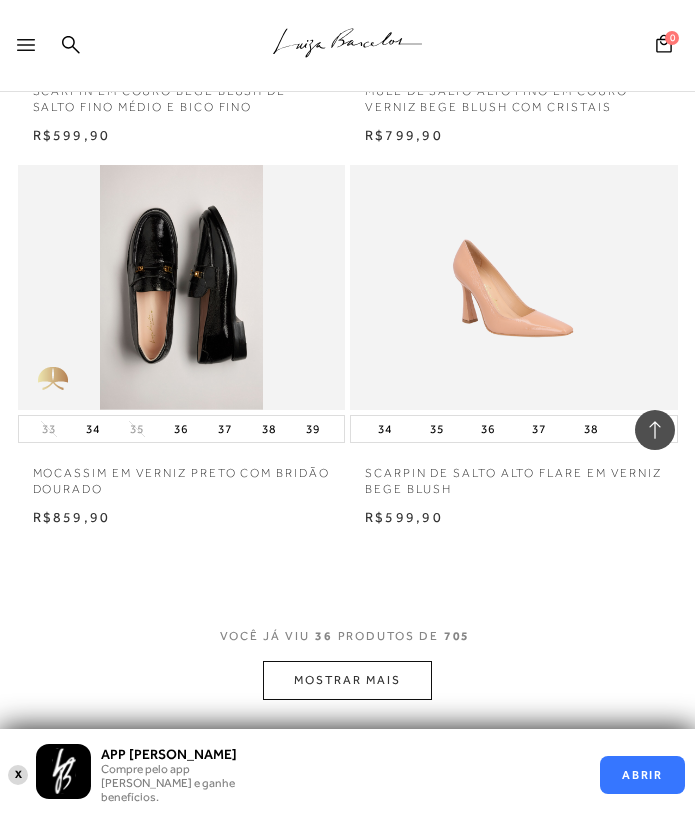 click on "MOSTRAR MAIS" at bounding box center [347, 680] 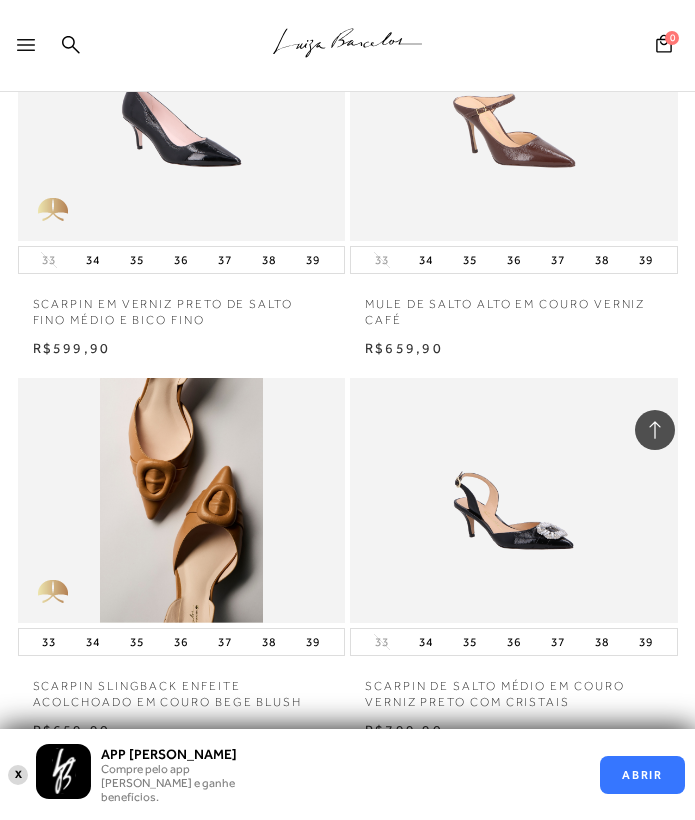 scroll, scrollTop: 9108, scrollLeft: 0, axis: vertical 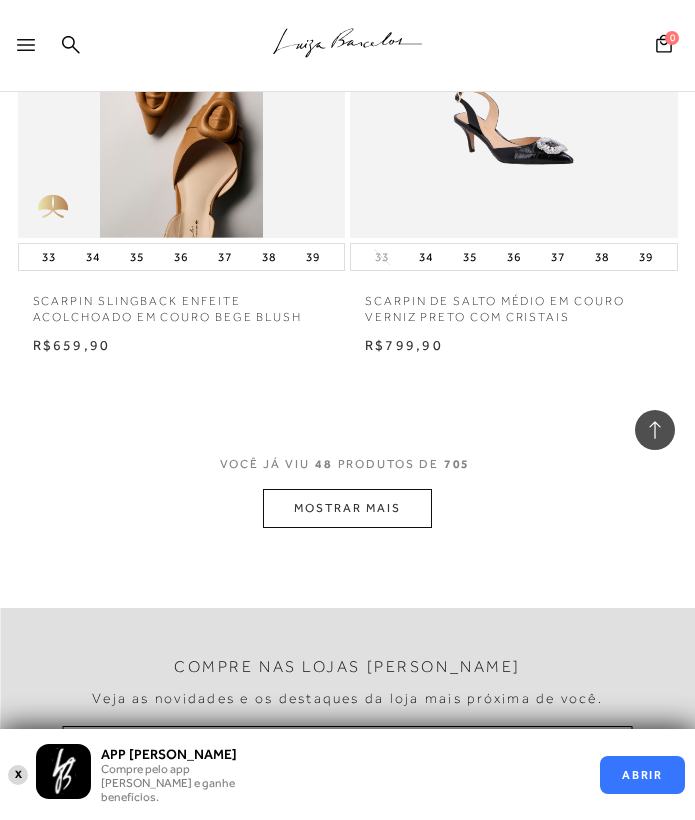 click on "MOSTRAR MAIS" at bounding box center [347, 508] 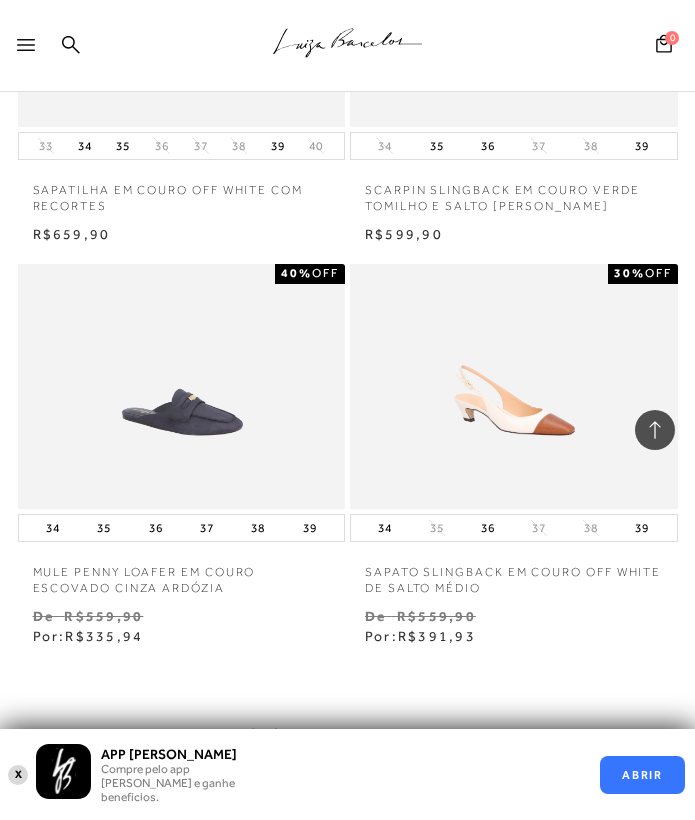 scroll, scrollTop: 11382, scrollLeft: 0, axis: vertical 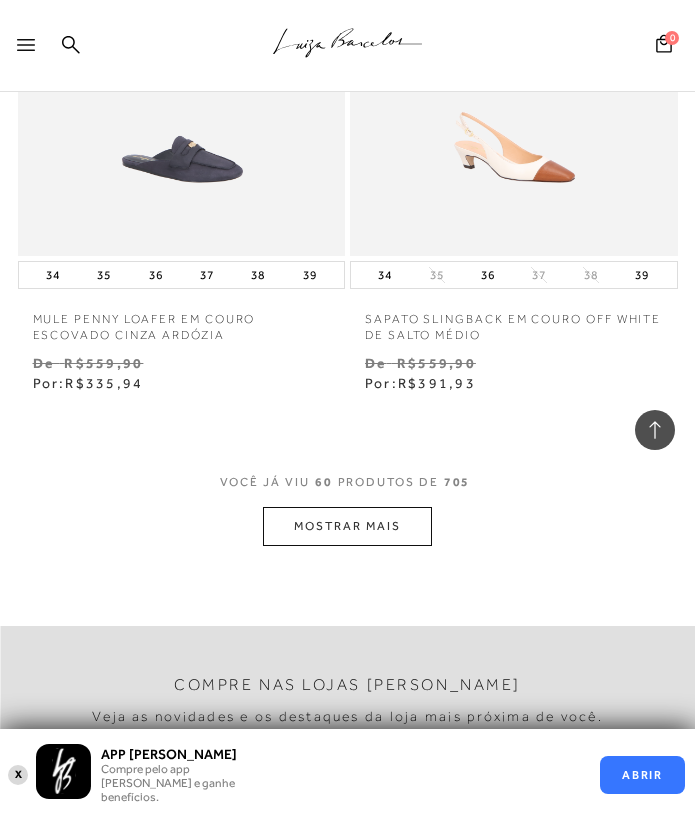 click on "MOSTRAR MAIS" at bounding box center (347, 526) 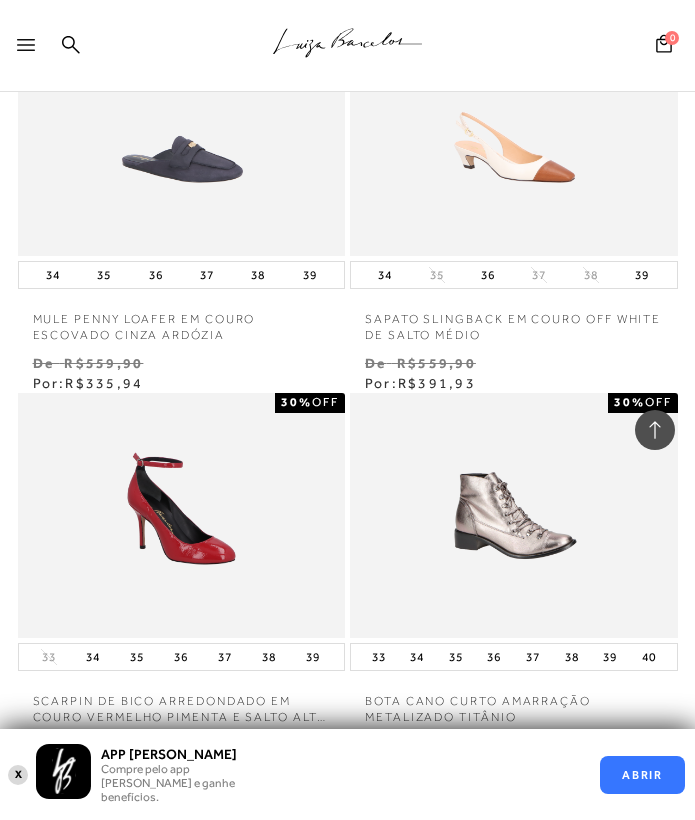 scroll, scrollTop: 11822, scrollLeft: 0, axis: vertical 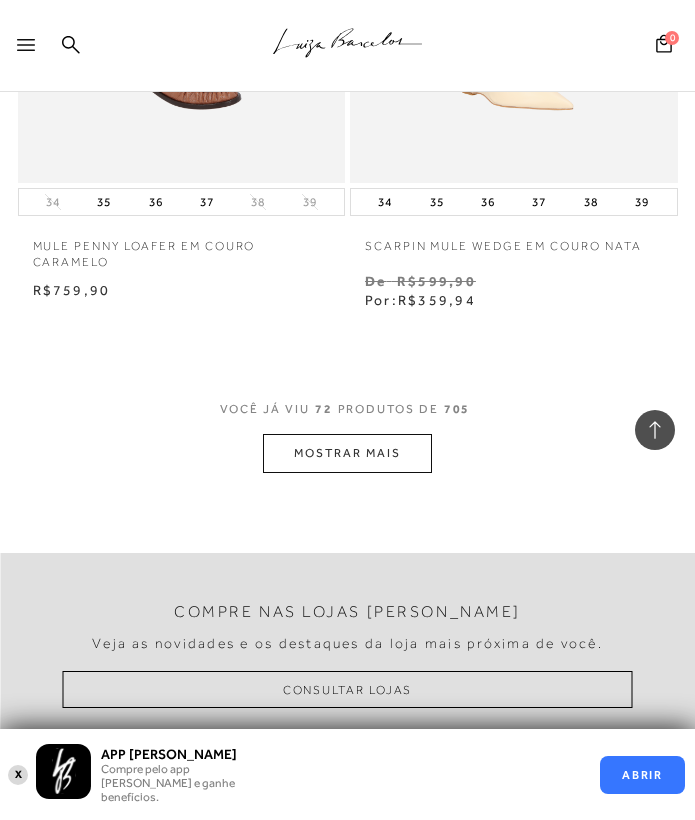 click on "MOSTRAR MAIS" at bounding box center [347, 453] 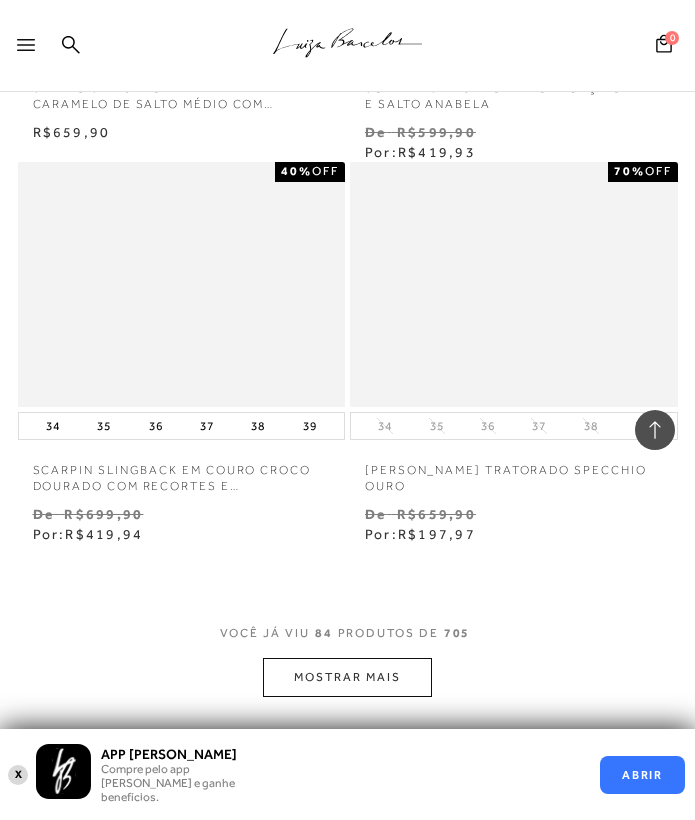 scroll, scrollTop: 15851, scrollLeft: 0, axis: vertical 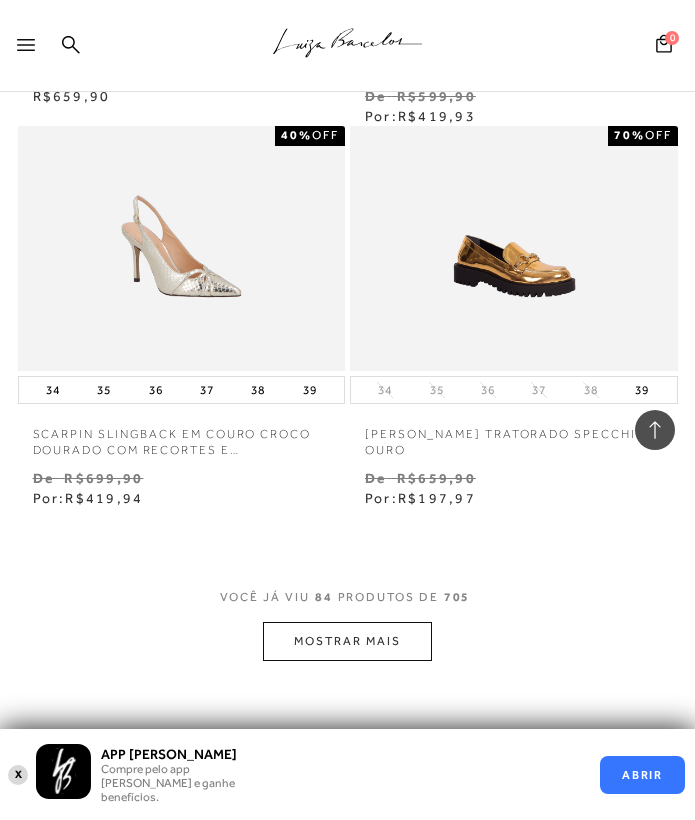 click on "MOSTRAR MAIS" at bounding box center [347, 641] 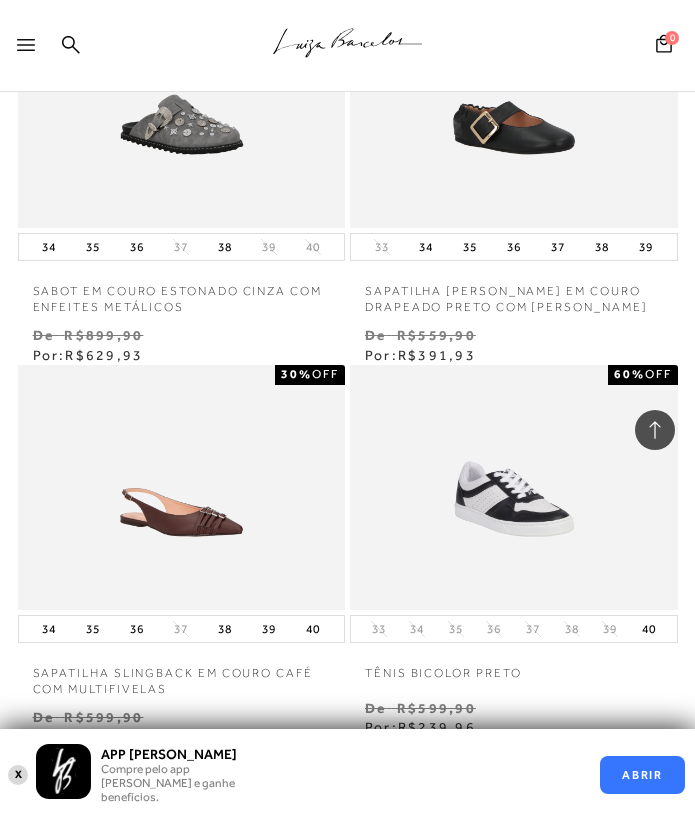 scroll, scrollTop: 18305, scrollLeft: 0, axis: vertical 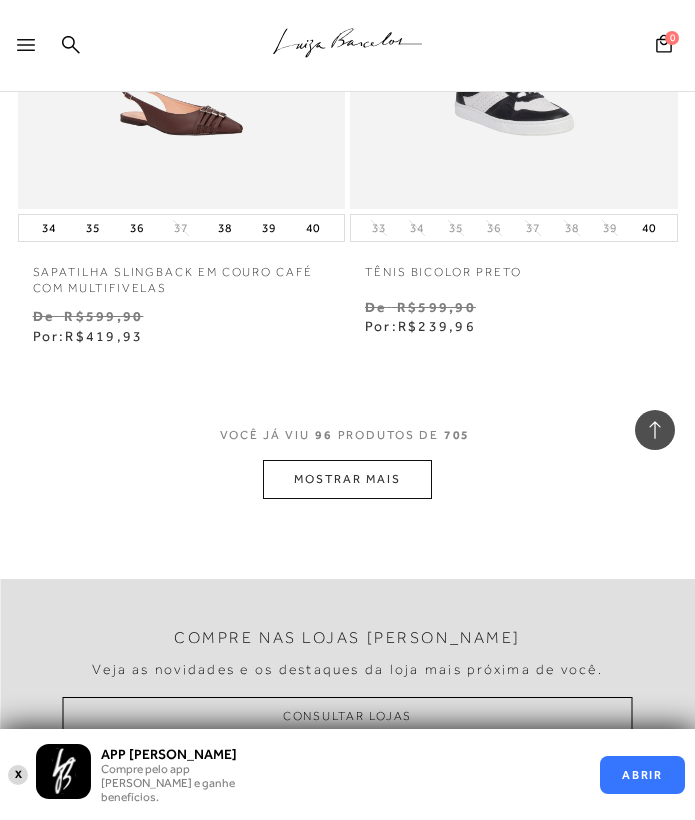 click on "MOSTRAR MAIS" at bounding box center (347, 479) 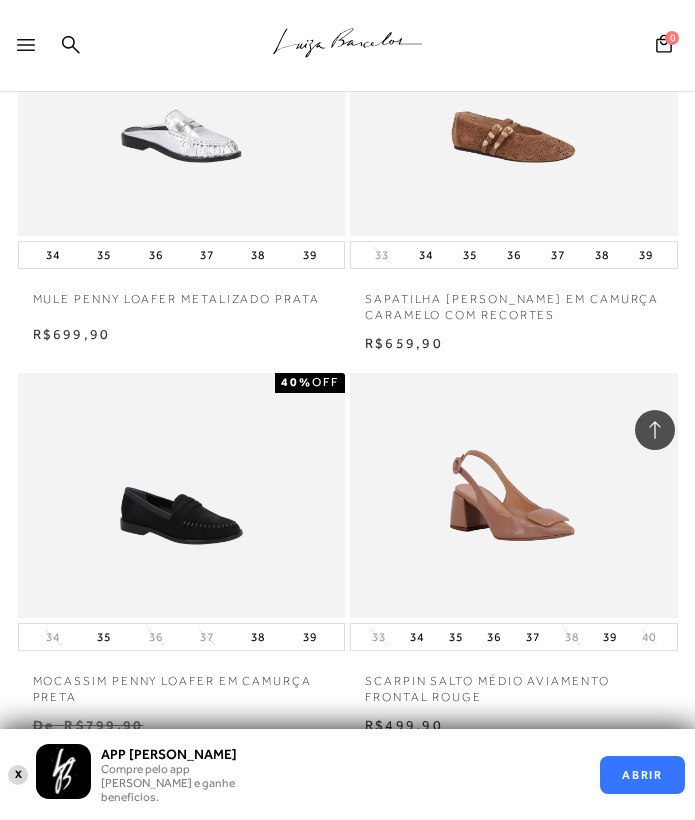 scroll, scrollTop: 20568, scrollLeft: 0, axis: vertical 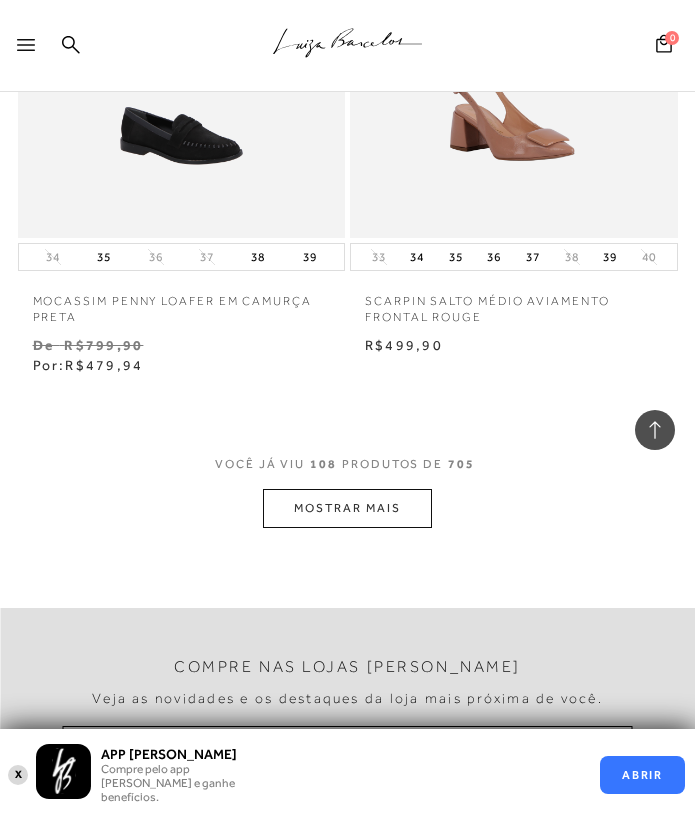 click on "MOSTRAR MAIS" at bounding box center [347, 508] 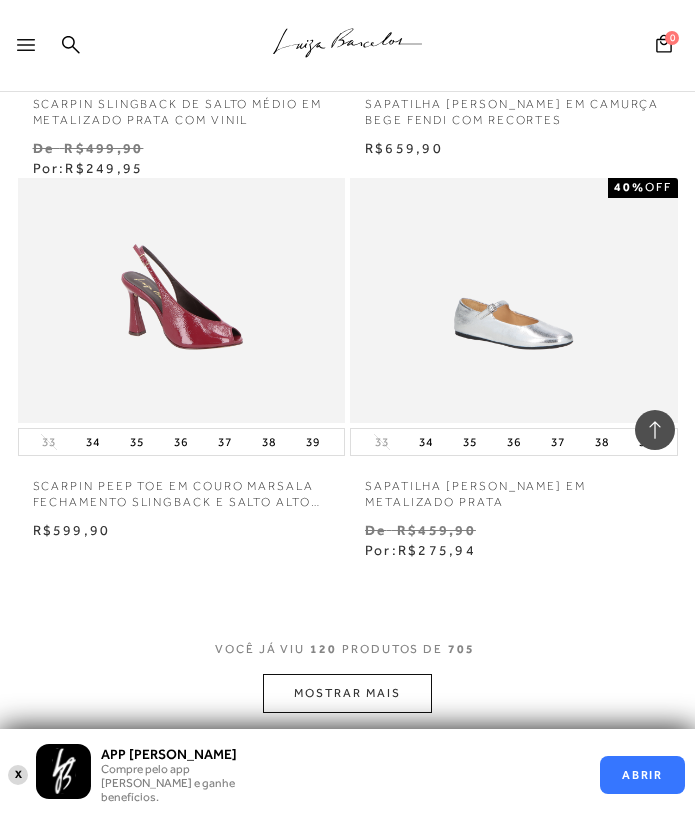 scroll, scrollTop: 22844, scrollLeft: 0, axis: vertical 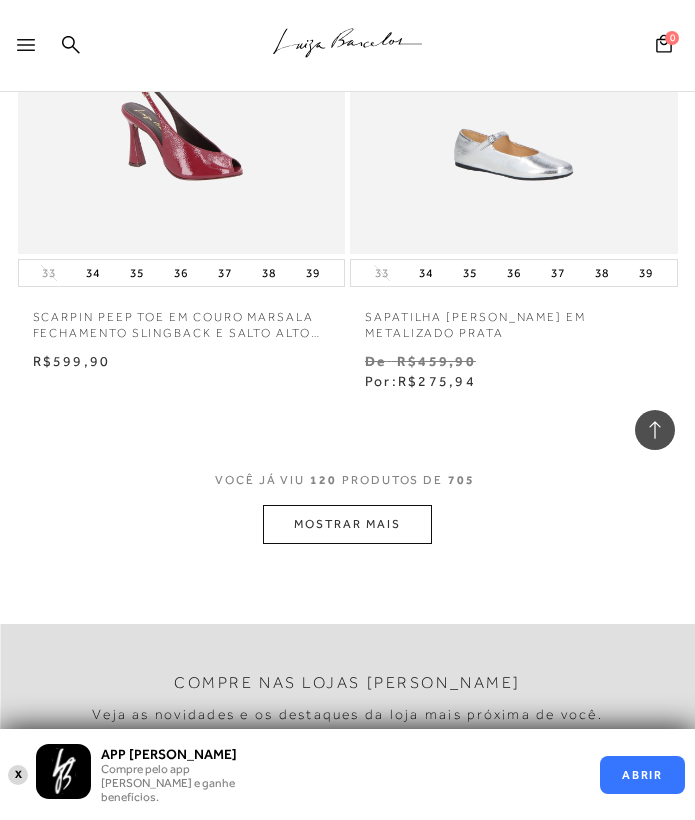 click on "MOSTRAR MAIS" at bounding box center (347, 524) 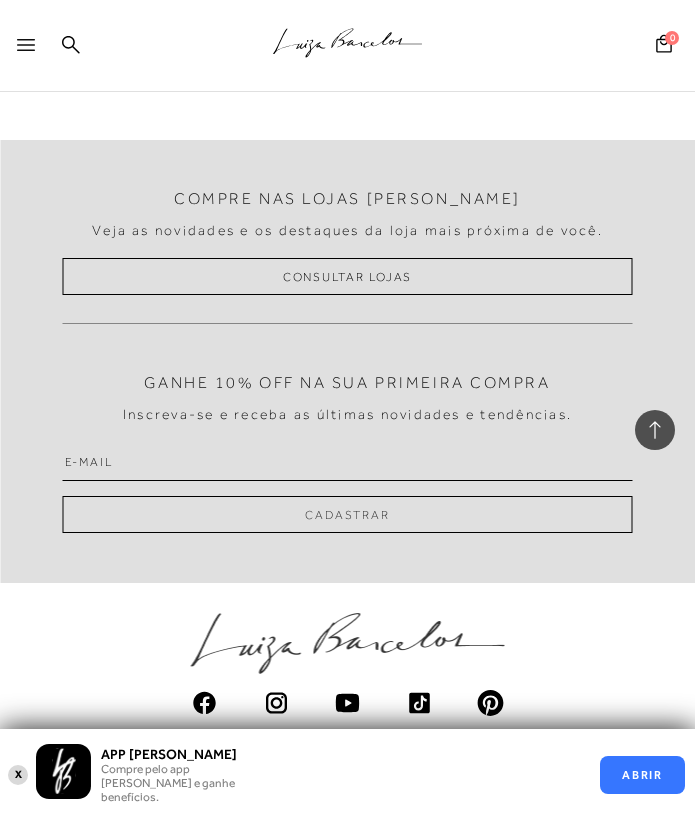 scroll, scrollTop: 25038, scrollLeft: 0, axis: vertical 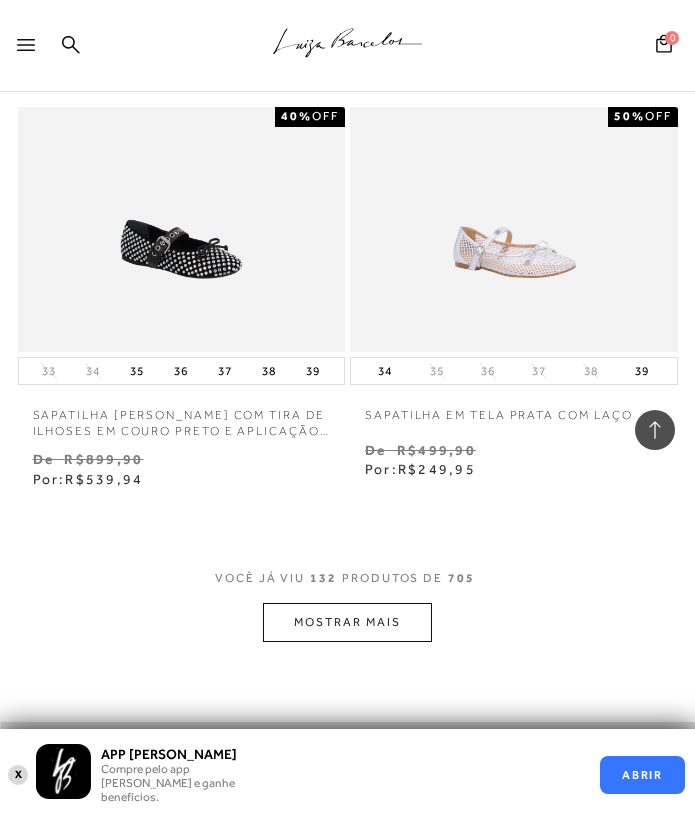 click on "MOSTRAR MAIS" at bounding box center [347, 622] 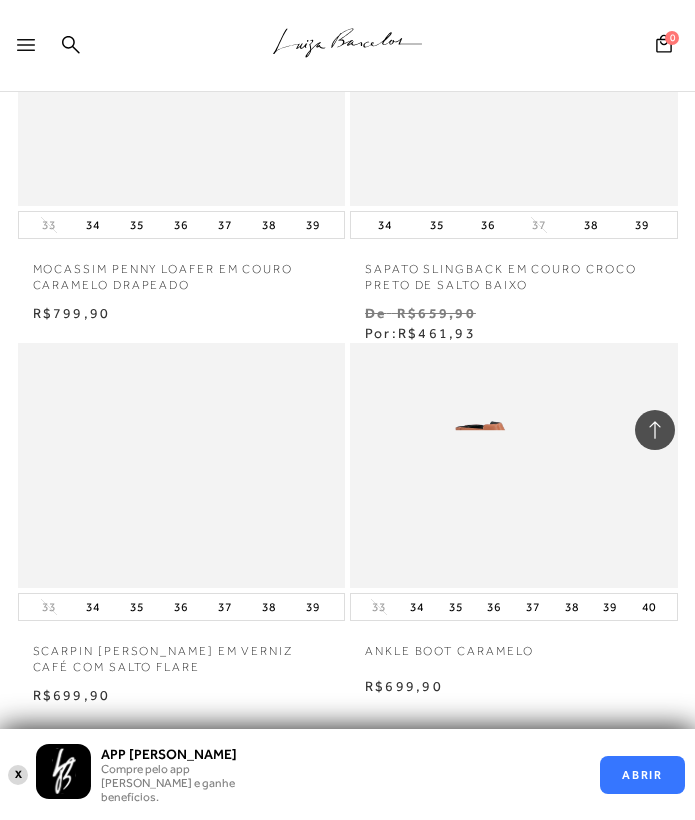 scroll, scrollTop: 27405, scrollLeft: 0, axis: vertical 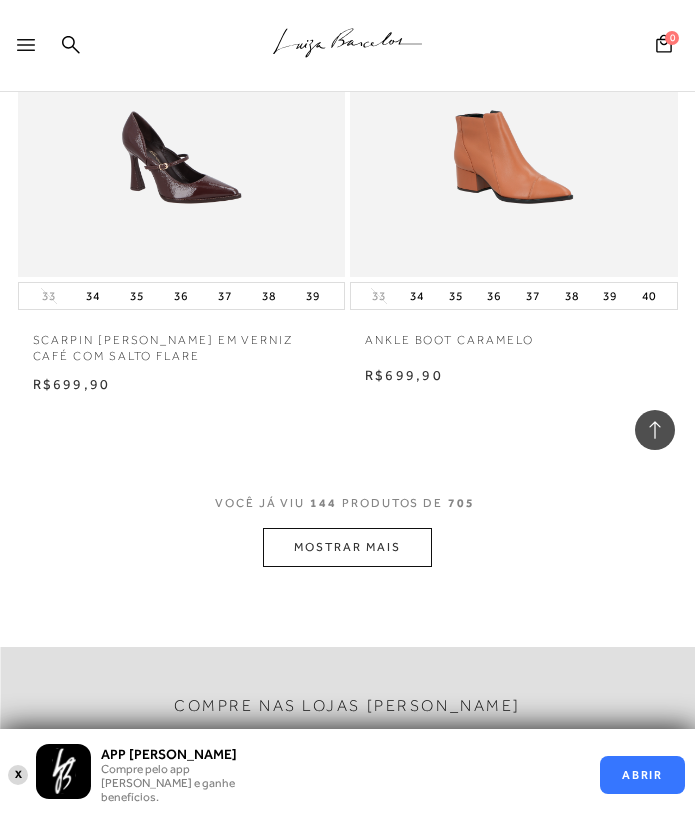 click on "MOSTRAR MAIS" at bounding box center (347, 547) 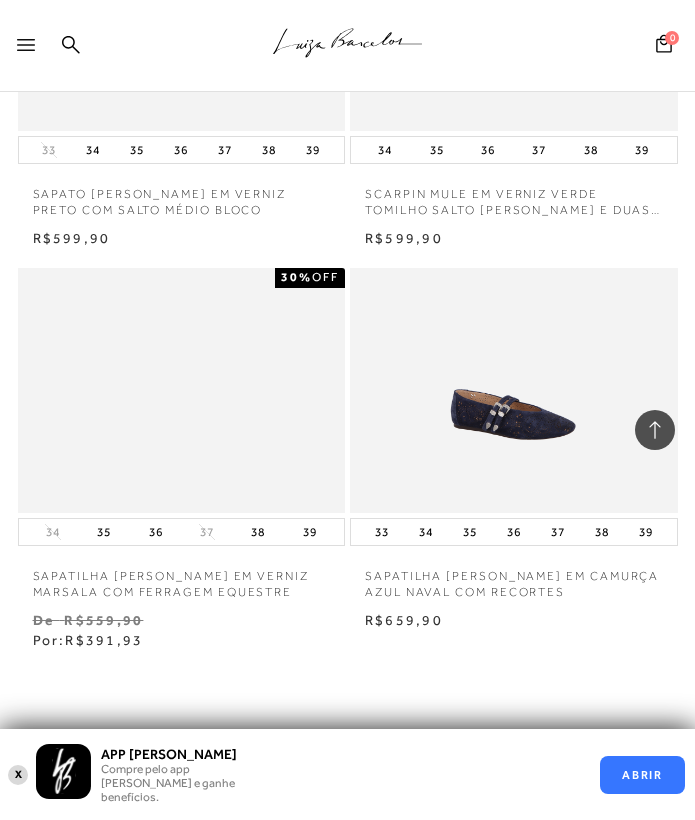 scroll, scrollTop: 29715, scrollLeft: 0, axis: vertical 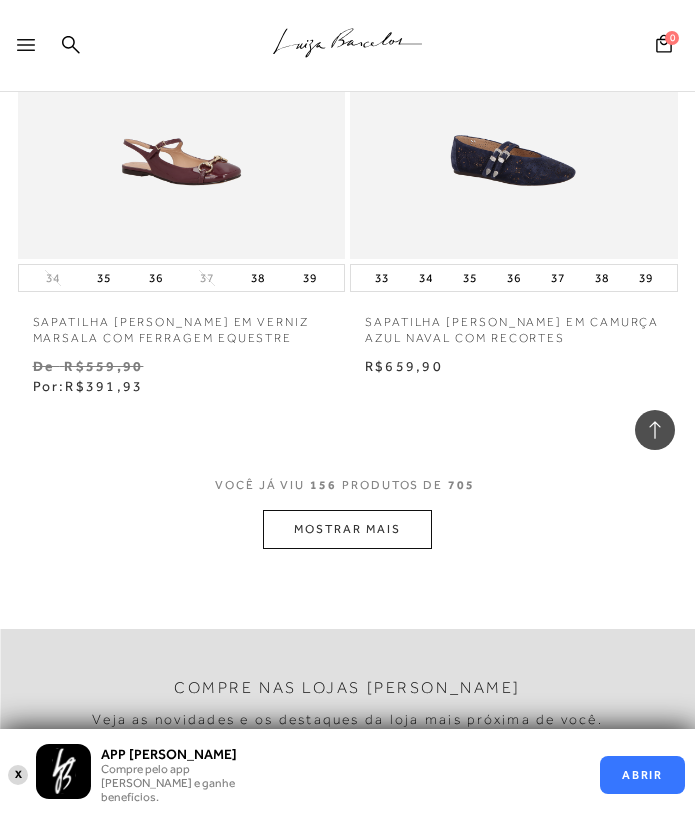 click on "MOSTRAR MAIS" at bounding box center [347, 529] 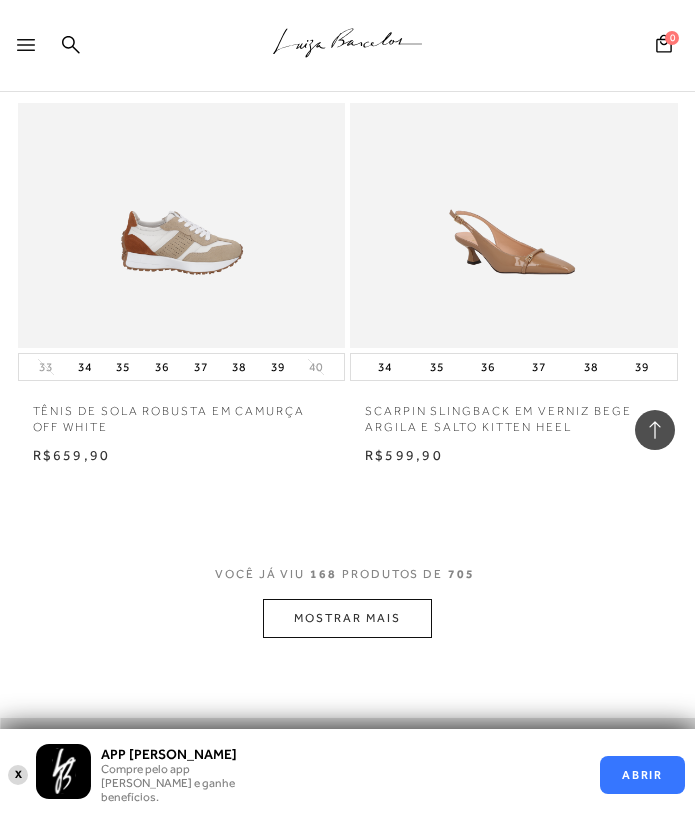 scroll, scrollTop: 32058, scrollLeft: 0, axis: vertical 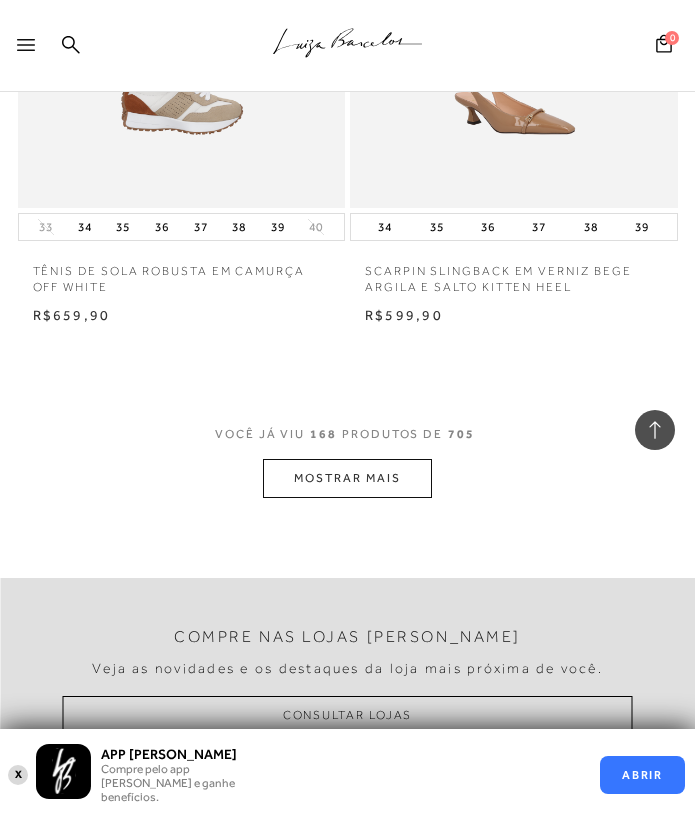 click on "MOSTRAR MAIS" at bounding box center (347, 478) 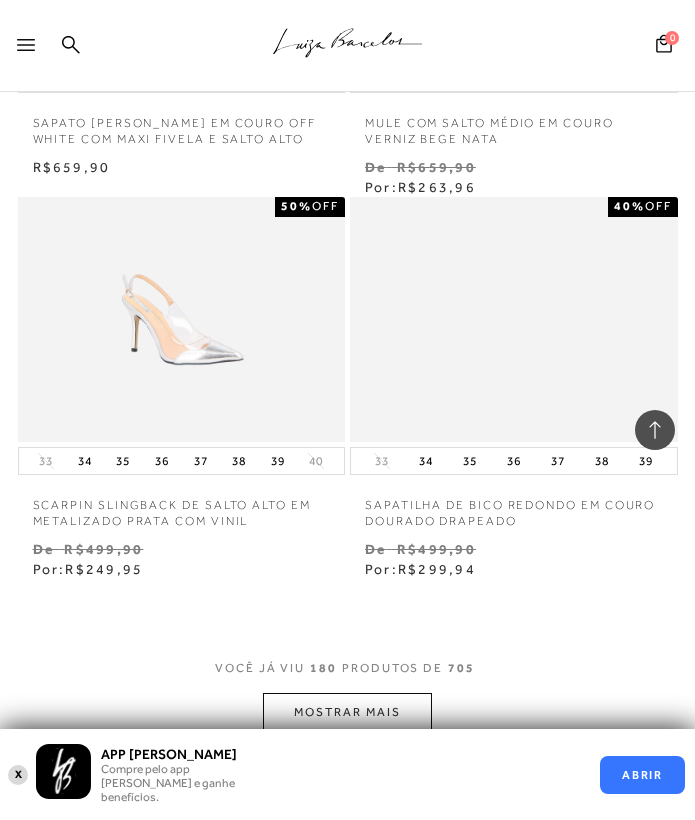 scroll, scrollTop: 34150, scrollLeft: 0, axis: vertical 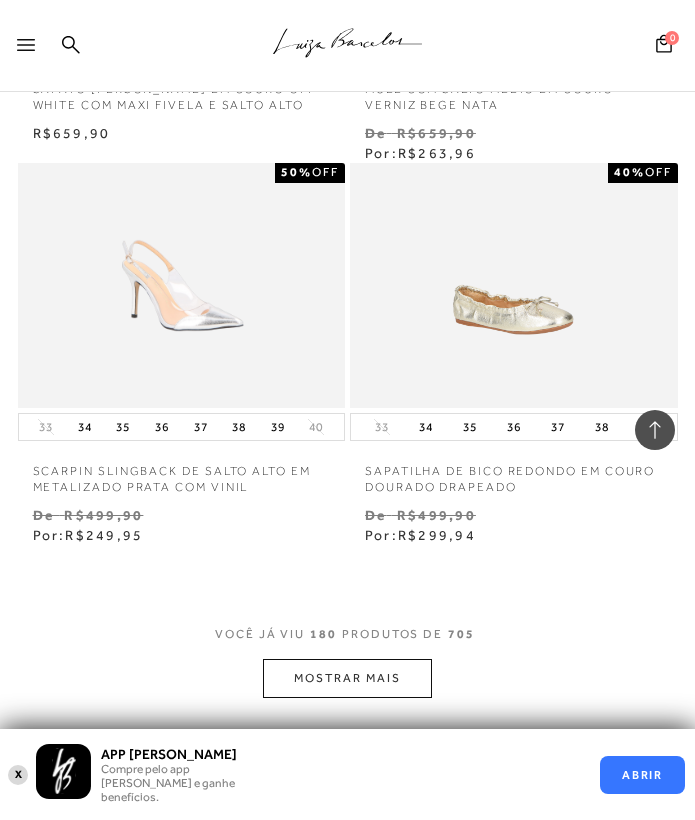 click on "MOSTRAR MAIS" at bounding box center (347, 678) 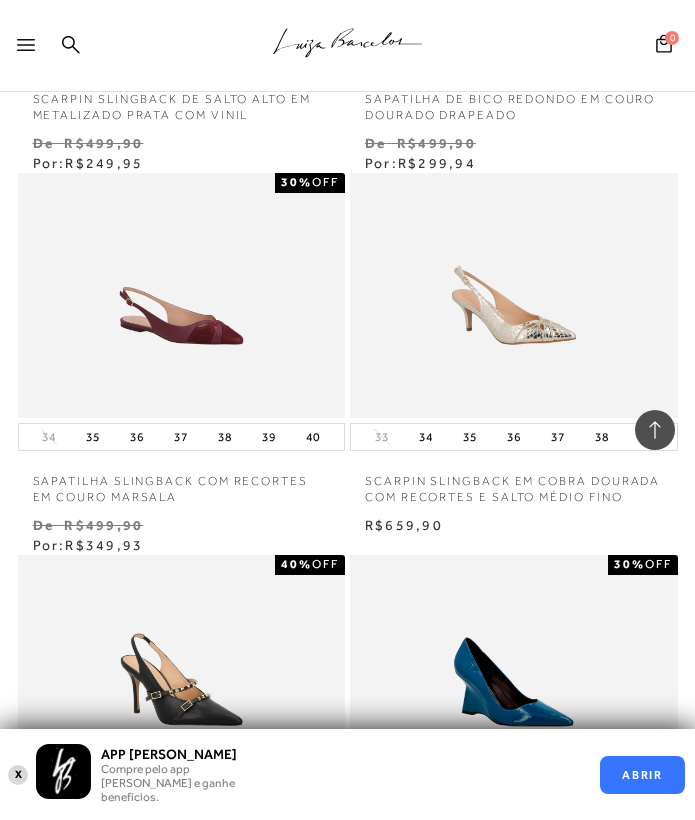 scroll, scrollTop: 30538, scrollLeft: 0, axis: vertical 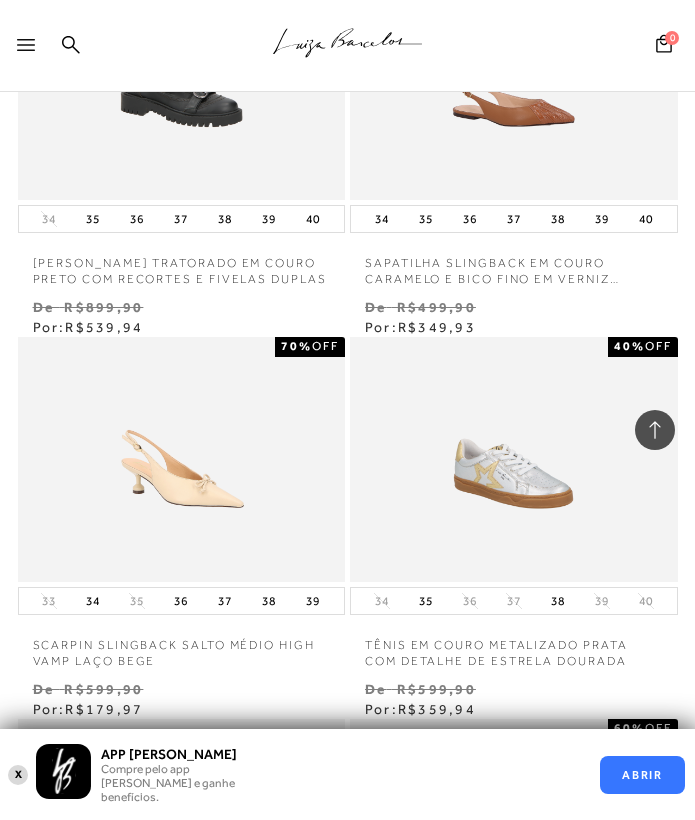 click at bounding box center [21, 46] 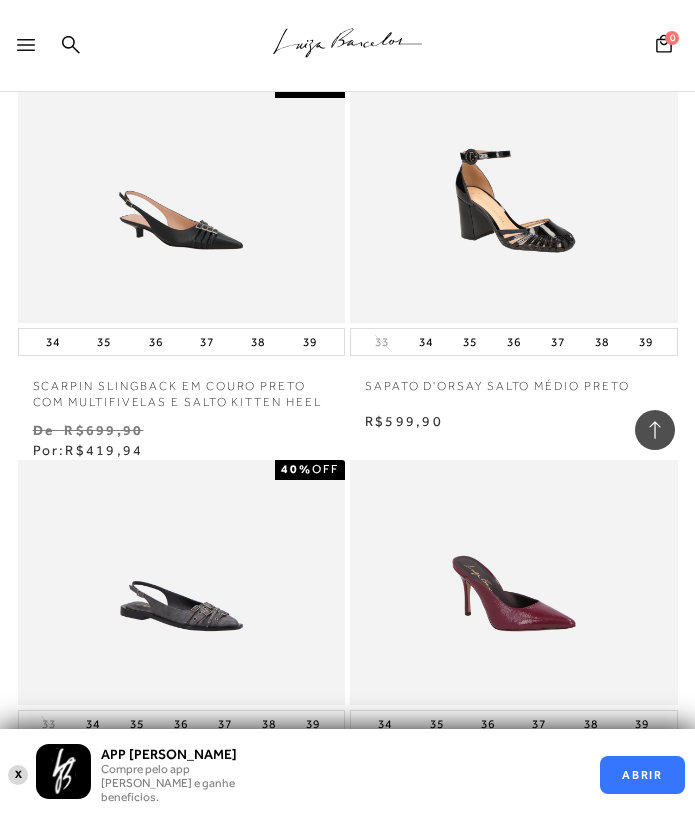 click 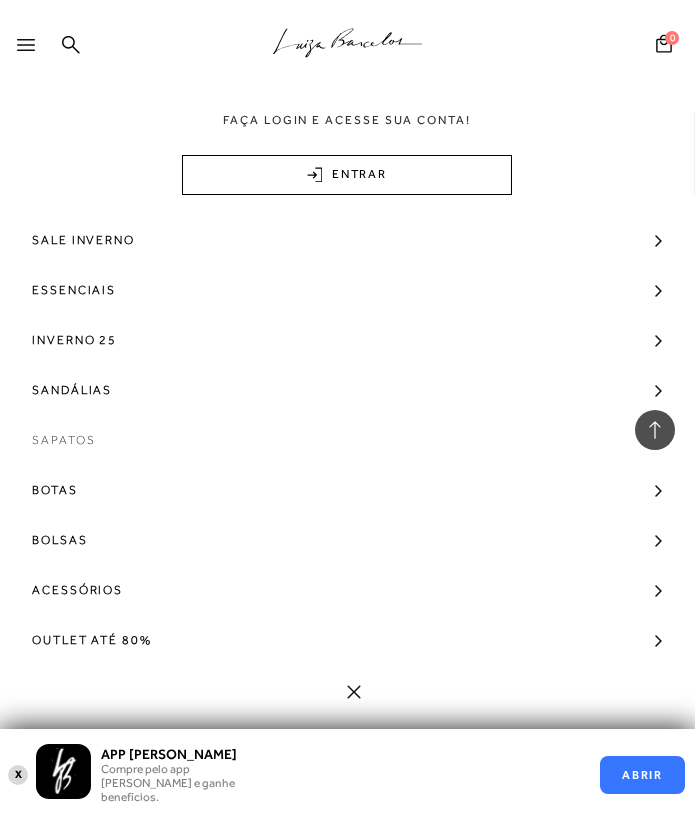 click on "Sapatos" at bounding box center (347, 440) 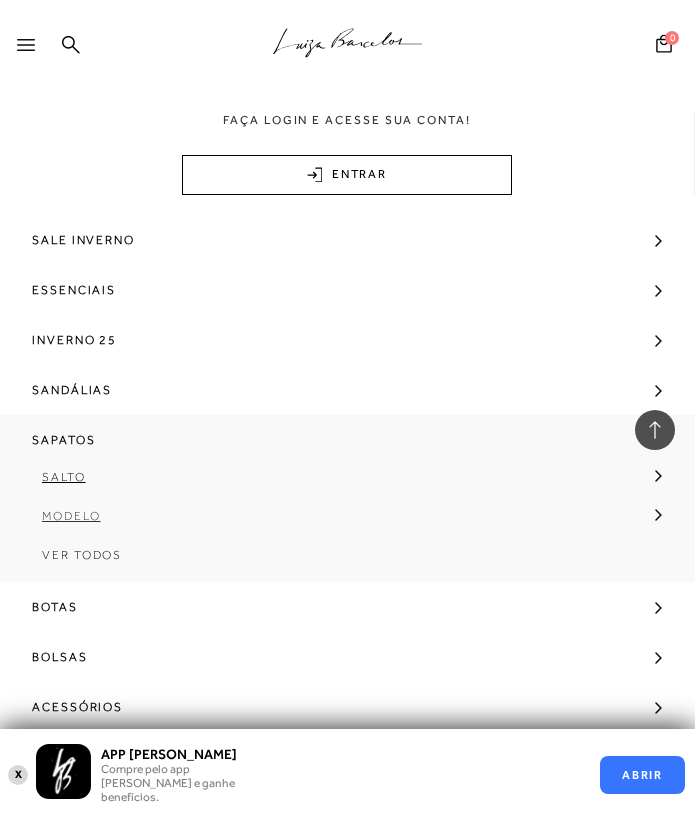 click on "Modelo" at bounding box center (71, 516) 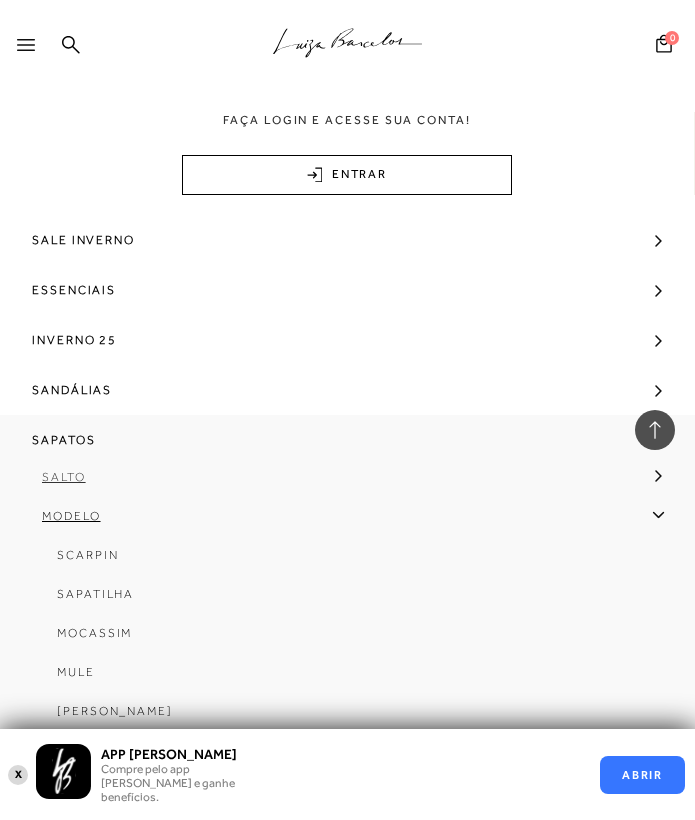 scroll, scrollTop: 126, scrollLeft: 0, axis: vertical 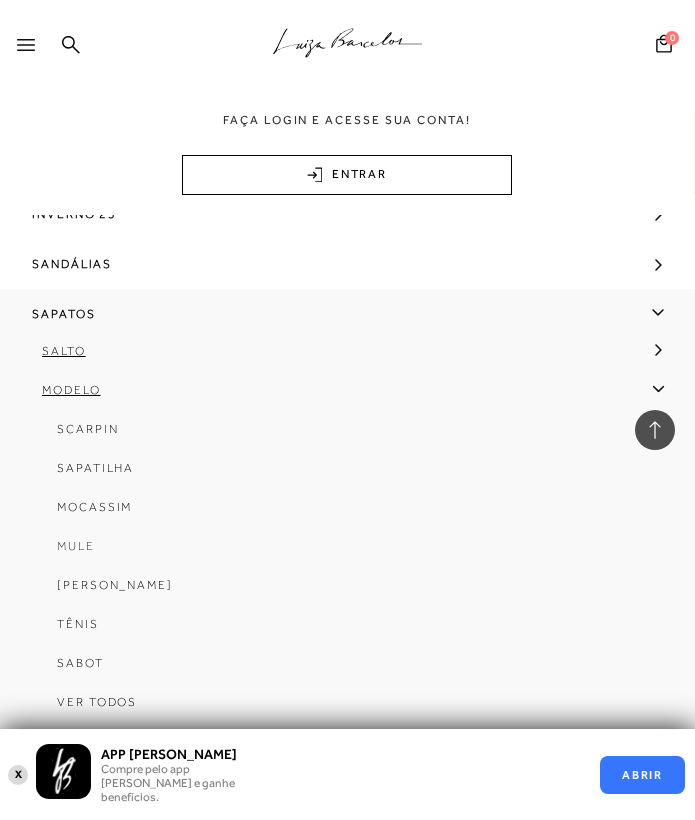 click on "Mule" at bounding box center (76, 546) 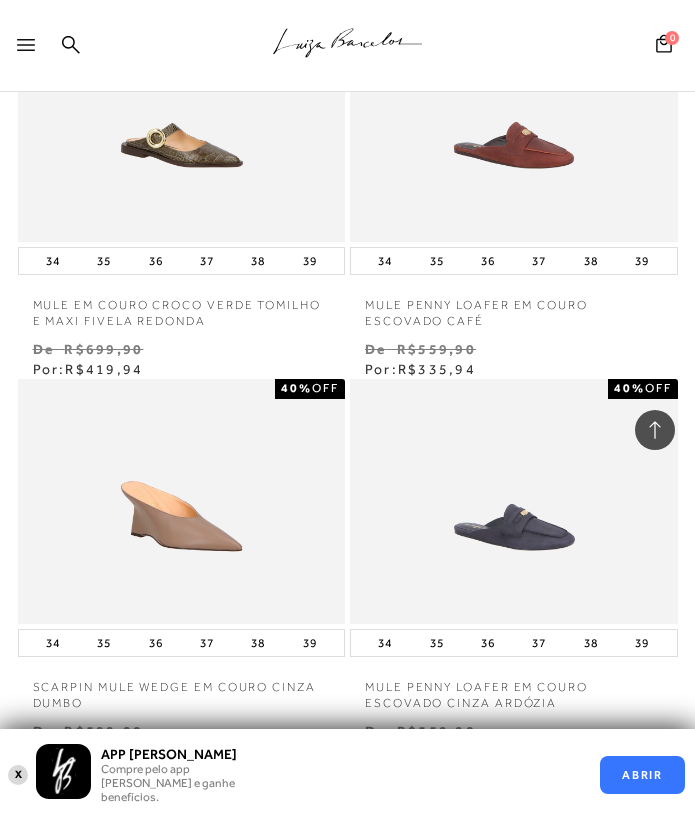 scroll, scrollTop: 2365, scrollLeft: 0, axis: vertical 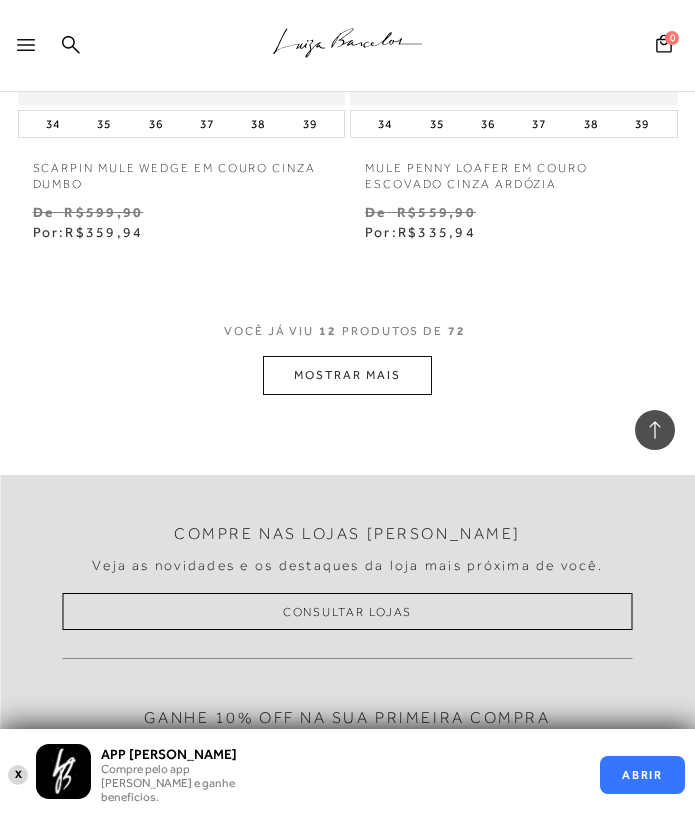 click on "MOSTRAR MAIS" at bounding box center (347, 375) 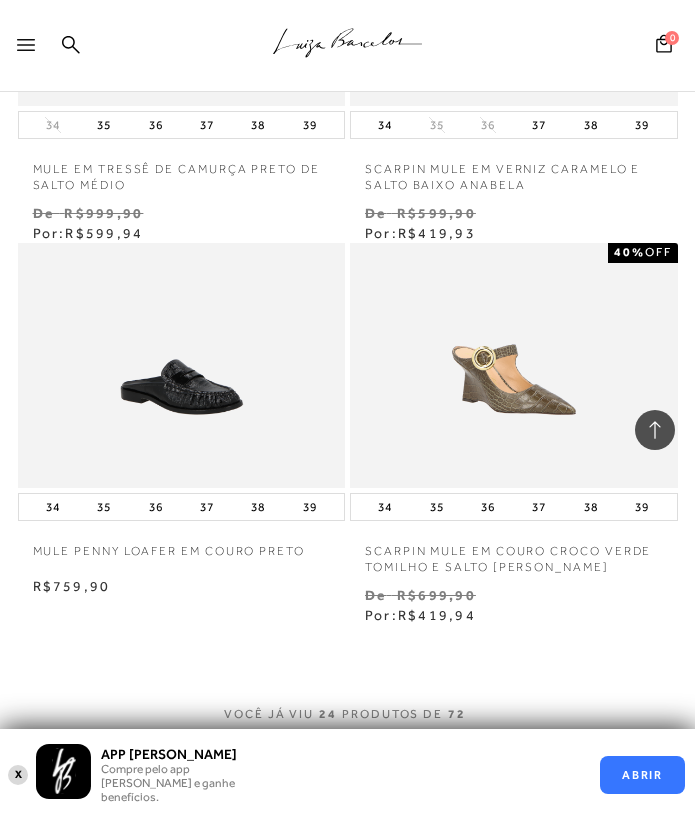 scroll, scrollTop: 4574, scrollLeft: 0, axis: vertical 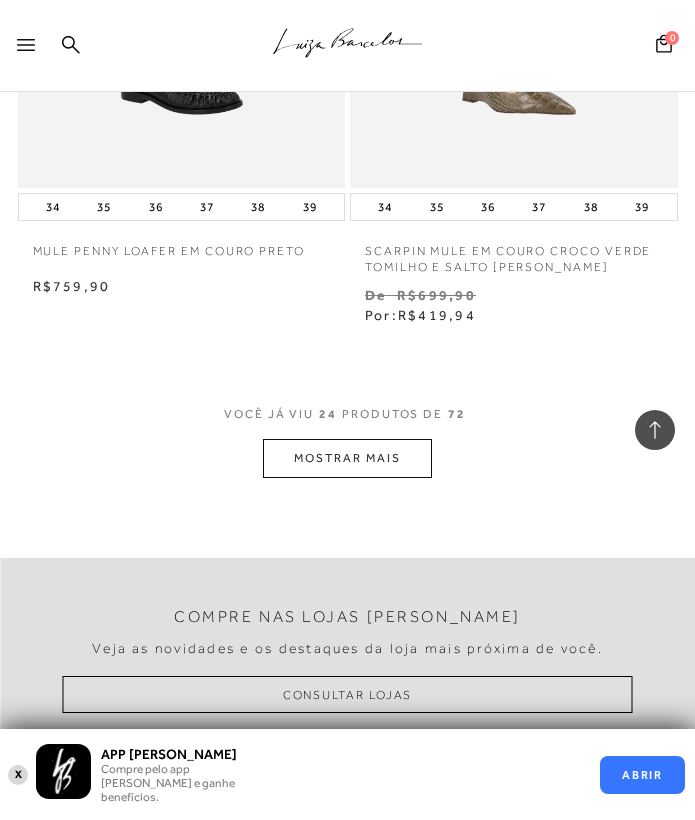 click on "MOSTRAR MAIS" at bounding box center [347, 458] 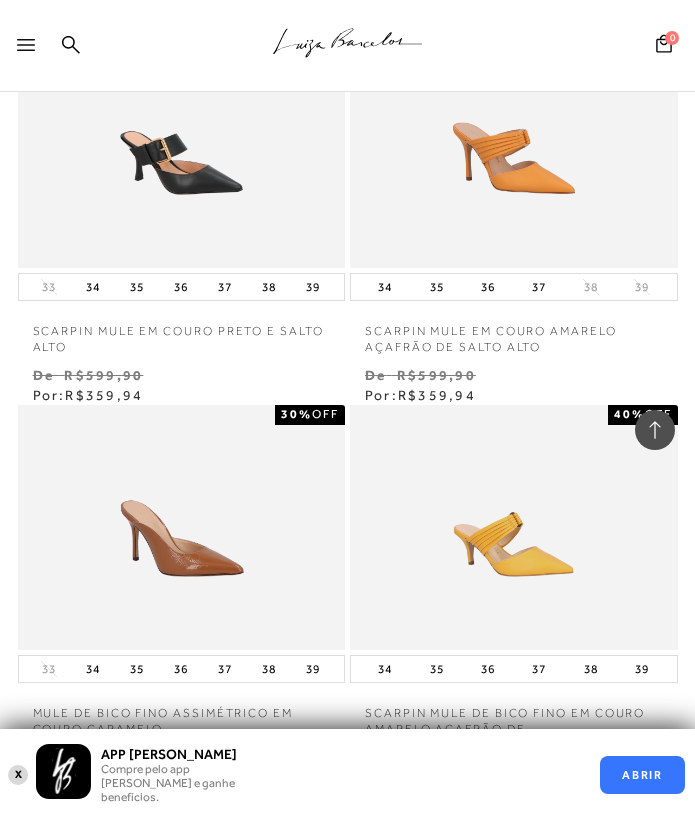 scroll, scrollTop: 6777, scrollLeft: 0, axis: vertical 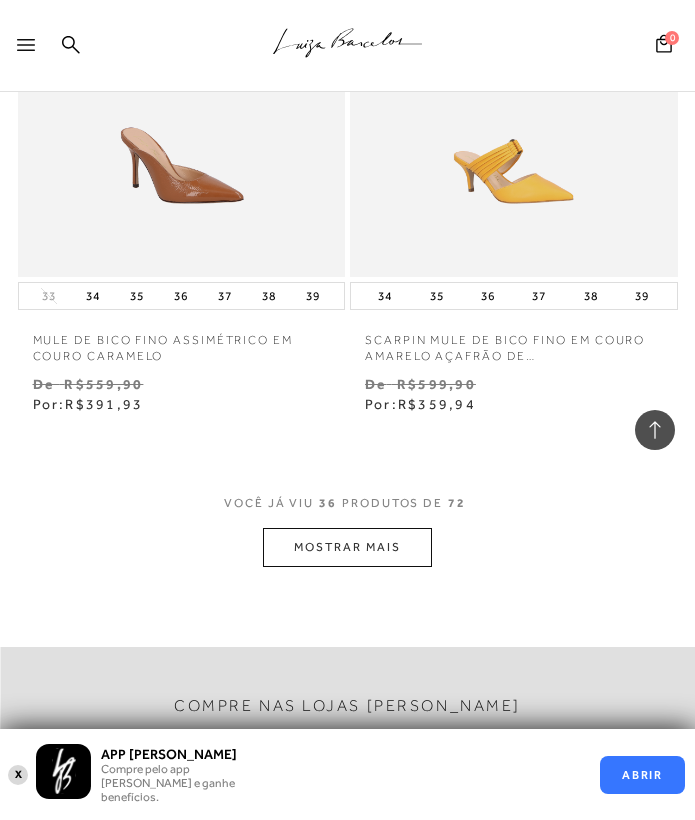 click on "MOSTRAR MAIS" at bounding box center [347, 547] 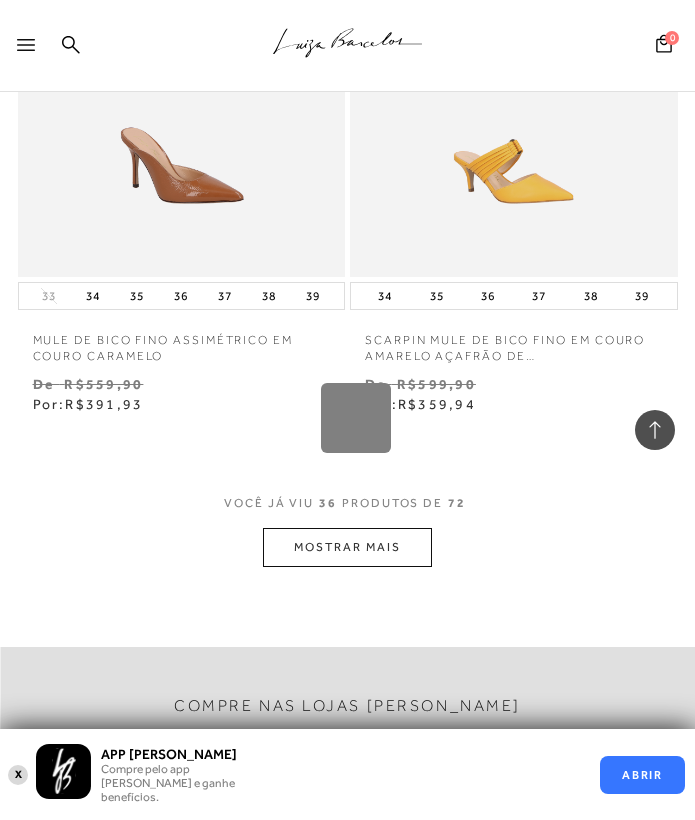 click on "Loading..." at bounding box center (347, 410) 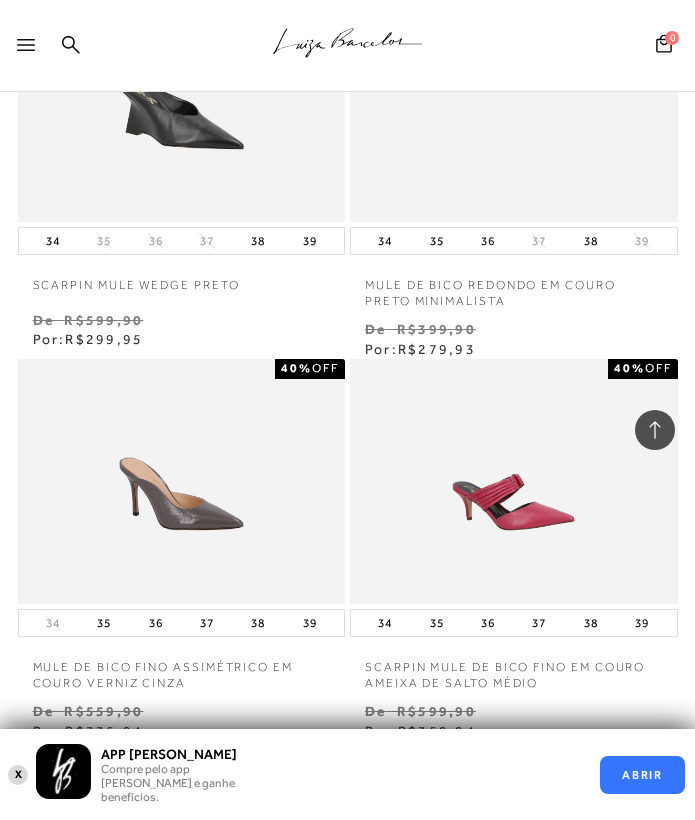 scroll, scrollTop: 9116, scrollLeft: 0, axis: vertical 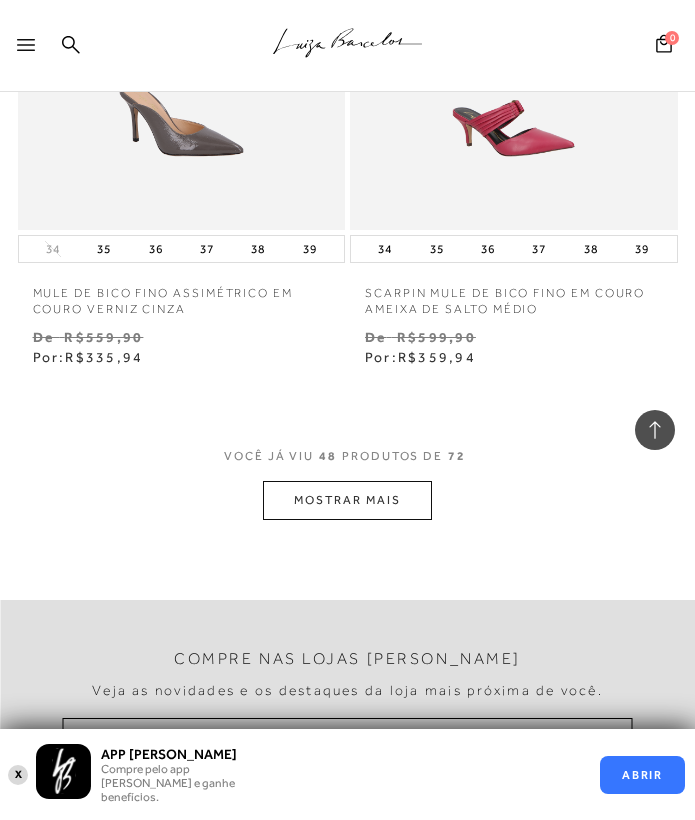 click on "MOSTRAR MAIS" at bounding box center (347, 500) 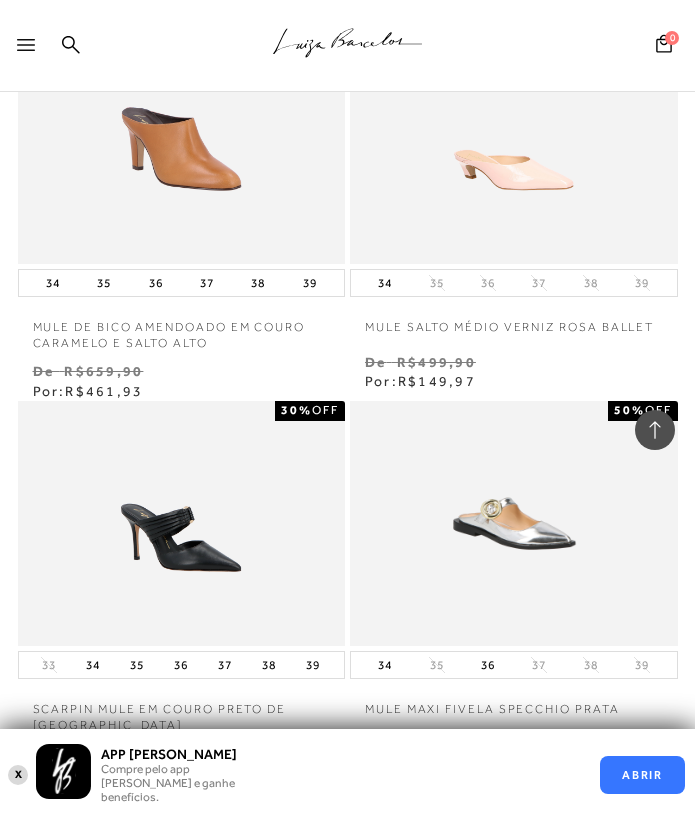 scroll, scrollTop: 11119, scrollLeft: 0, axis: vertical 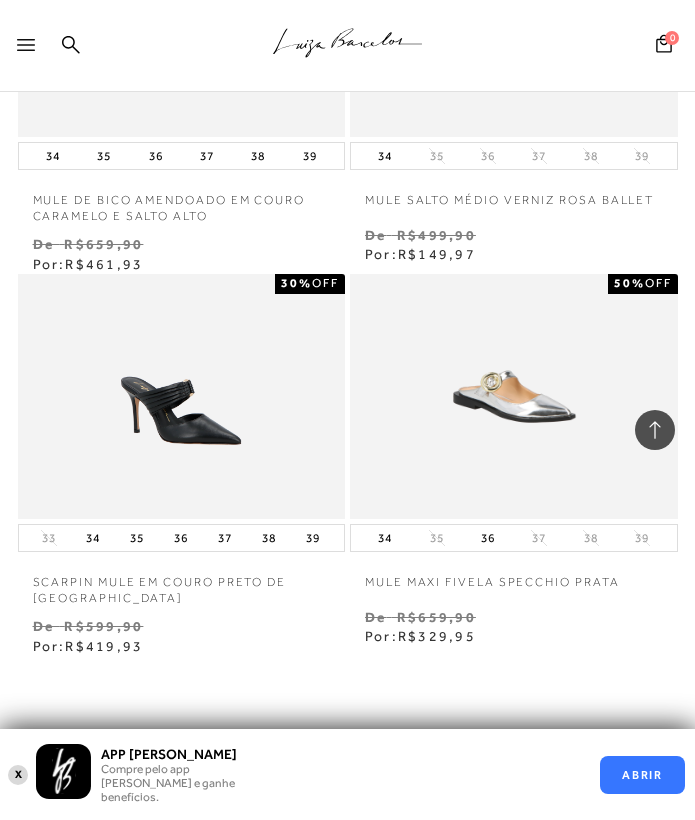 click on "MOSTRAR MAIS" at bounding box center (347, 789) 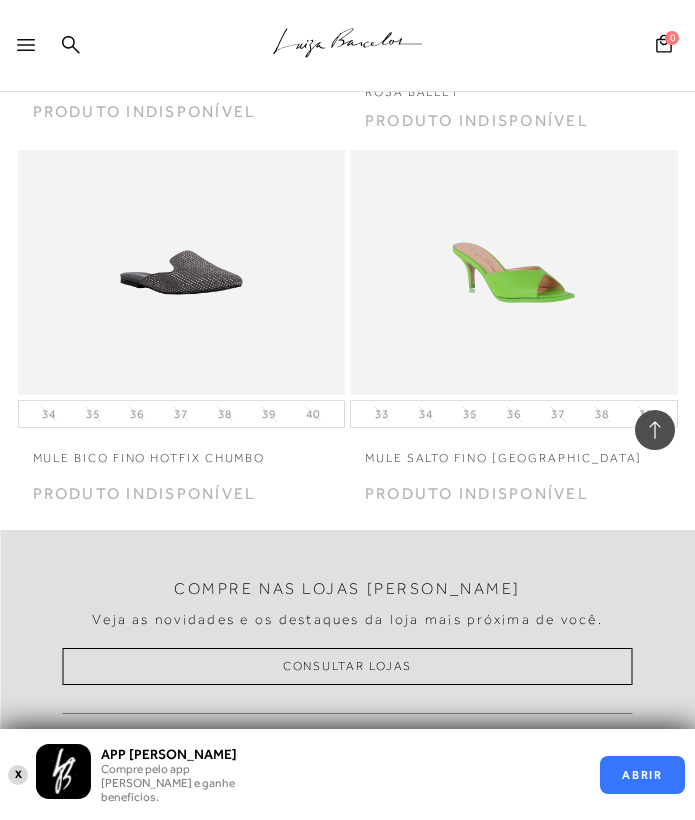 scroll, scrollTop: 10657, scrollLeft: 0, axis: vertical 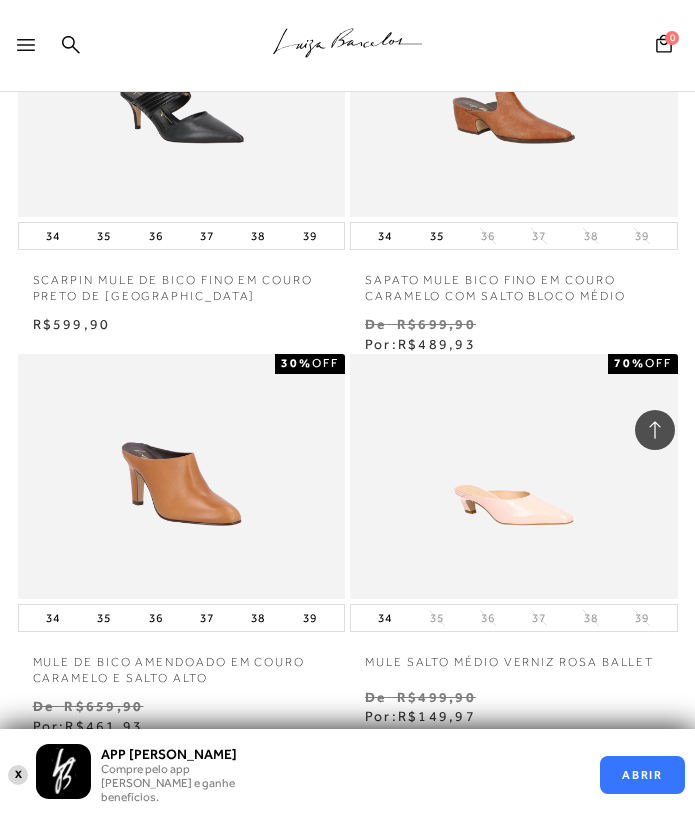 click 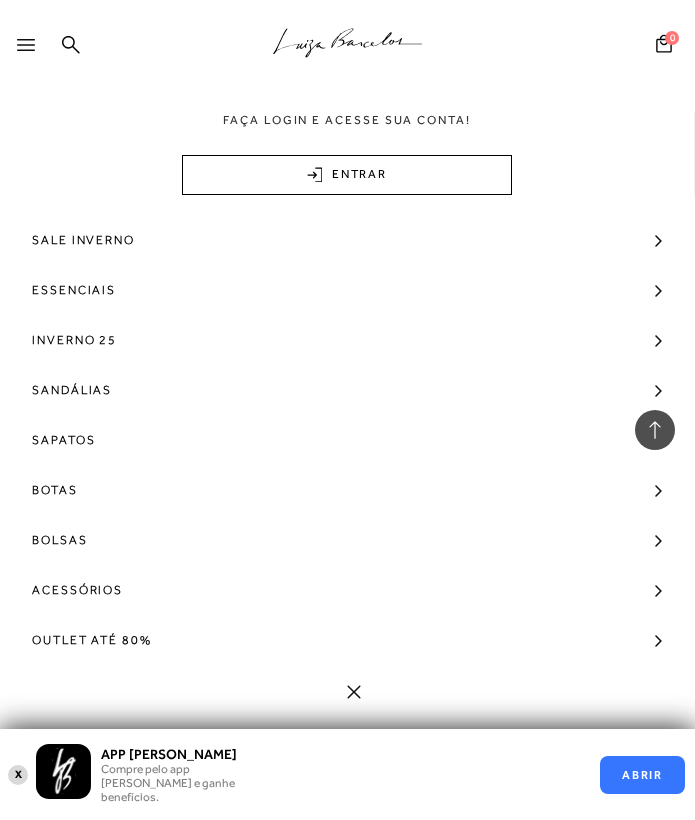 scroll, scrollTop: 0, scrollLeft: 0, axis: both 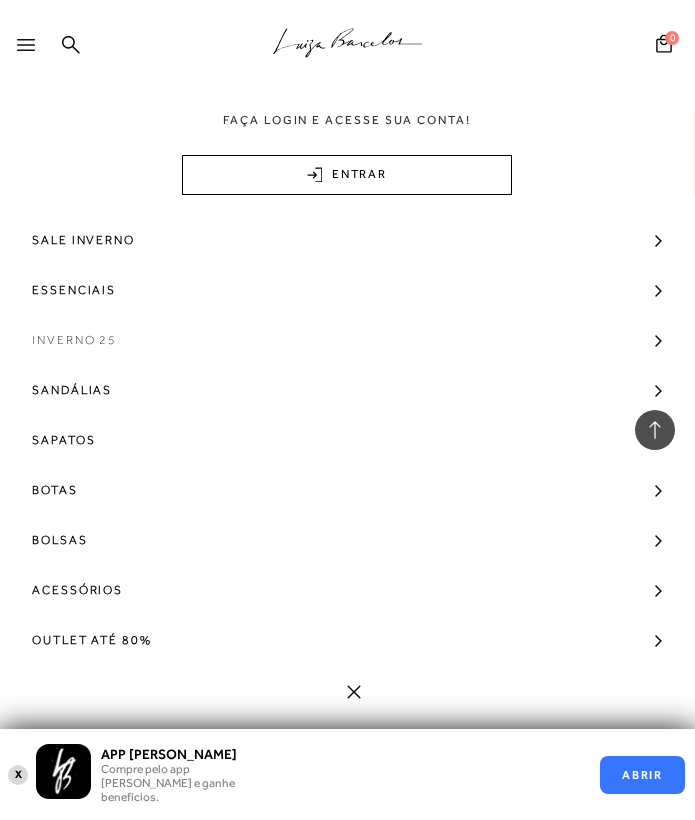 click on "Inverno 25" at bounding box center (74, 340) 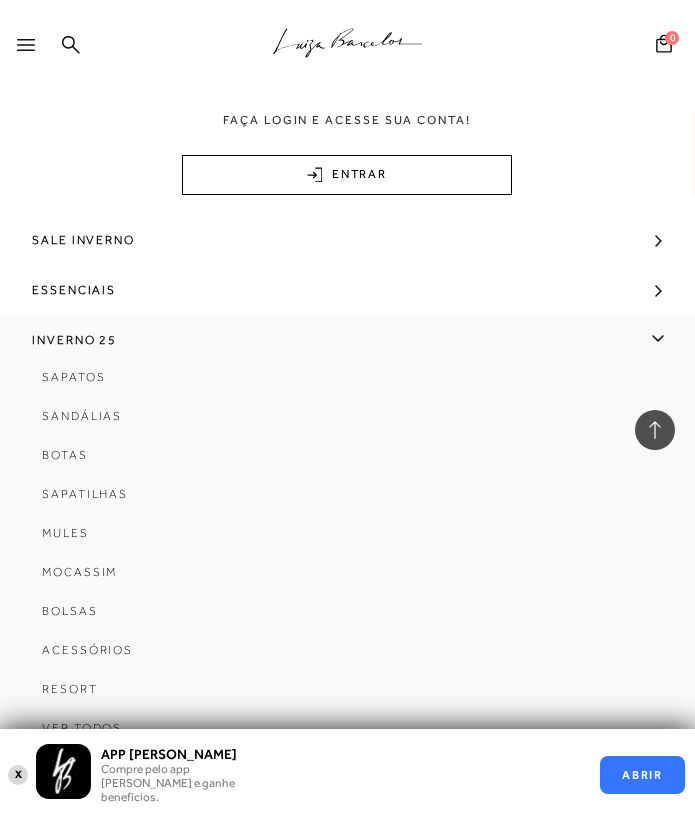 scroll, scrollTop: 113, scrollLeft: 0, axis: vertical 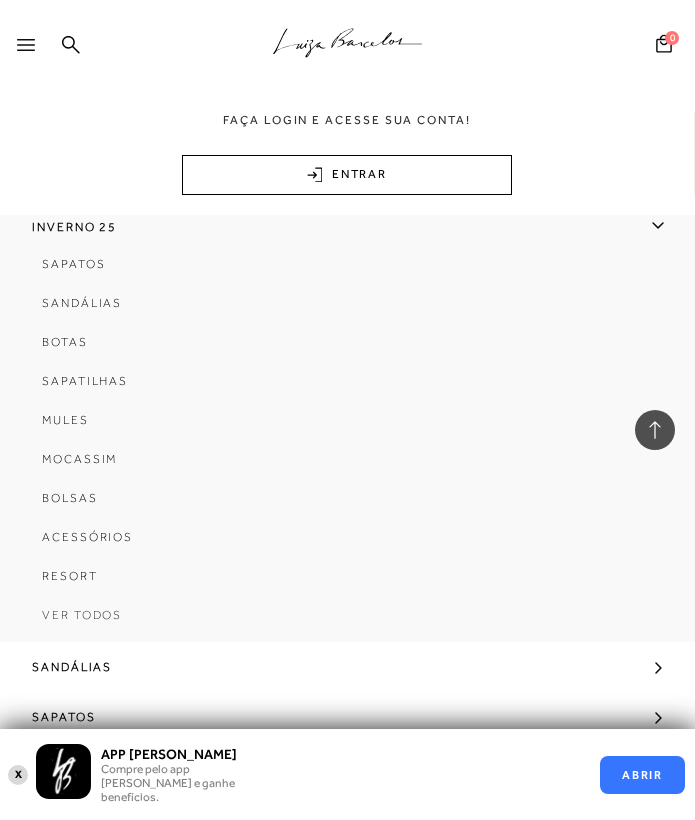 click on "Ver Todos" at bounding box center (82, 615) 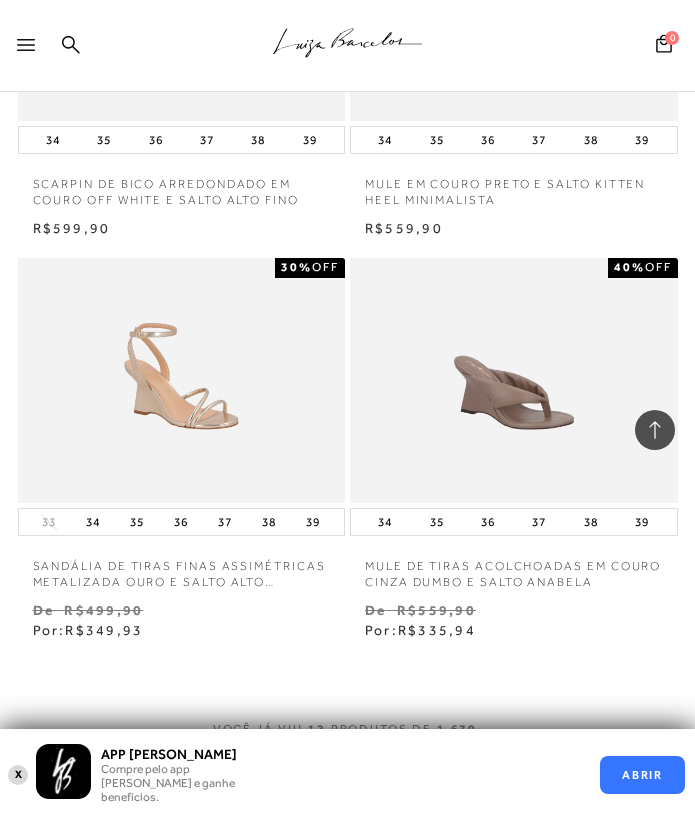 scroll, scrollTop: 2434, scrollLeft: 0, axis: vertical 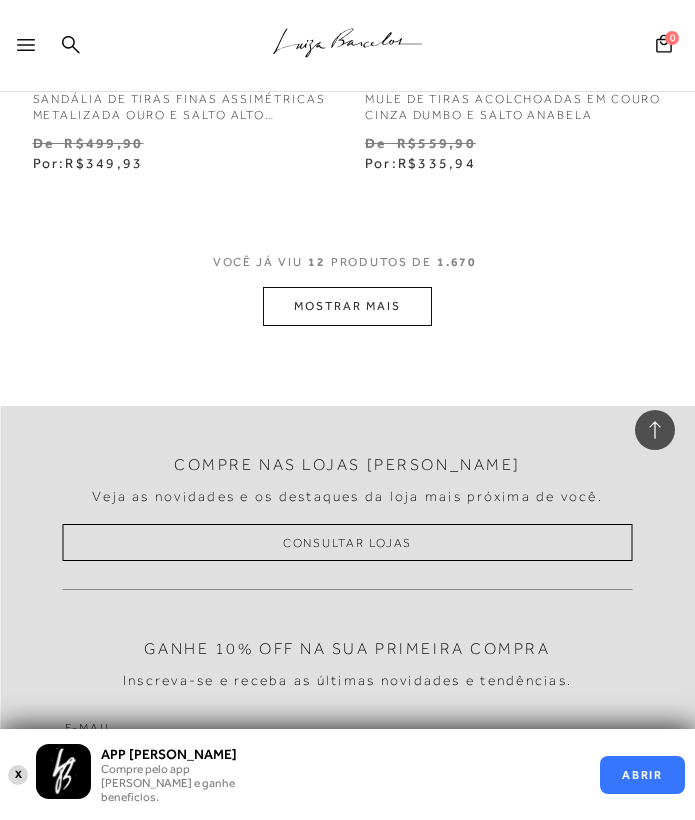 click on "MOSTRAR MAIS" at bounding box center [347, 306] 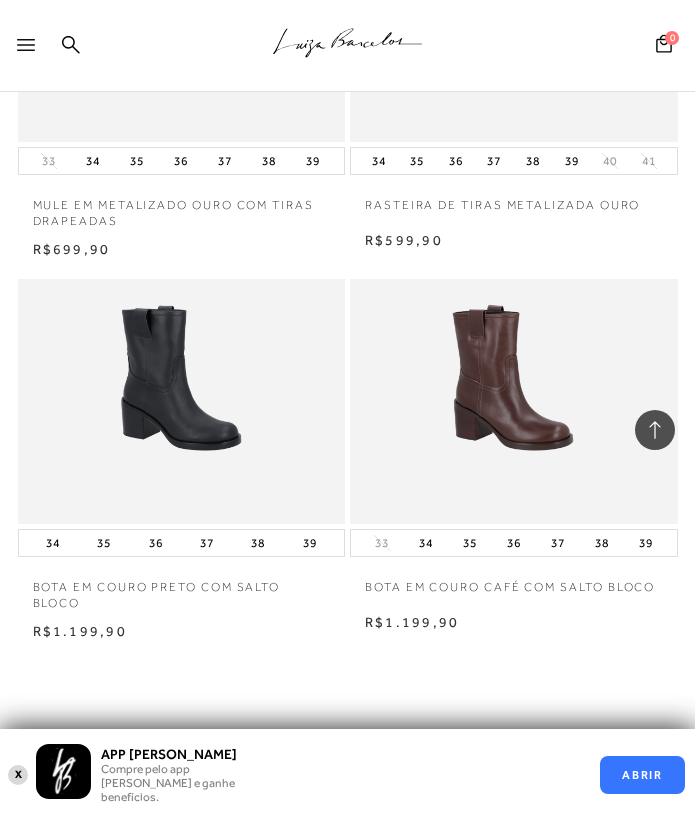 scroll, scrollTop: 4637, scrollLeft: 0, axis: vertical 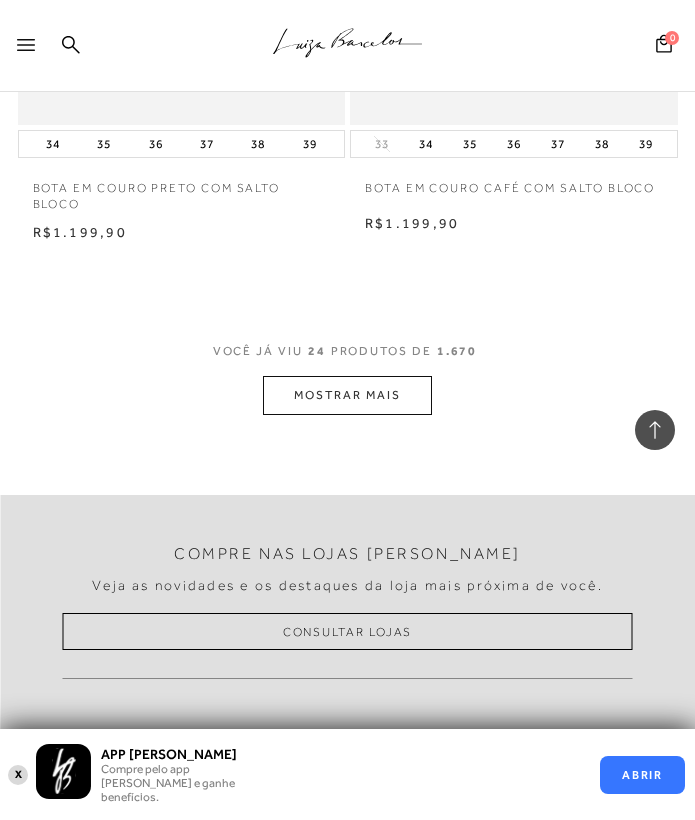 click on "MOSTRAR MAIS" at bounding box center [347, 395] 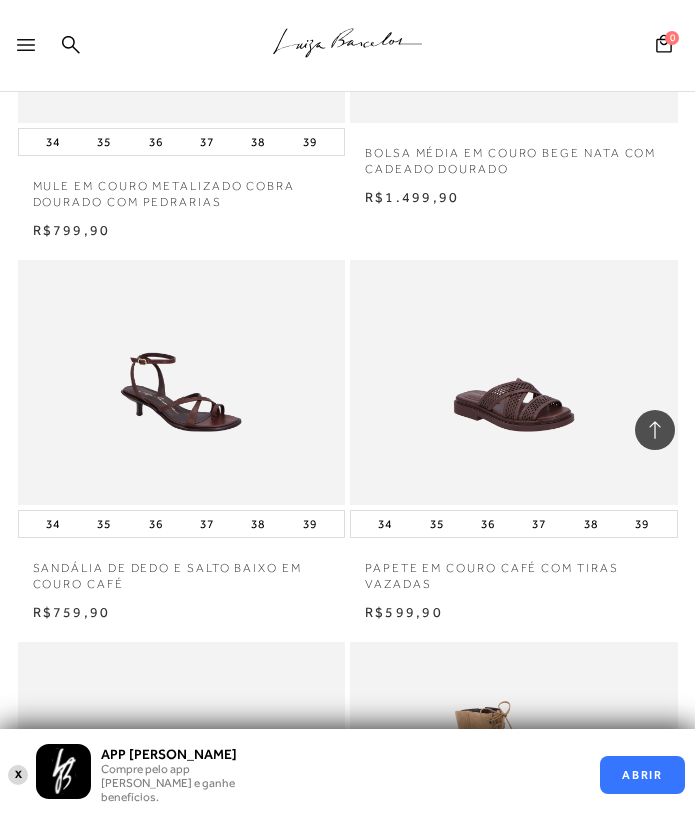 scroll, scrollTop: 6713, scrollLeft: 0, axis: vertical 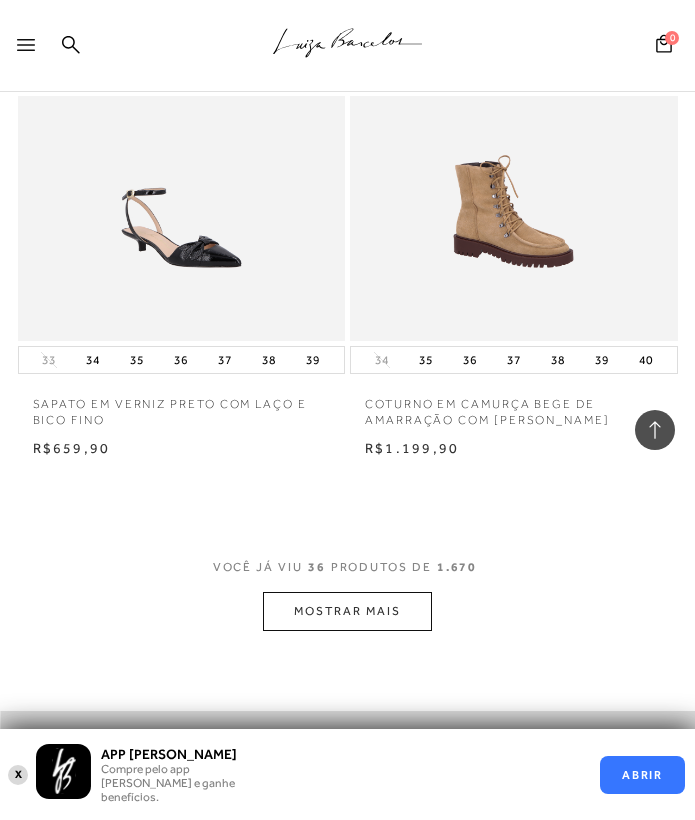 click on "MOSTRAR MAIS" at bounding box center (347, 611) 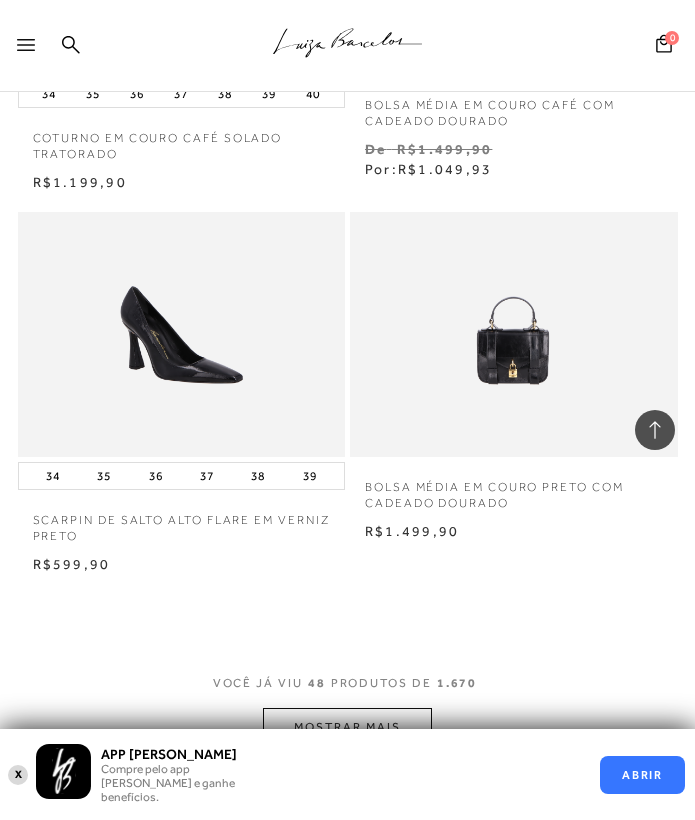 scroll, scrollTop: 9360, scrollLeft: 0, axis: vertical 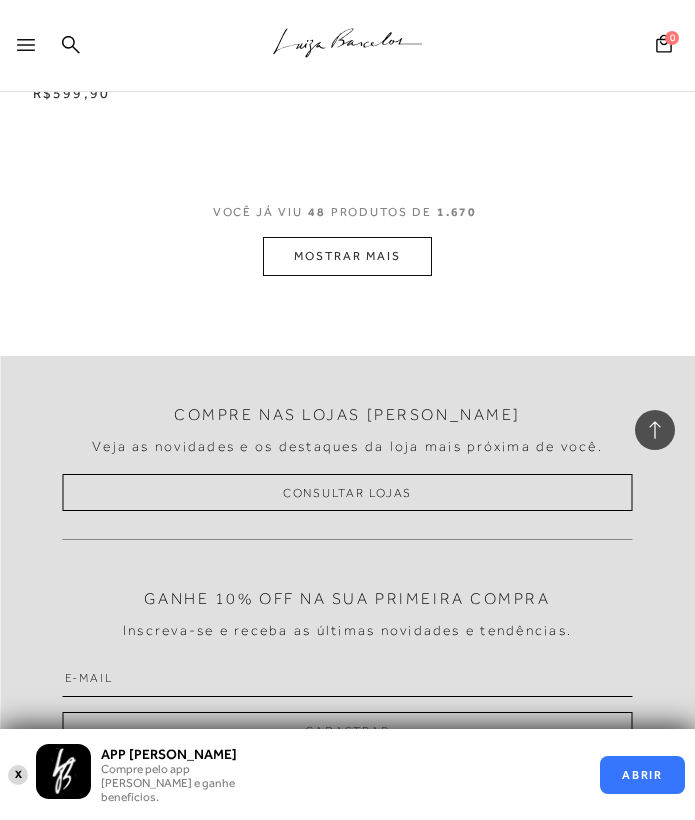 click on "MOSTRAR MAIS" at bounding box center [347, 256] 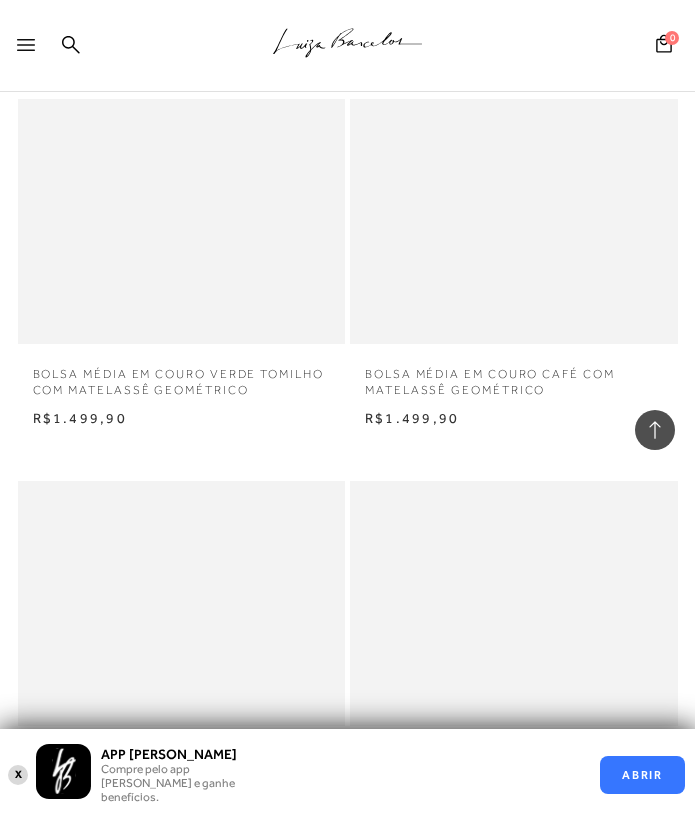 scroll, scrollTop: 11588, scrollLeft: 0, axis: vertical 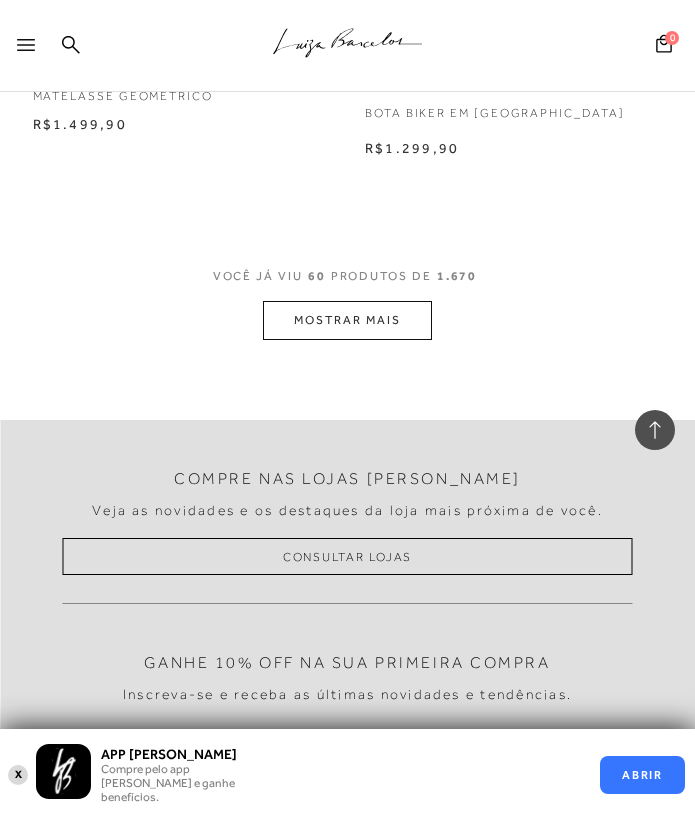 click on "MOSTRAR MAIS" at bounding box center [347, 320] 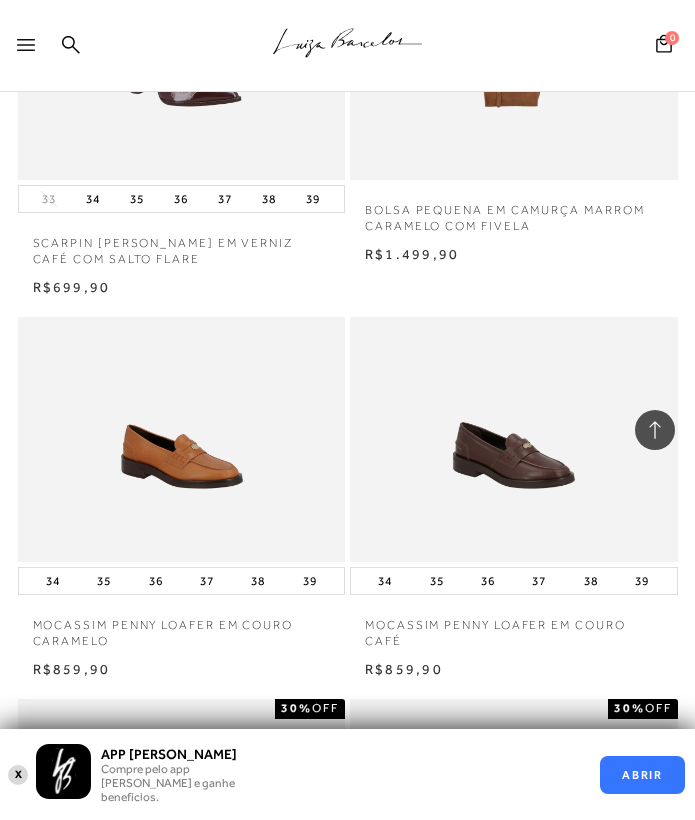 scroll, scrollTop: 12113, scrollLeft: 0, axis: vertical 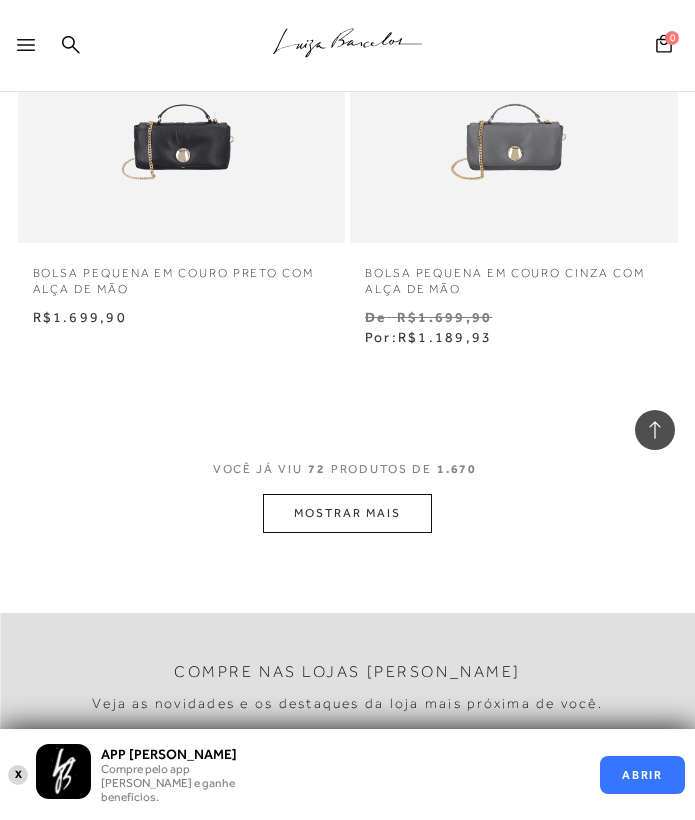 click on "MOSTRAR MAIS" at bounding box center [347, 513] 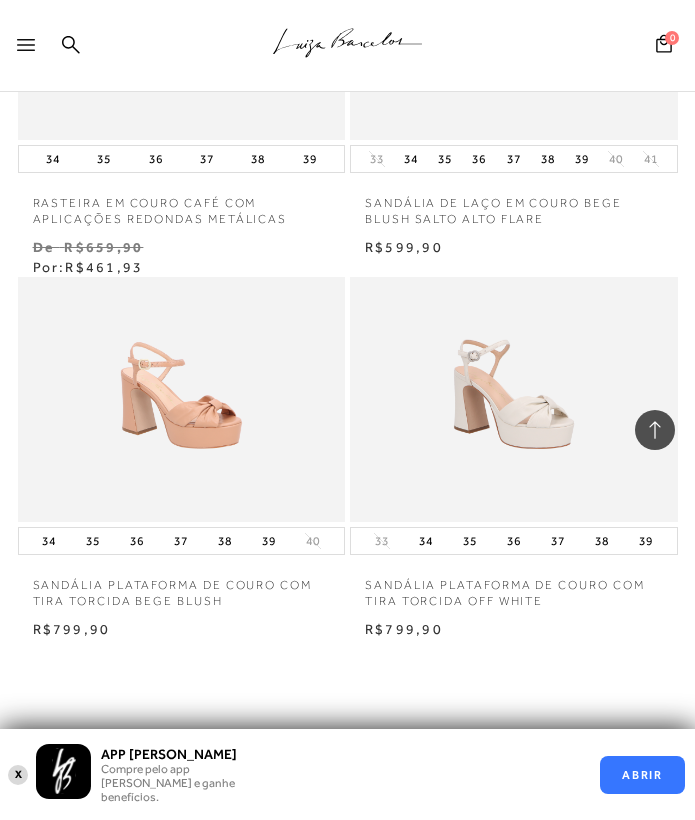 scroll, scrollTop: 16005, scrollLeft: 0, axis: vertical 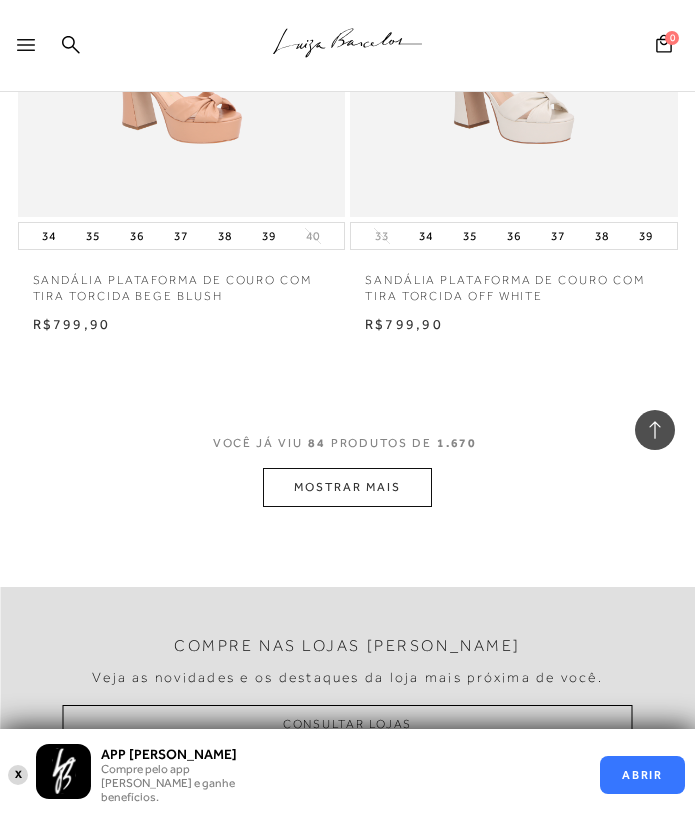 click on "MOSTRAR MAIS" at bounding box center [347, 487] 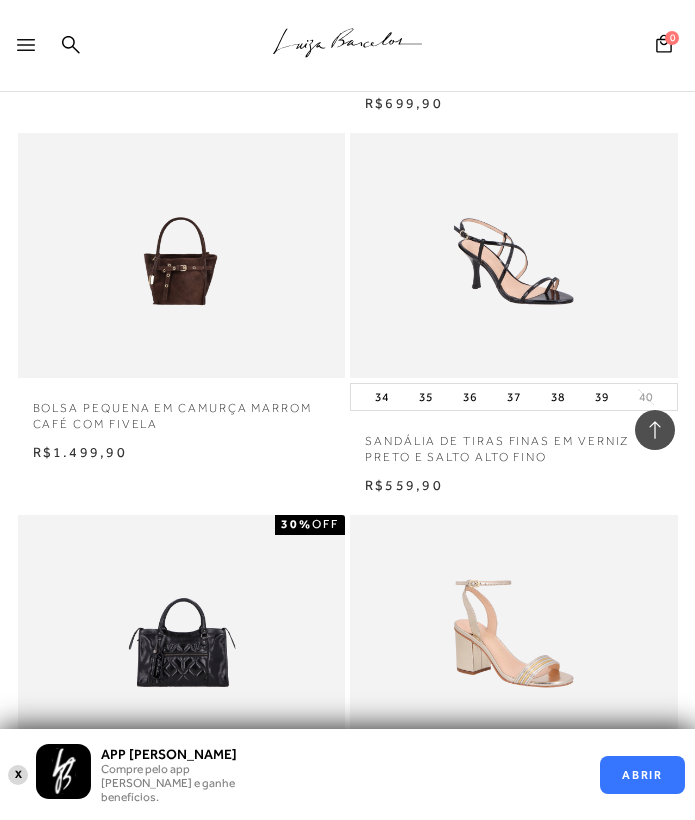 scroll, scrollTop: 18319, scrollLeft: 0, axis: vertical 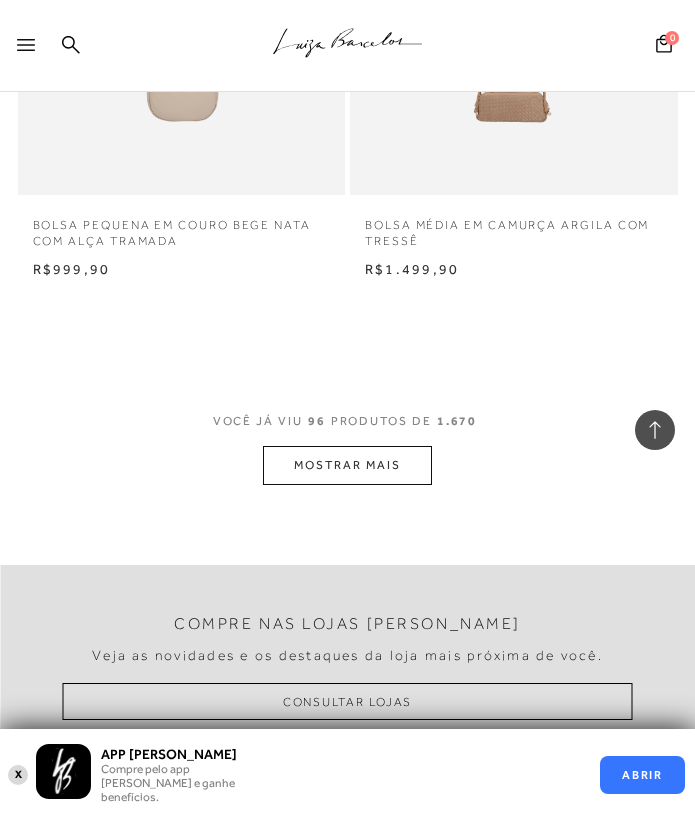 click on "MOSTRAR MAIS" at bounding box center [347, 465] 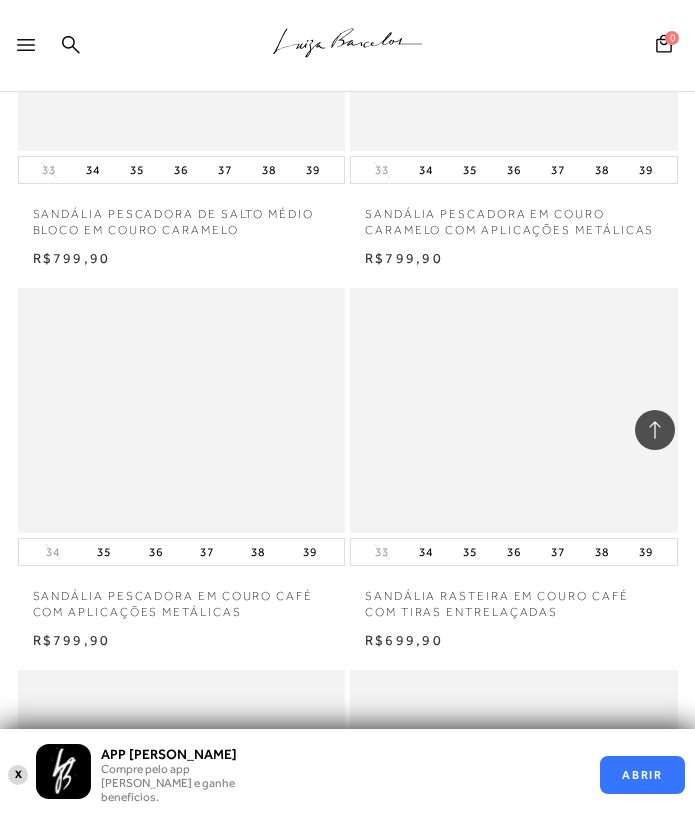 scroll, scrollTop: 20861, scrollLeft: 0, axis: vertical 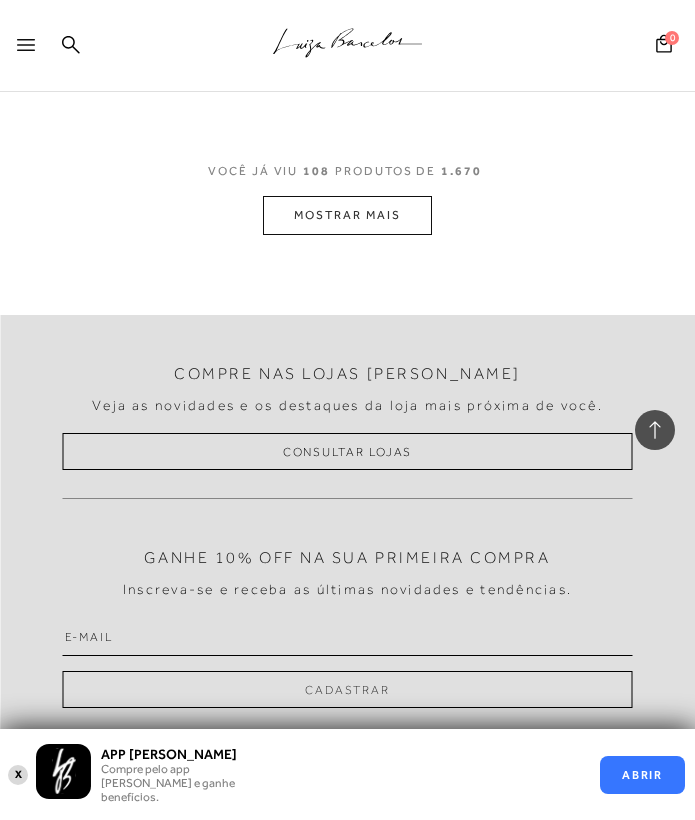 click on "MOSTRAR MAIS" at bounding box center (347, 215) 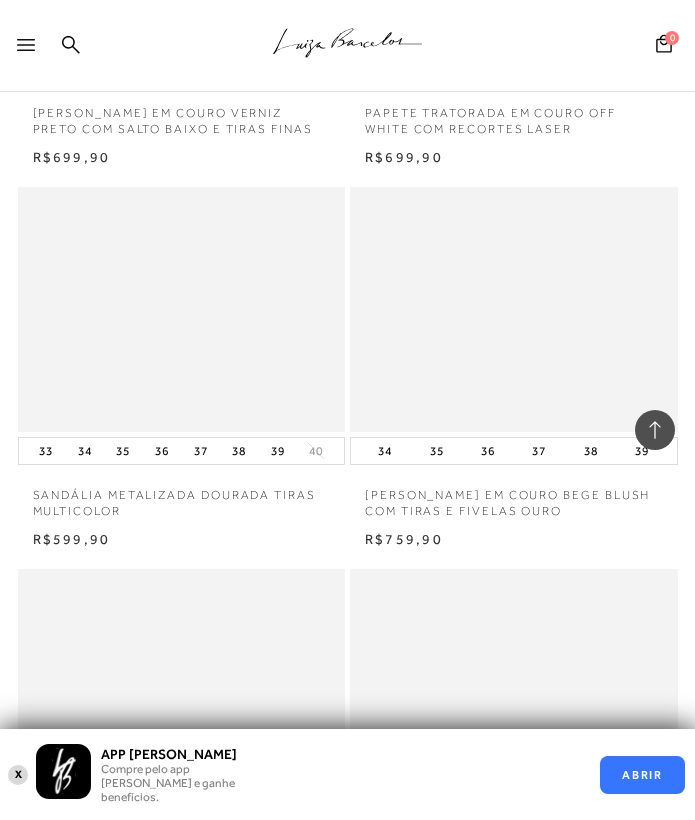 scroll, scrollTop: 22889, scrollLeft: 0, axis: vertical 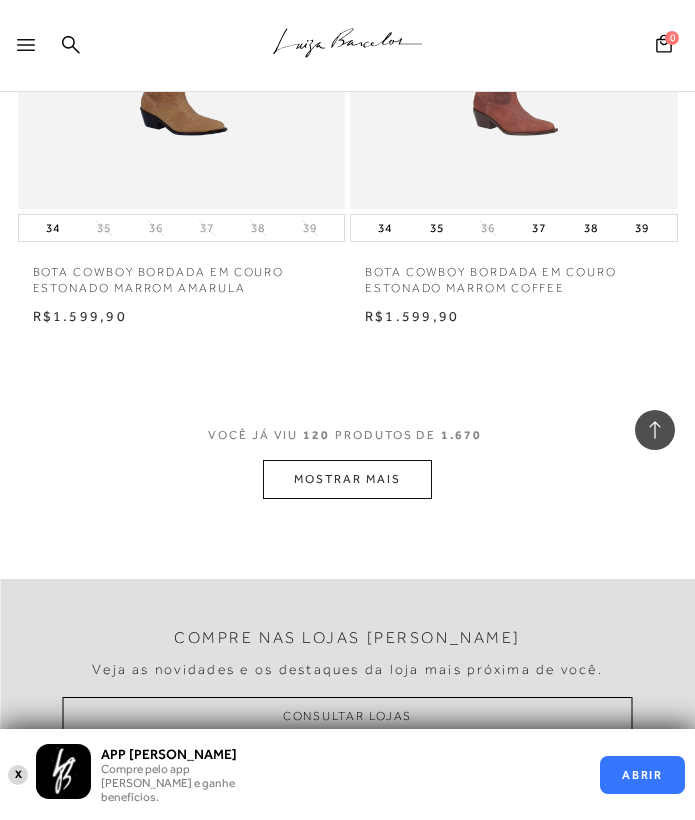 click on "MOSTRAR MAIS" at bounding box center (347, 479) 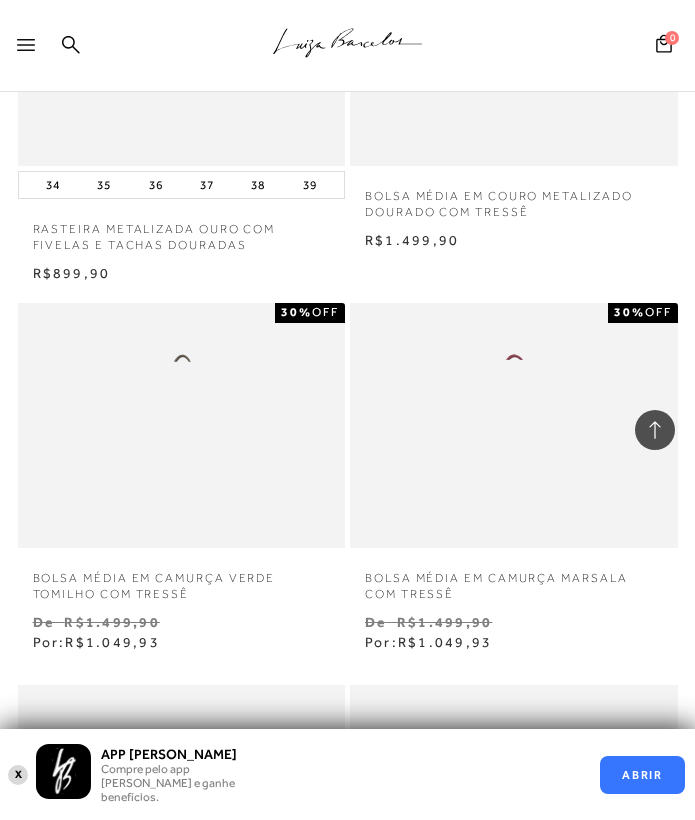 scroll, scrollTop: 25037, scrollLeft: 0, axis: vertical 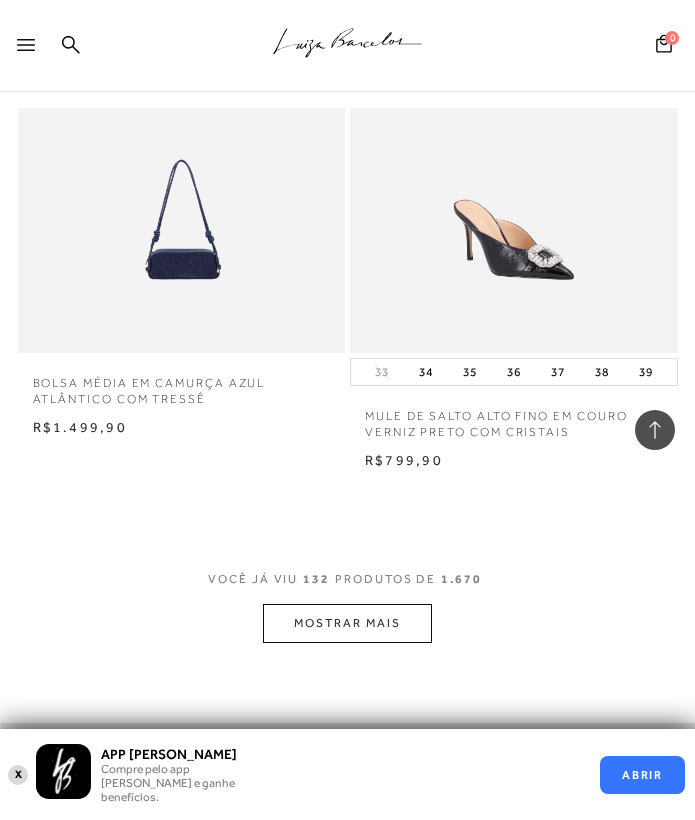 click on "MOSTRAR MAIS" at bounding box center [347, 623] 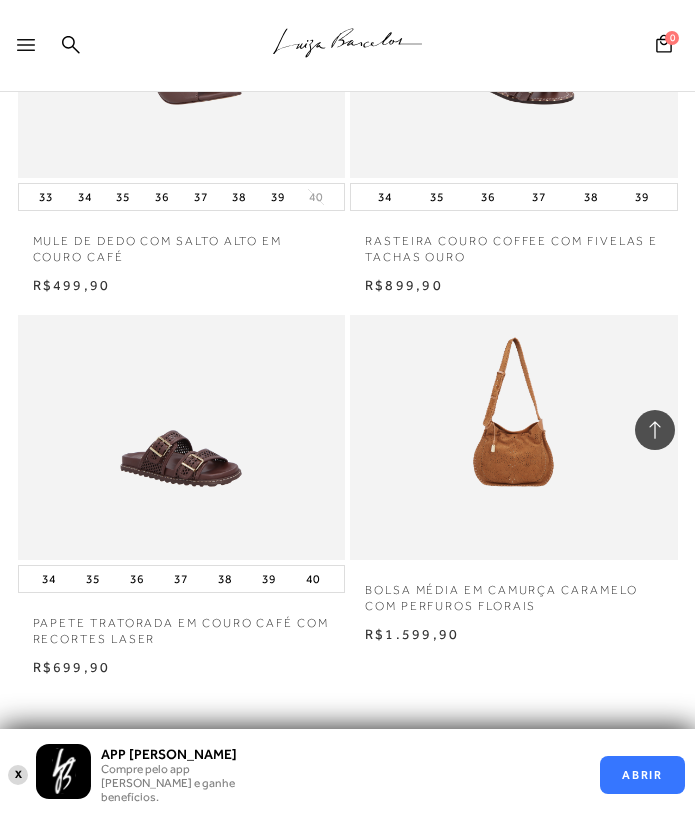 scroll, scrollTop: 27519, scrollLeft: 0, axis: vertical 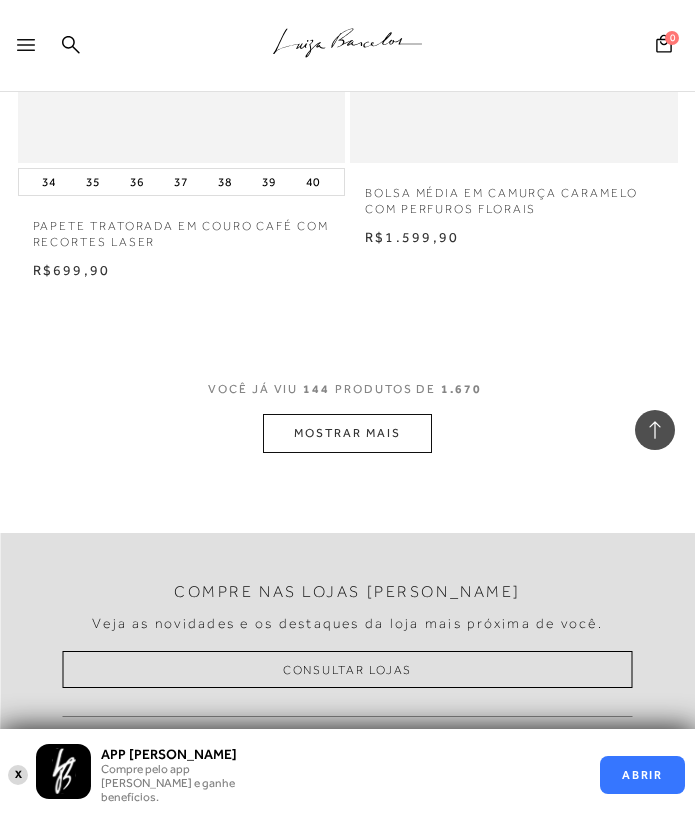 click on "MOSTRAR MAIS" at bounding box center (347, 433) 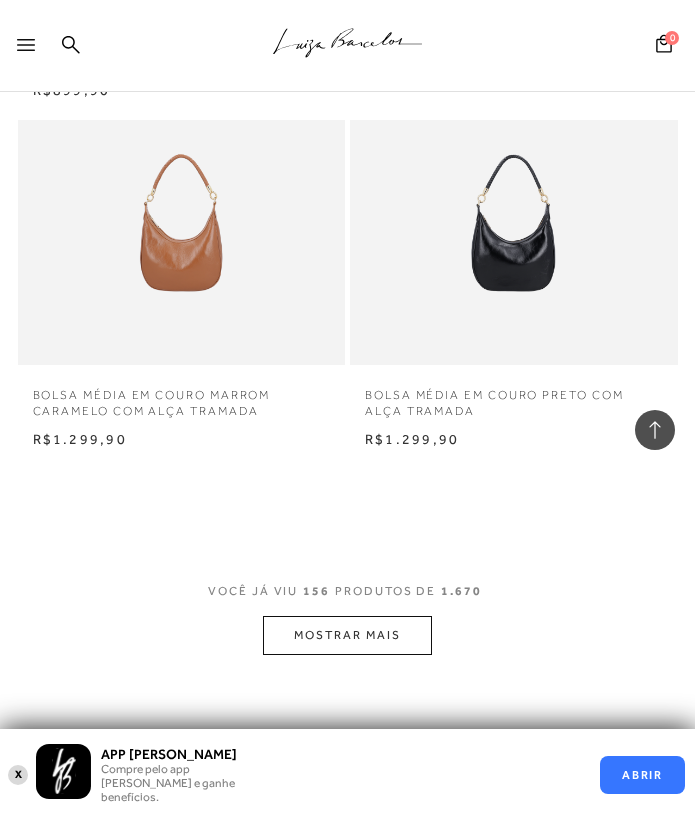 scroll, scrollTop: 29973, scrollLeft: 0, axis: vertical 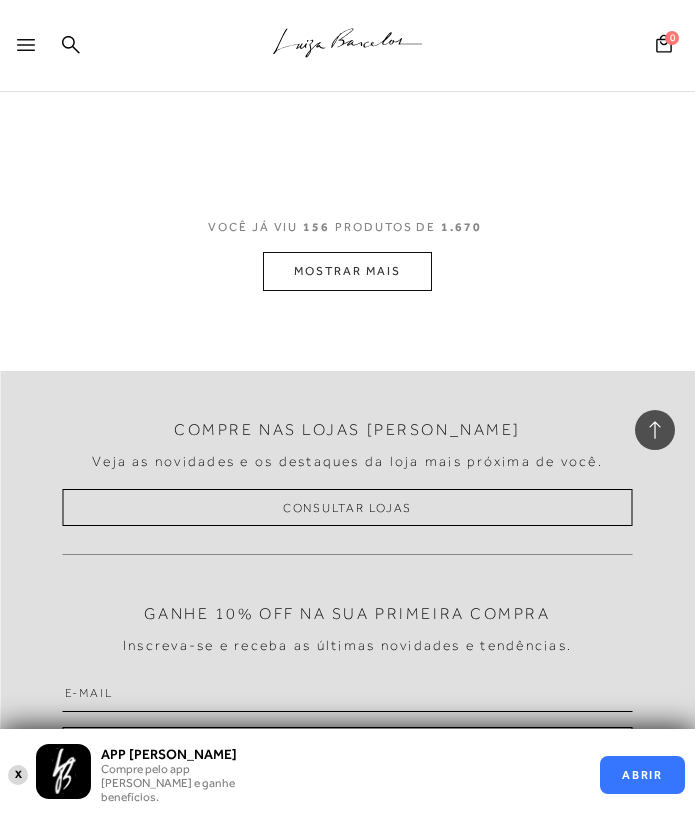 click on "MOSTRAR MAIS" at bounding box center [347, 271] 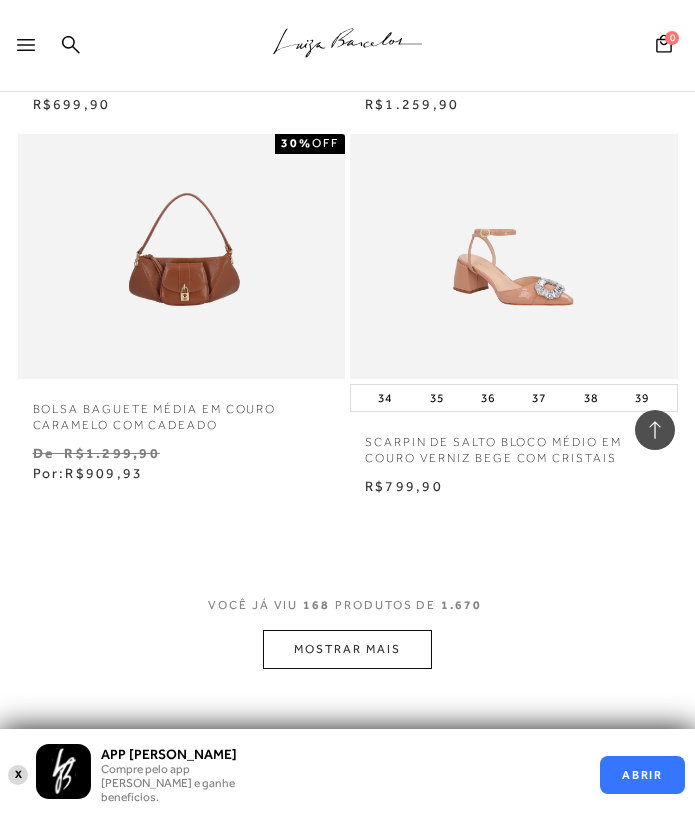 scroll, scrollTop: 31925, scrollLeft: 0, axis: vertical 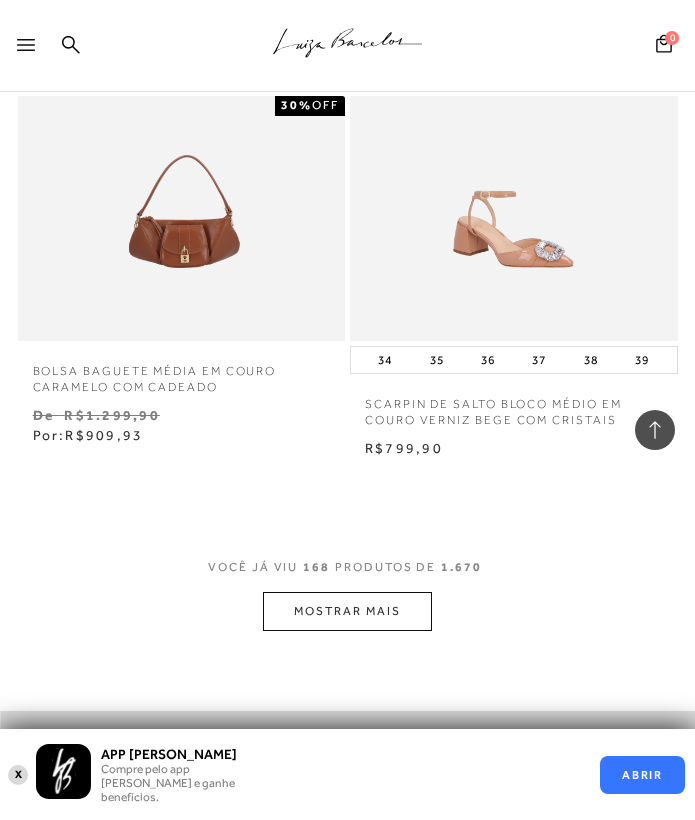 click on "MOSTRAR MAIS" at bounding box center (347, 611) 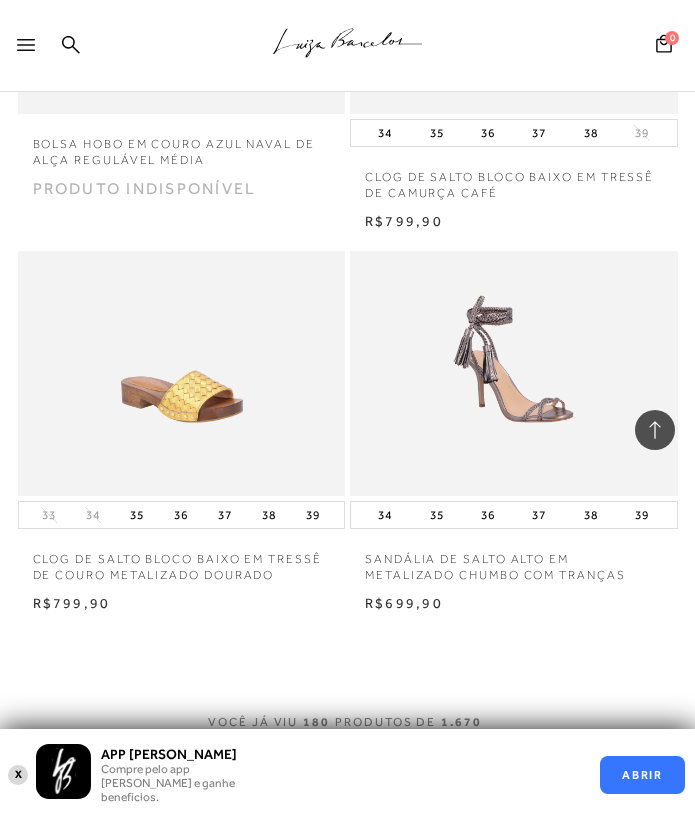 scroll, scrollTop: 34495, scrollLeft: 0, axis: vertical 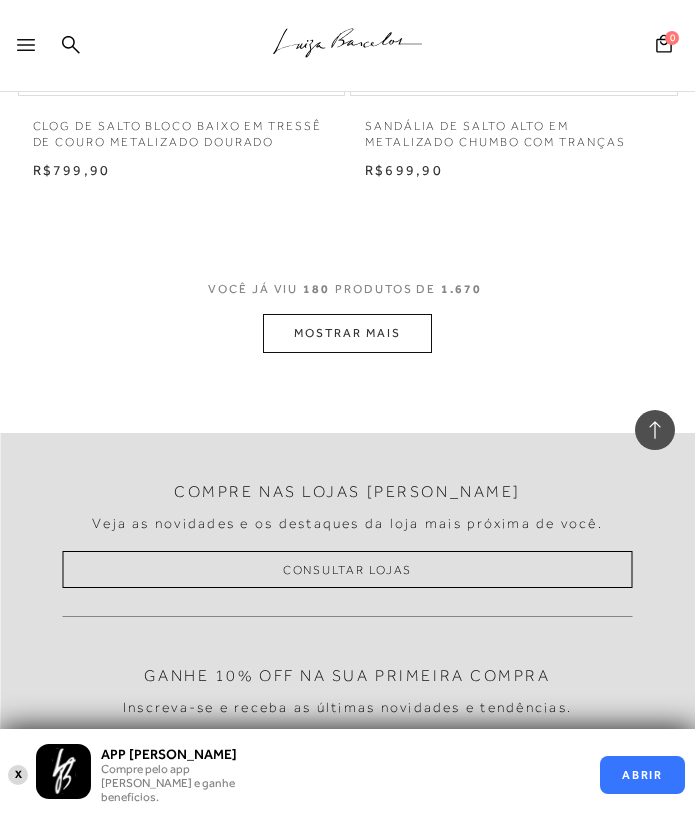 click on "MOSTRAR MAIS" at bounding box center [347, 333] 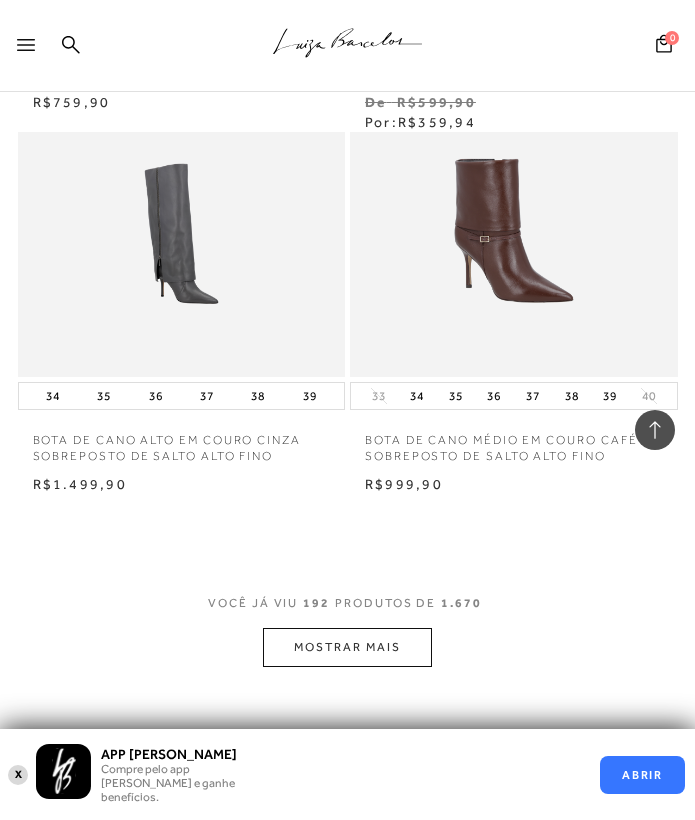 scroll, scrollTop: 36851, scrollLeft: 0, axis: vertical 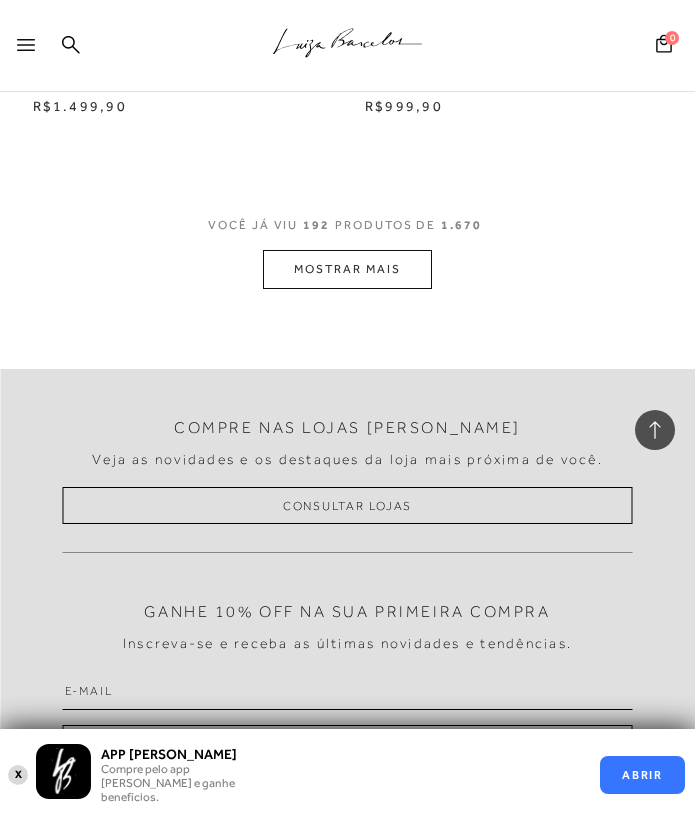 click on "MOSTRAR MAIS" at bounding box center (347, 269) 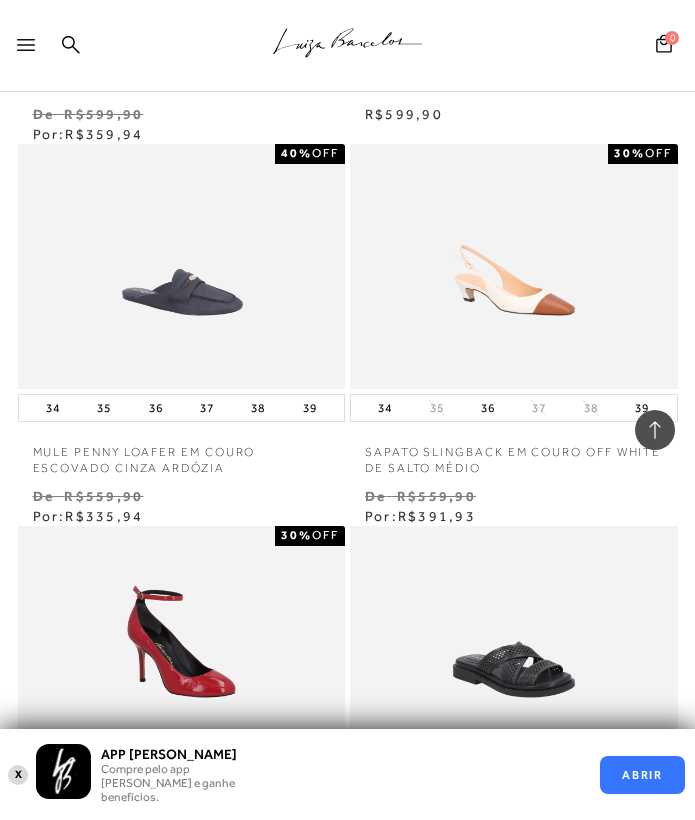 scroll, scrollTop: 38944, scrollLeft: 0, axis: vertical 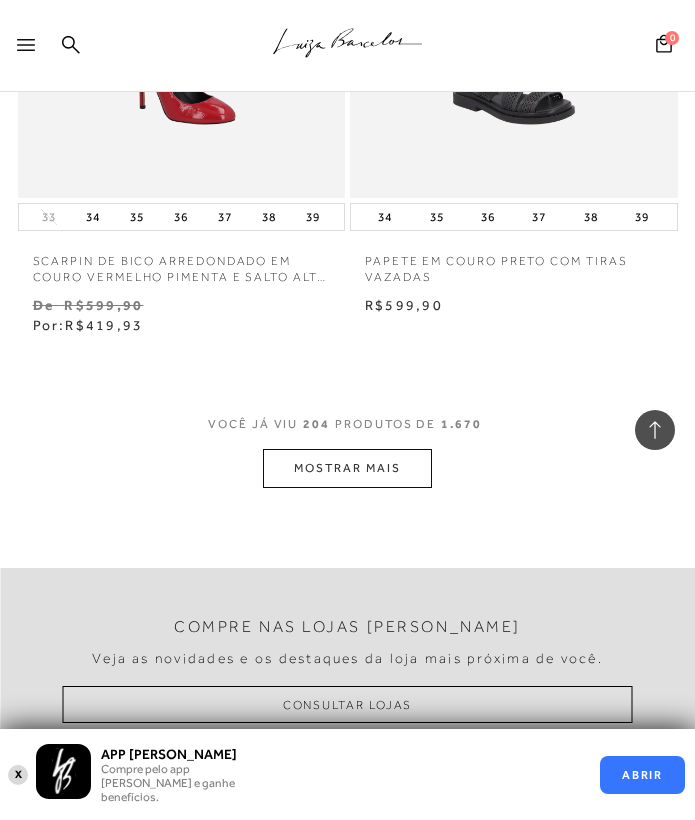 click on "MOSTRAR MAIS" at bounding box center (347, 468) 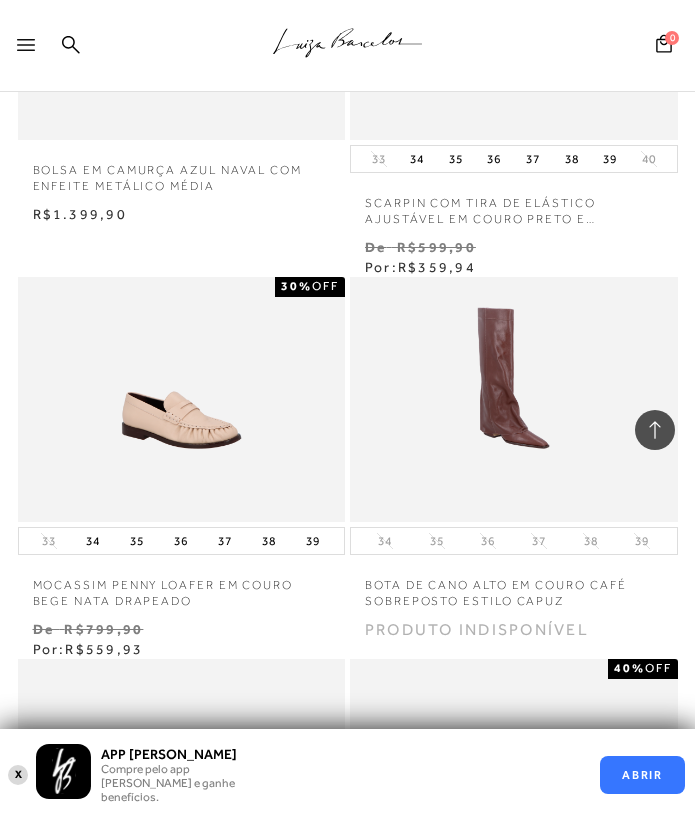 scroll, scrollTop: 41068, scrollLeft: 0, axis: vertical 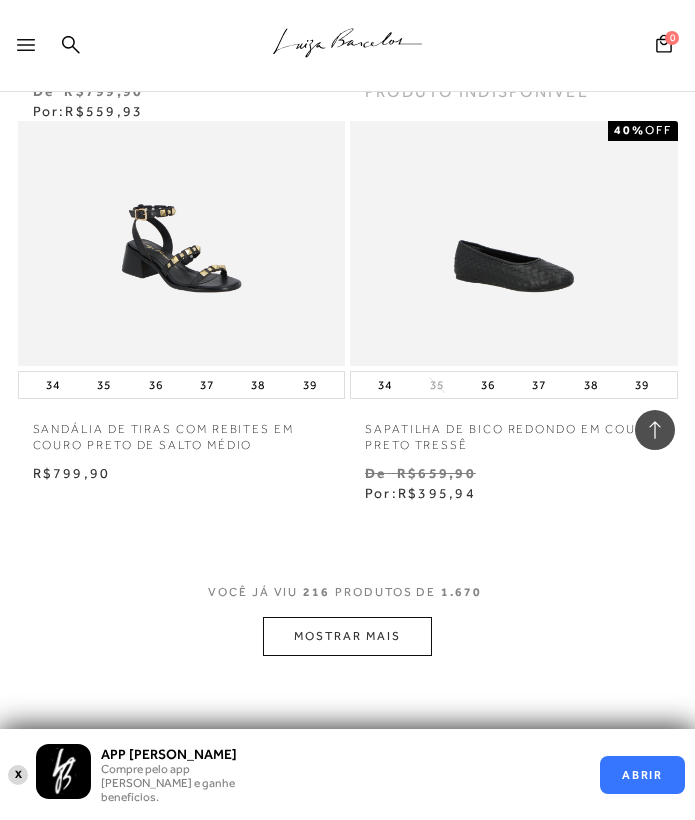 click on "MOSTRAR MAIS" at bounding box center [347, 636] 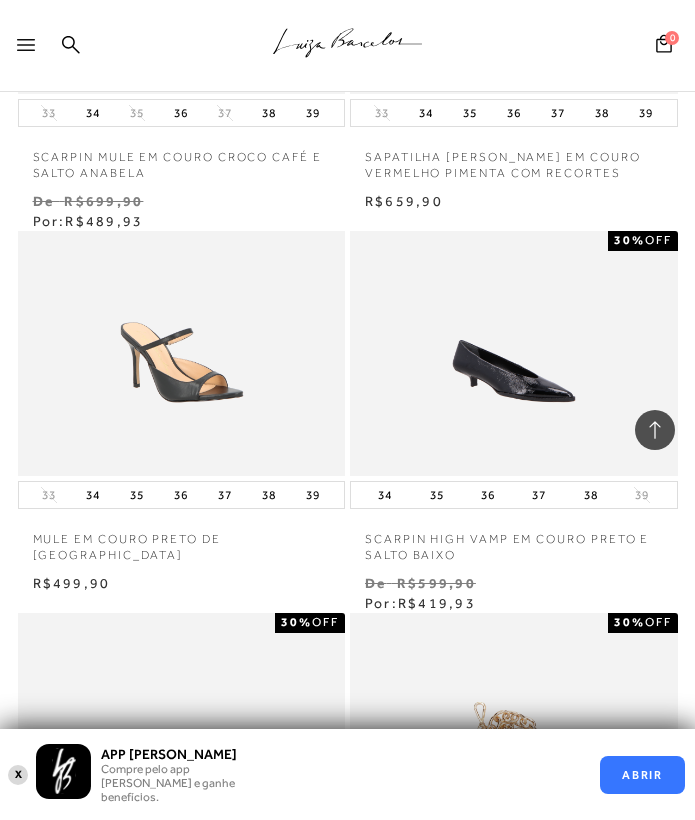 scroll, scrollTop: 43401, scrollLeft: 0, axis: vertical 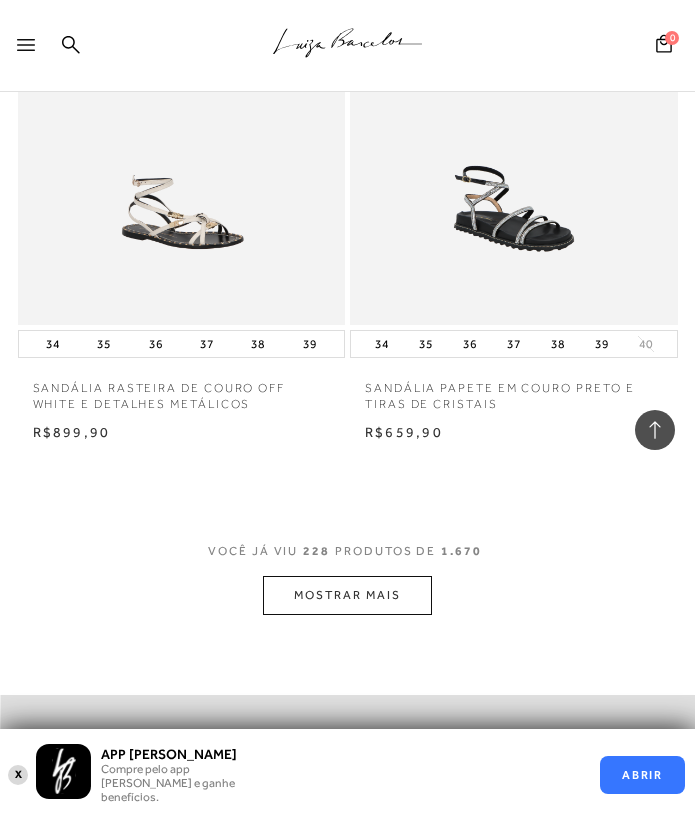 click on "MOSTRAR MAIS" at bounding box center [347, 595] 